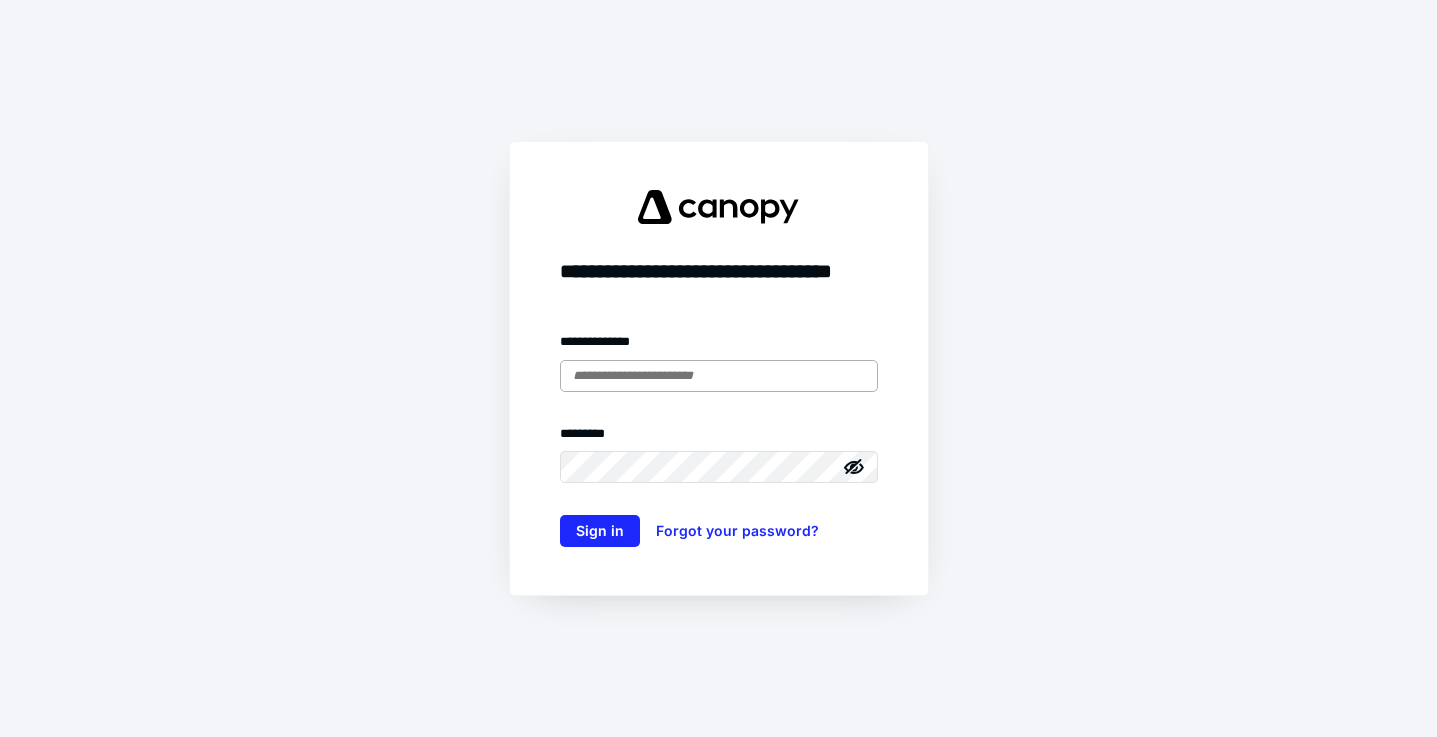 scroll, scrollTop: 0, scrollLeft: 0, axis: both 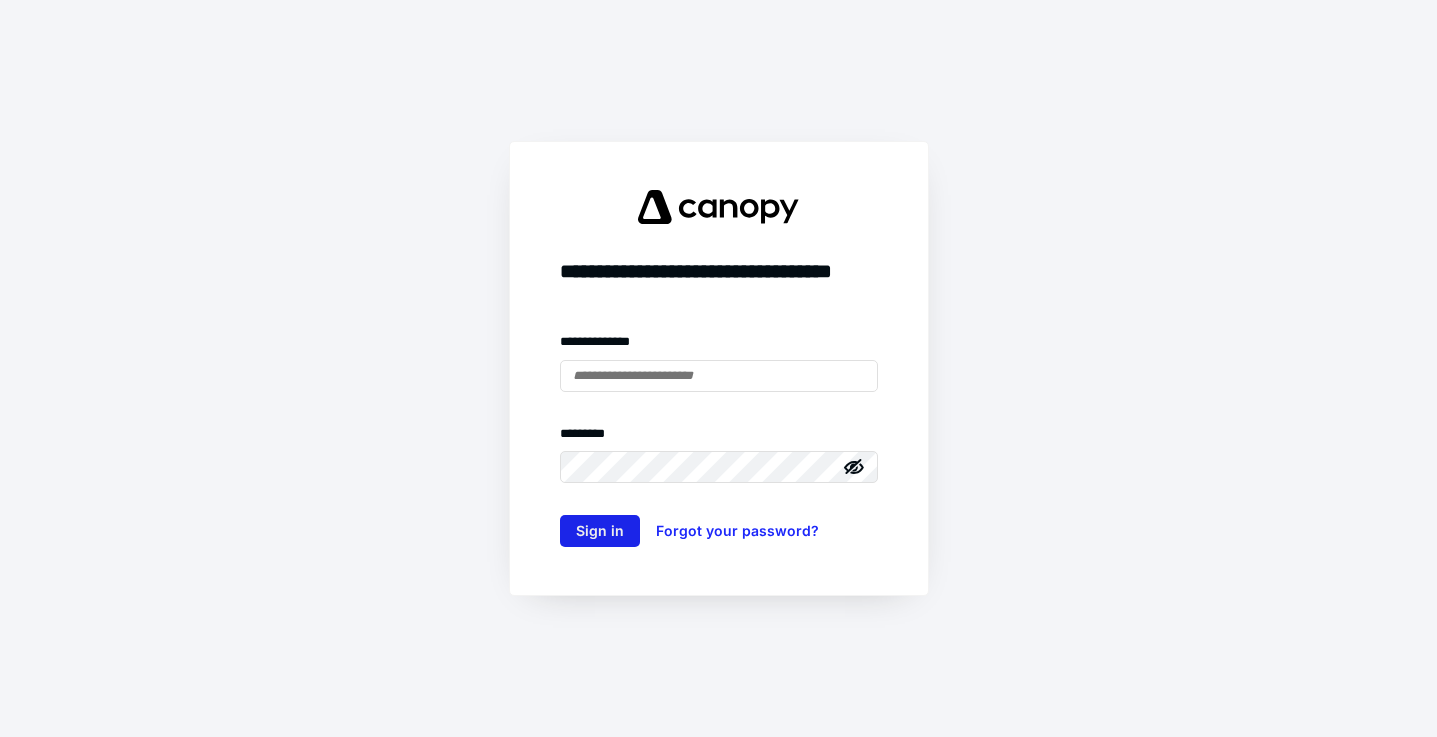 type on "**********" 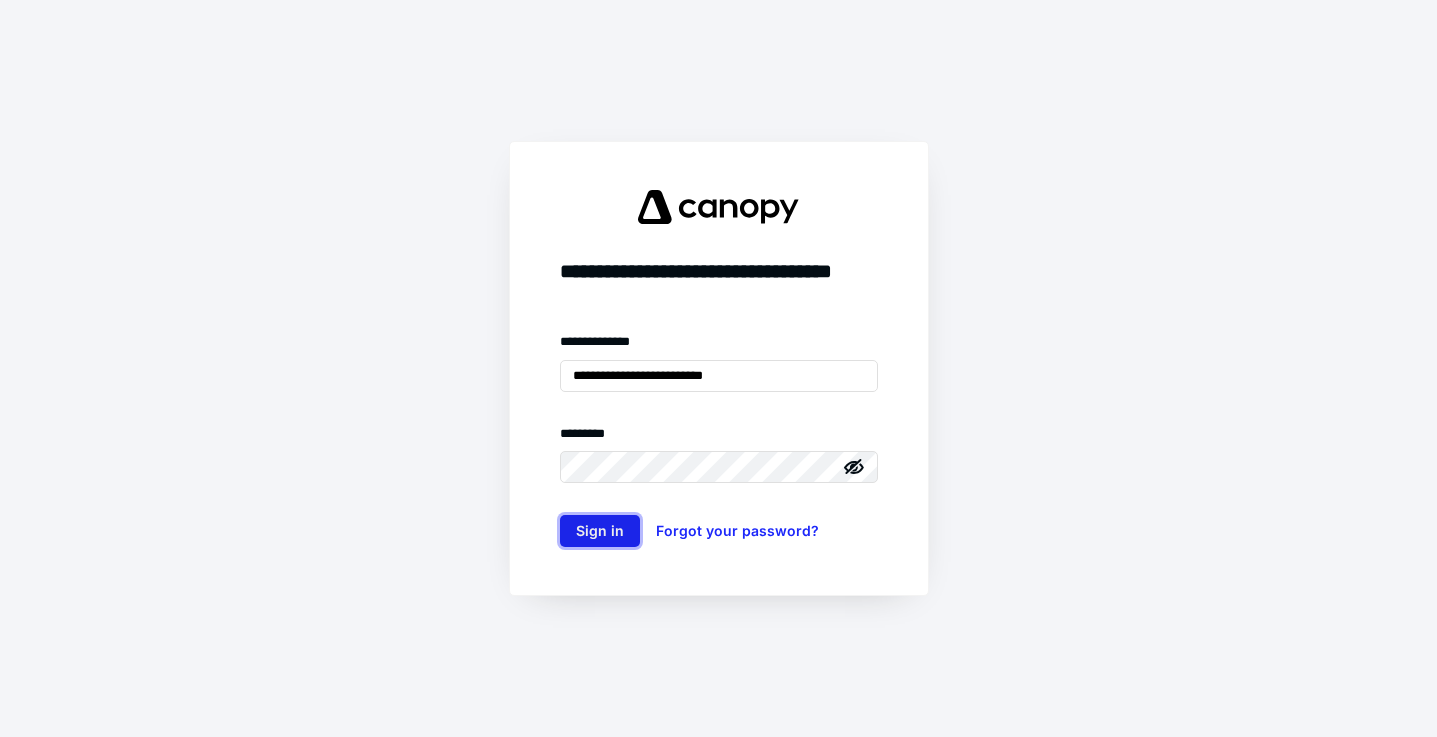 click on "Sign in" at bounding box center (600, 531) 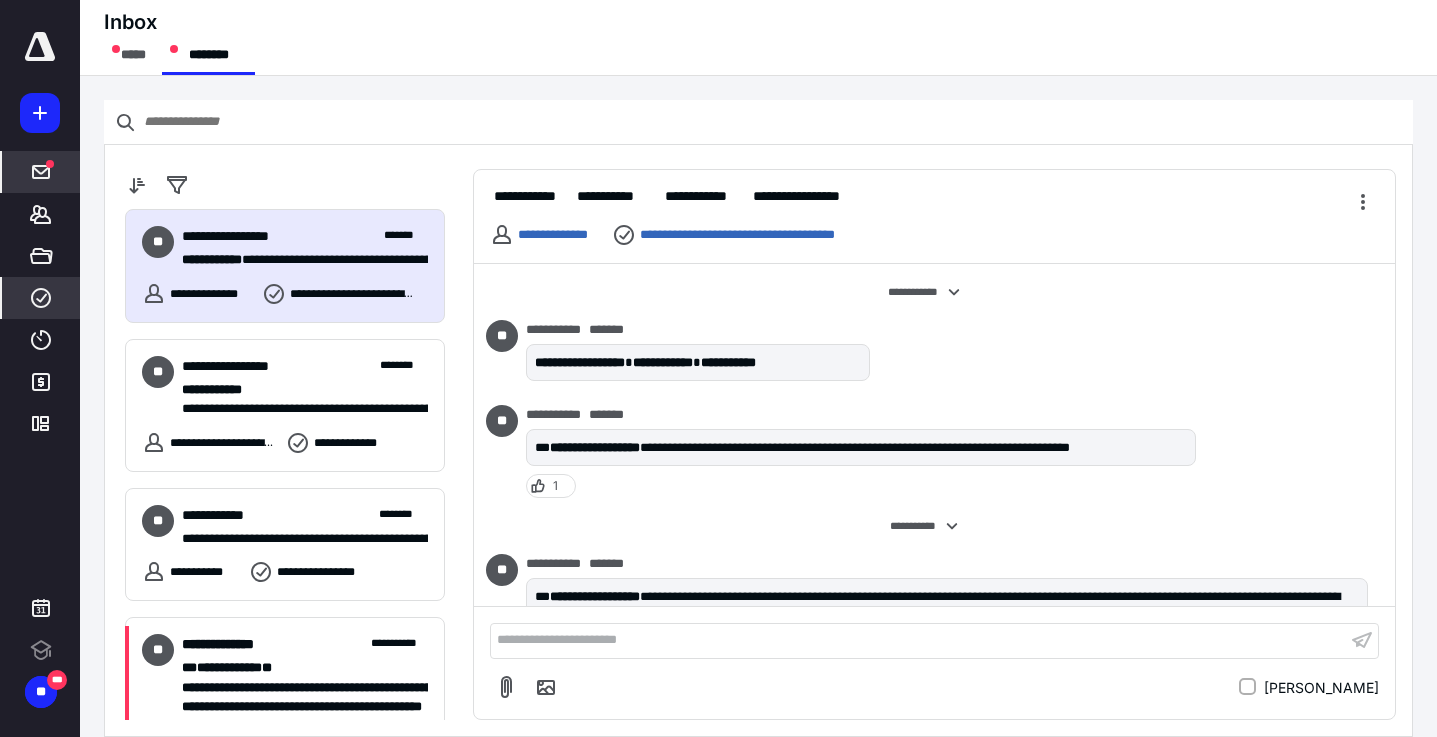 scroll, scrollTop: 1727, scrollLeft: 0, axis: vertical 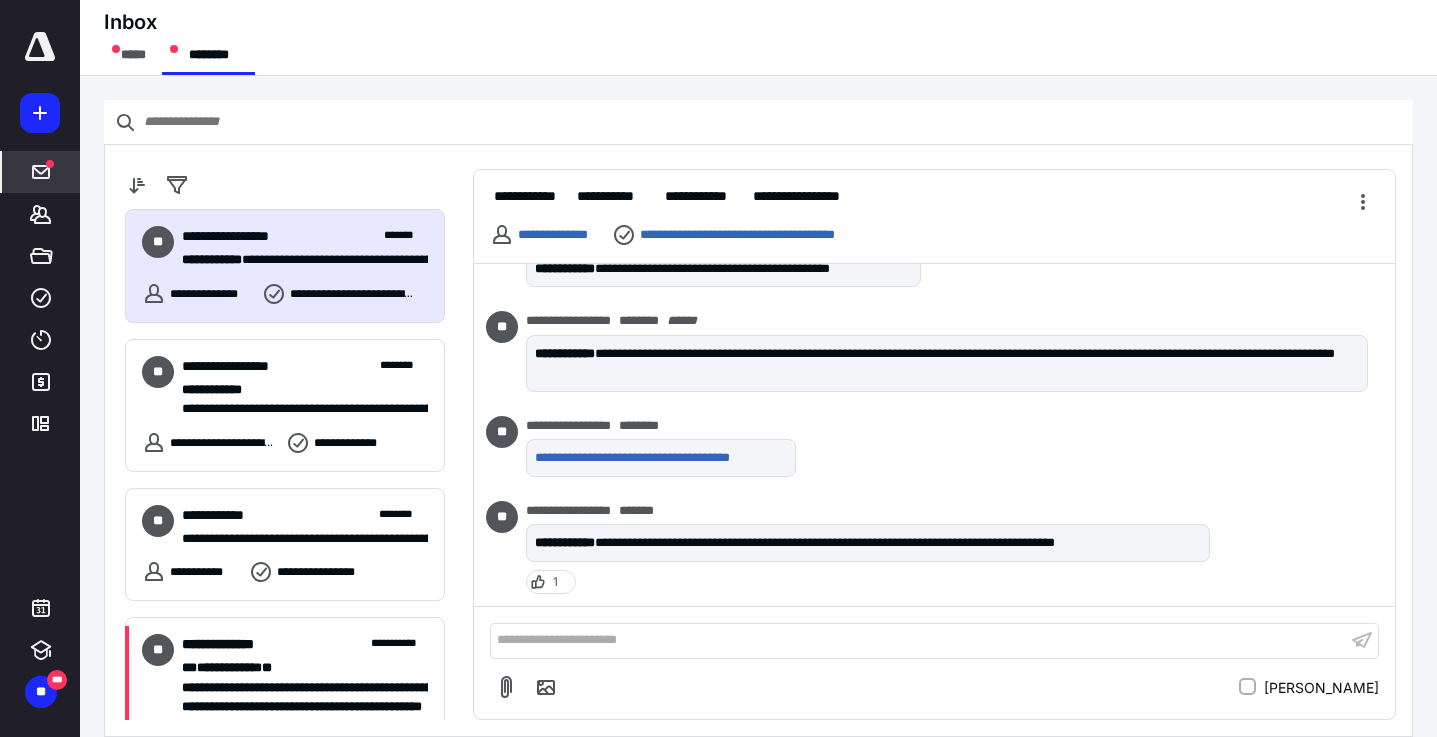 click 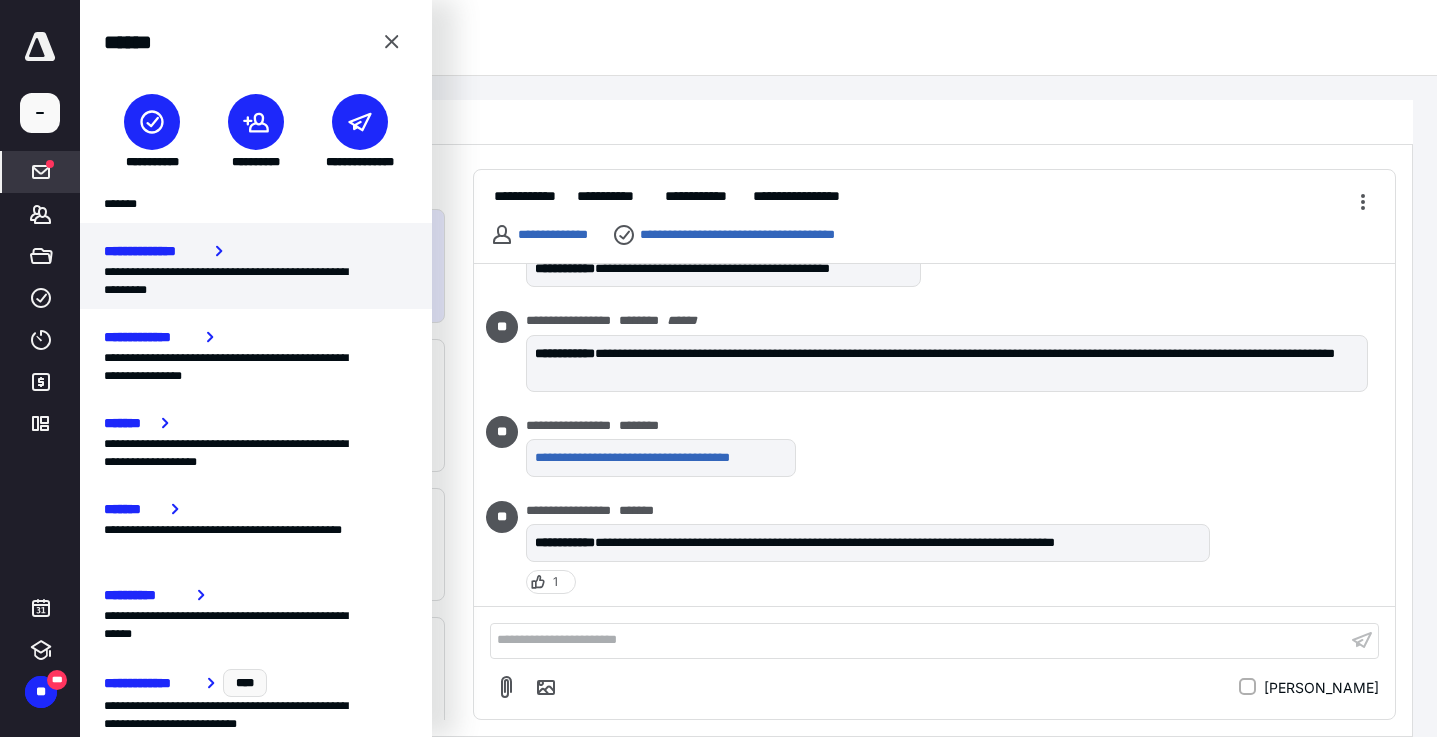 scroll, scrollTop: 231, scrollLeft: 0, axis: vertical 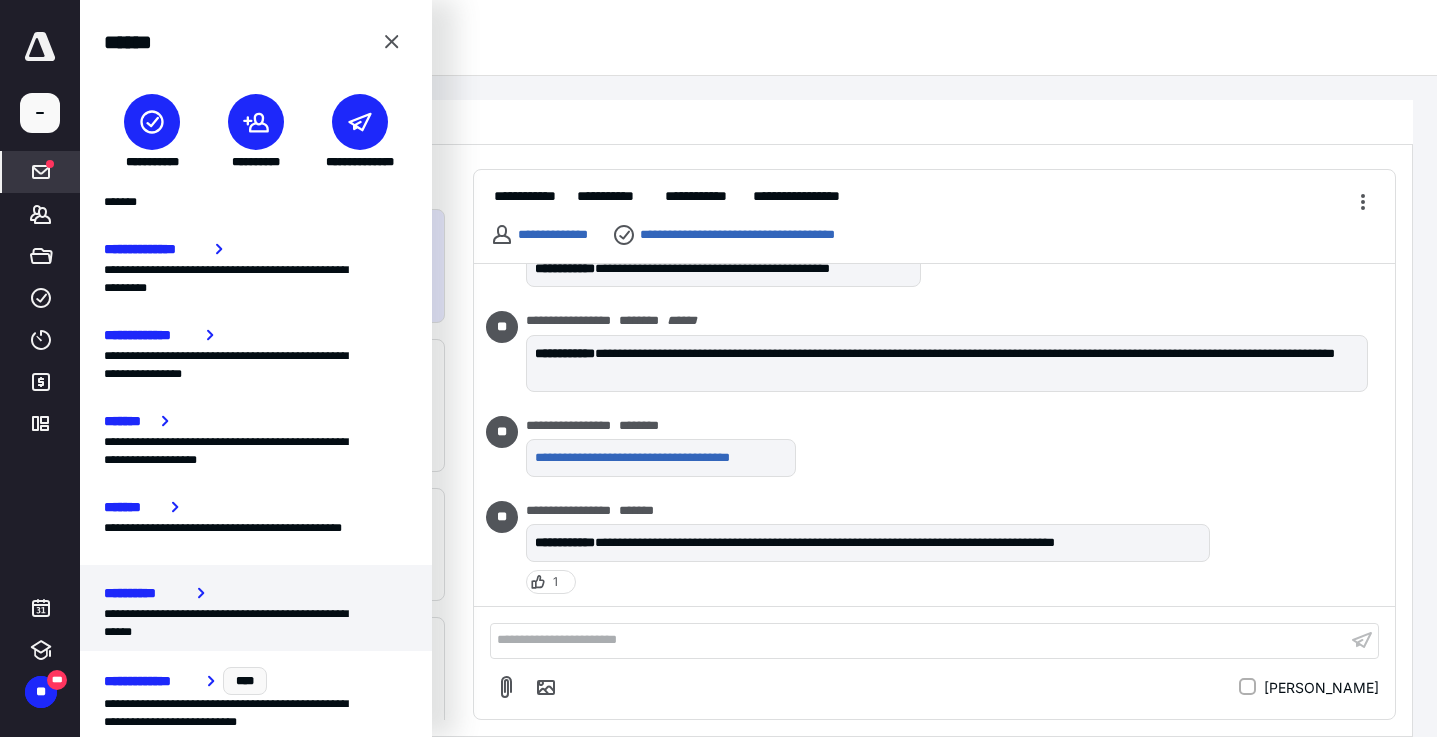 click on "**********" at bounding box center [146, 593] 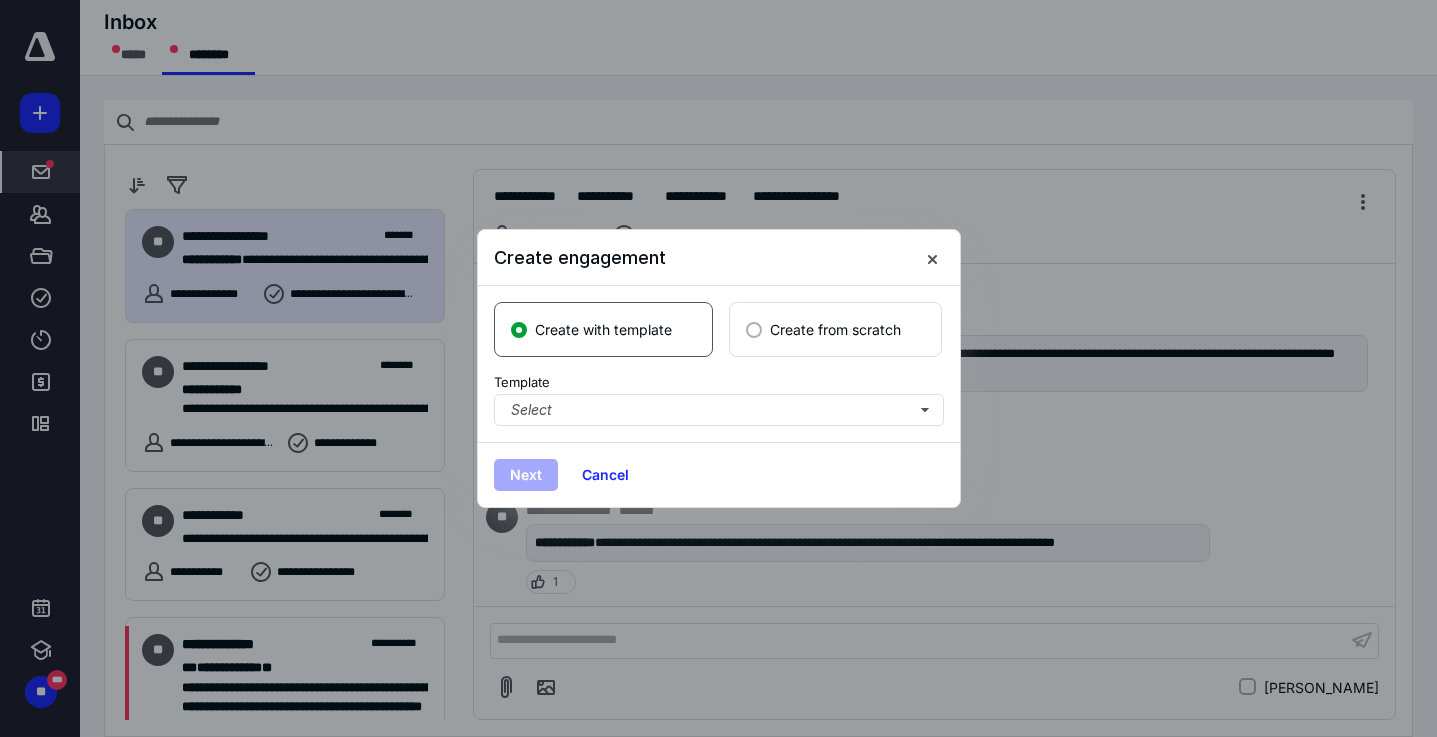 click on "Create from scratch" at bounding box center [835, 329] 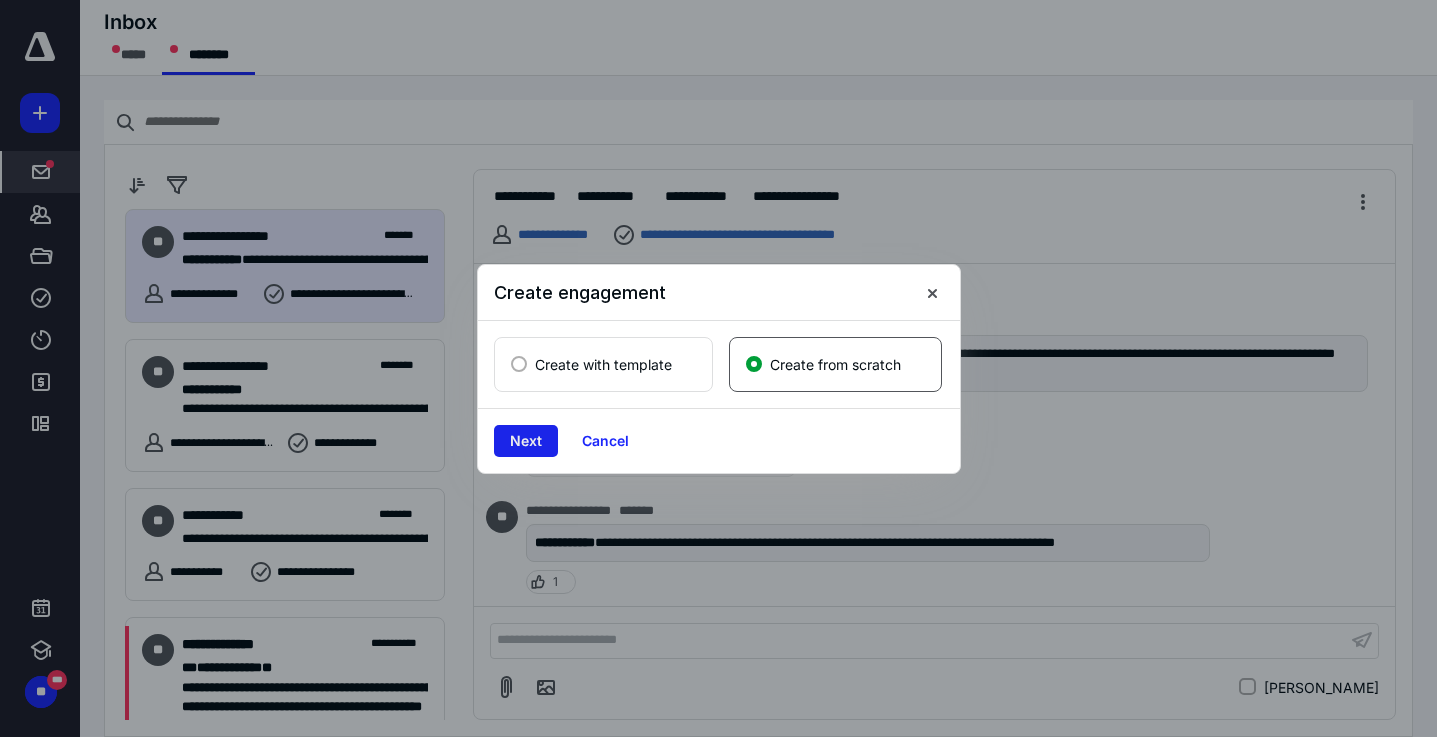 click on "Next" at bounding box center [526, 441] 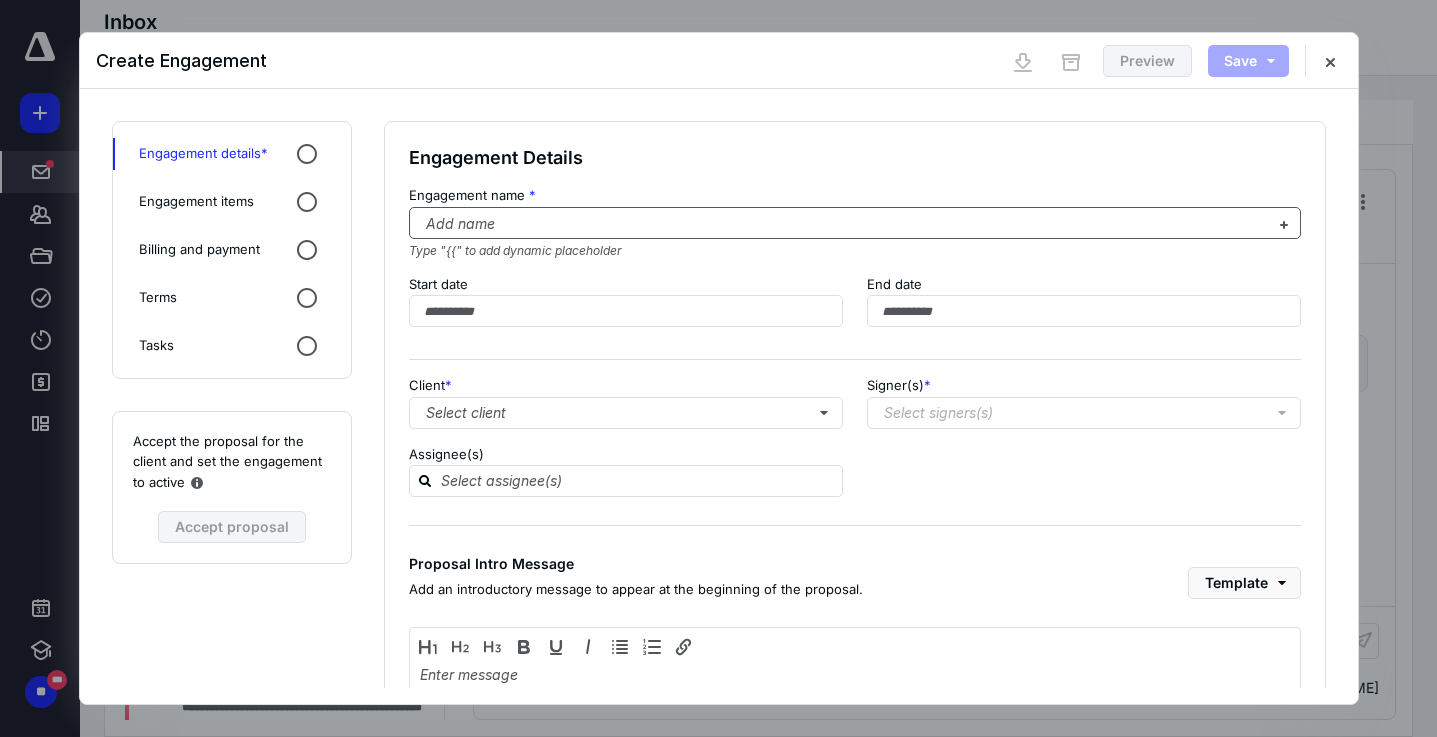 click at bounding box center [843, 224] 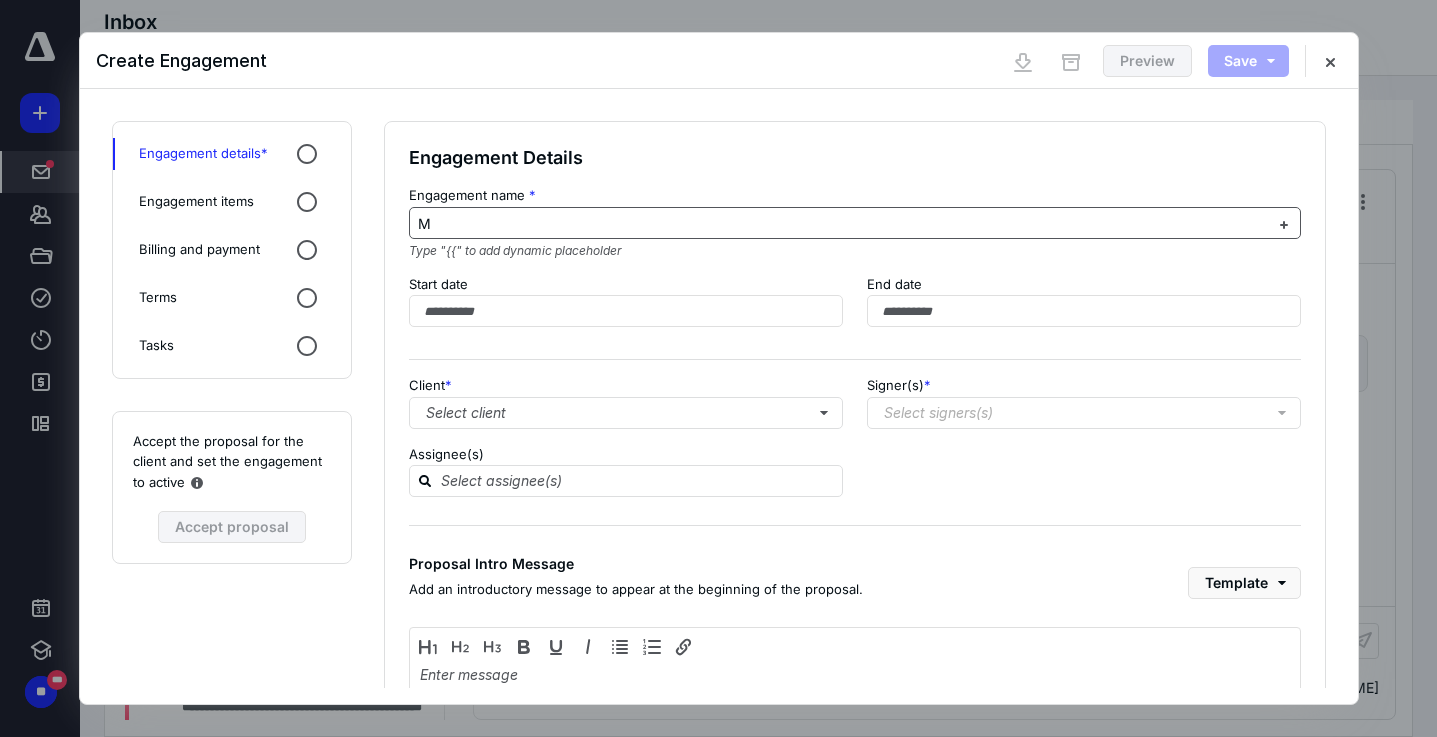 type 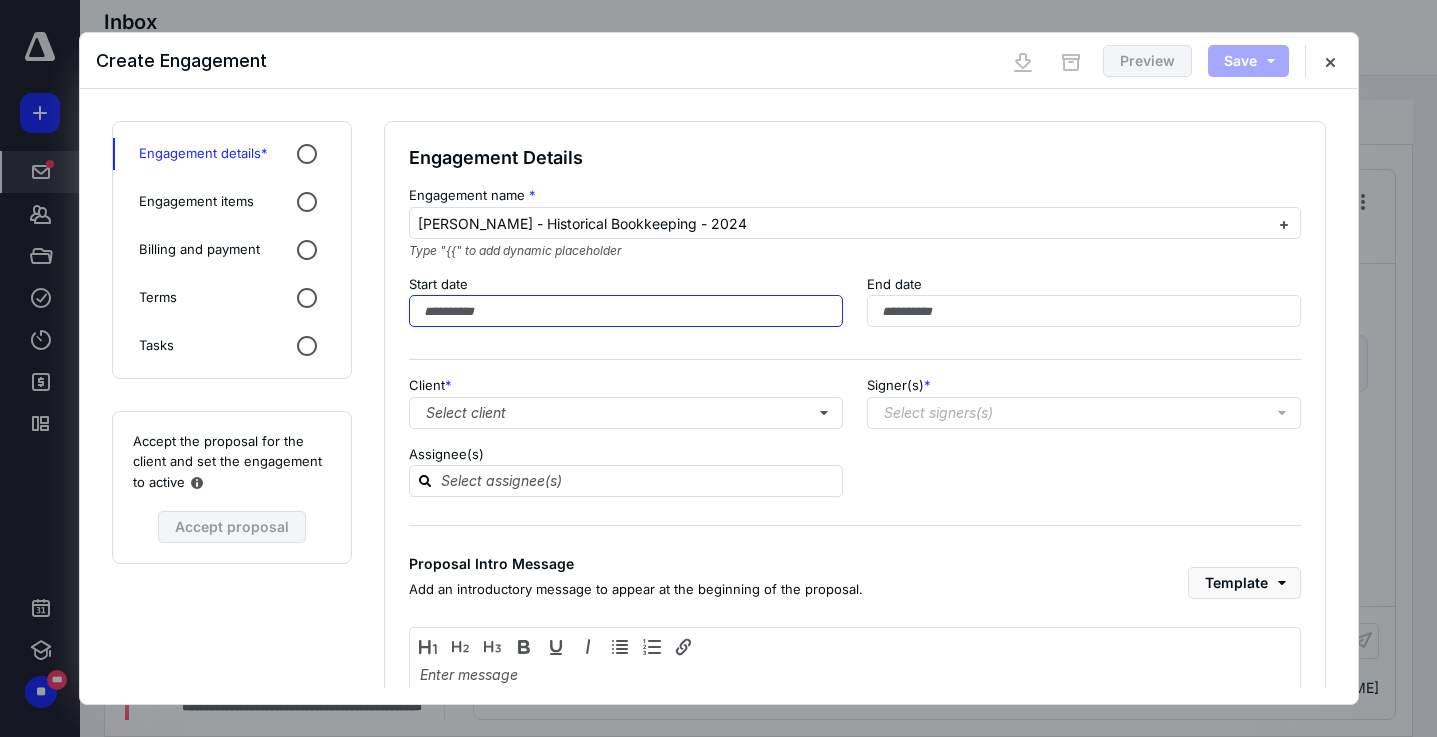 click at bounding box center (626, 311) 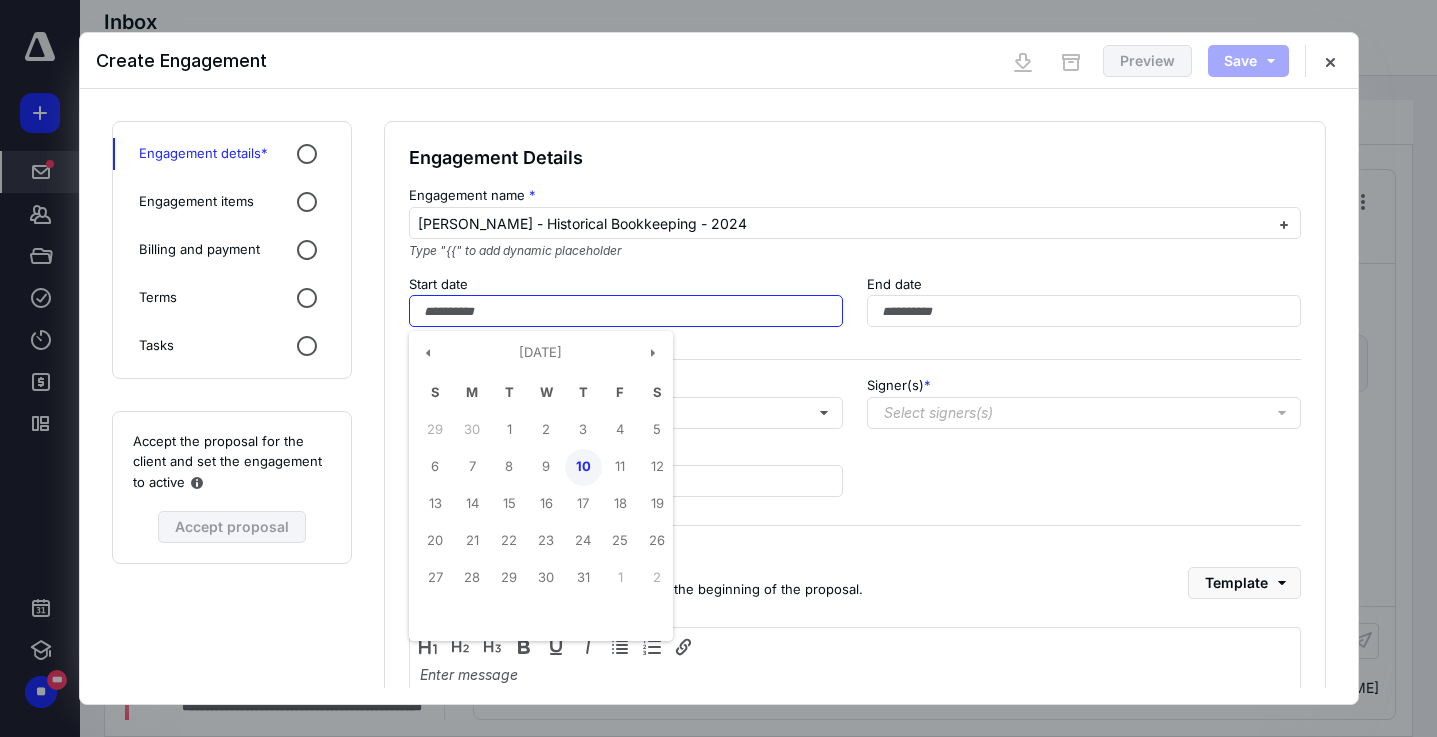 click on "10" at bounding box center (583, 467) 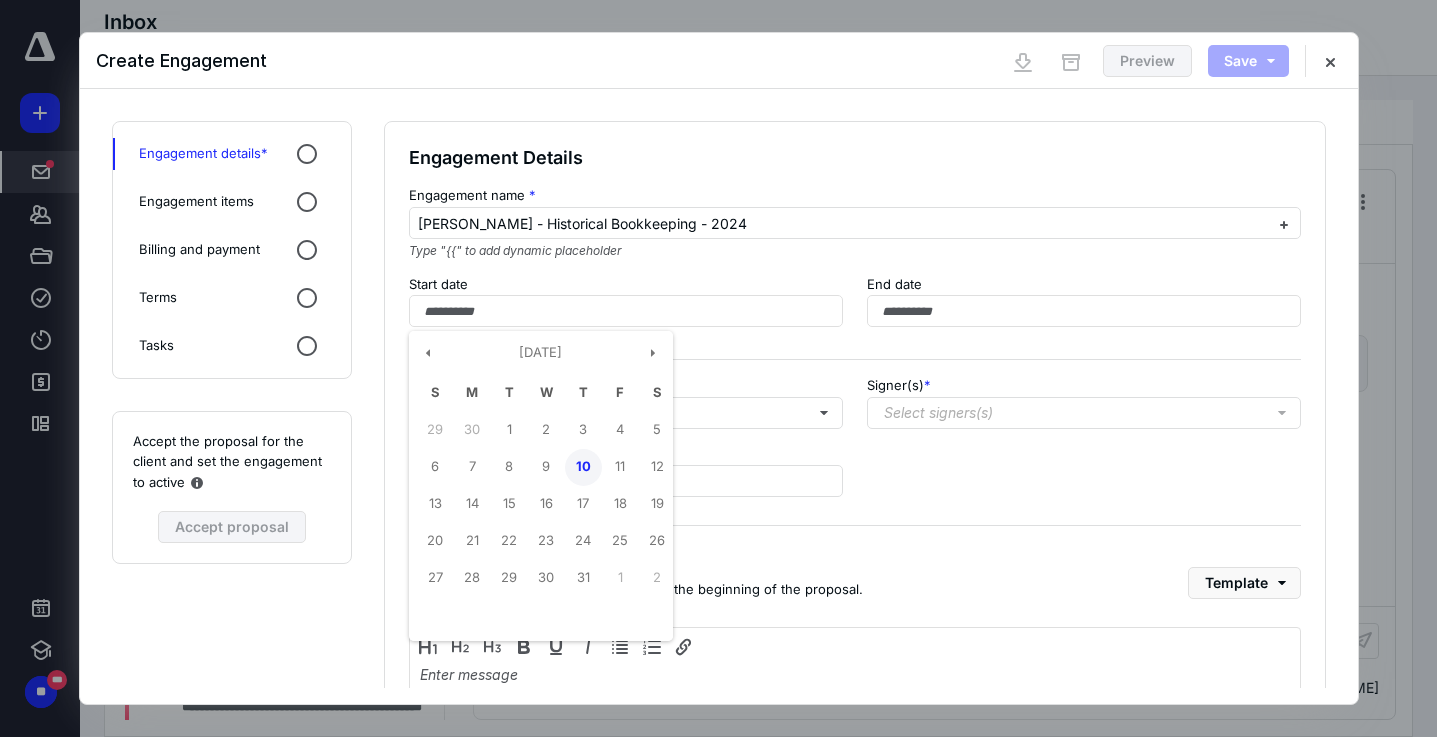type on "**********" 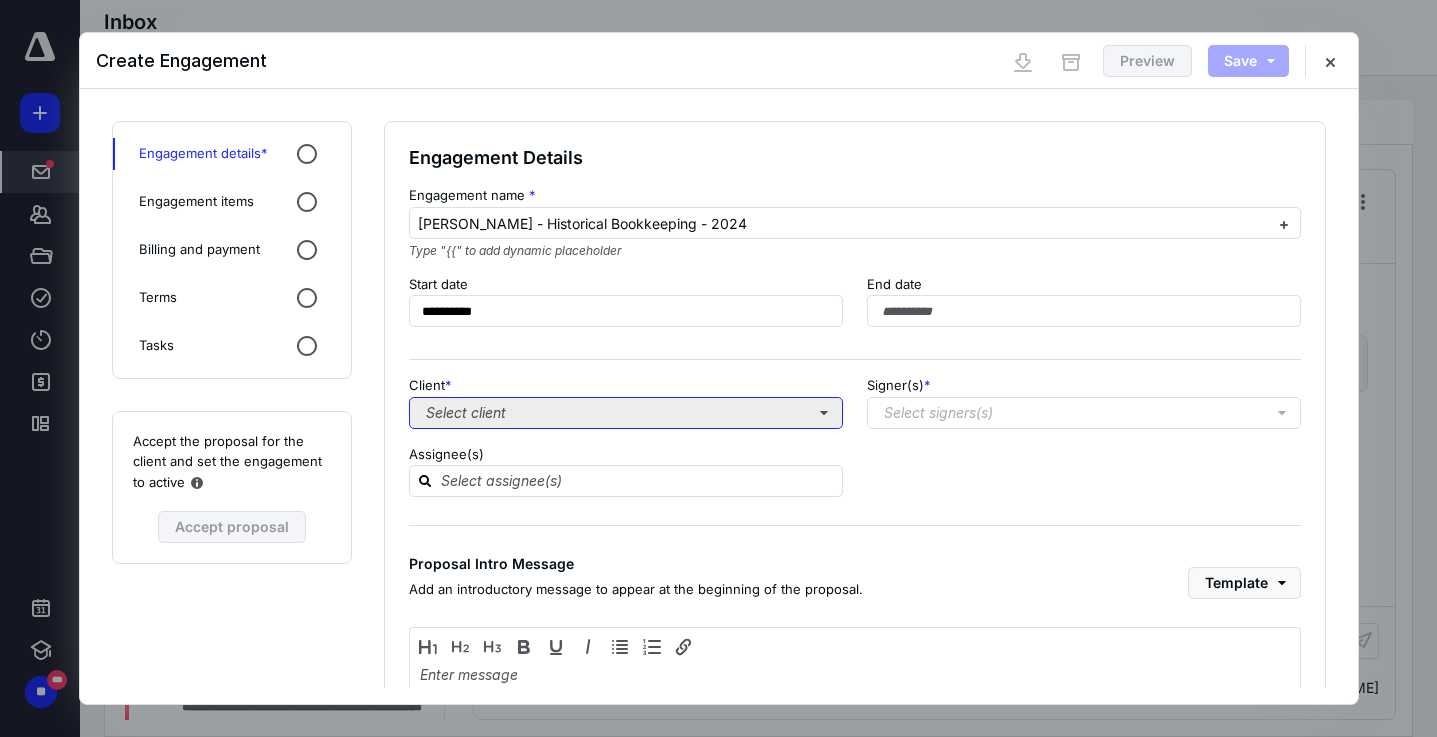 click on "Select client" at bounding box center [626, 413] 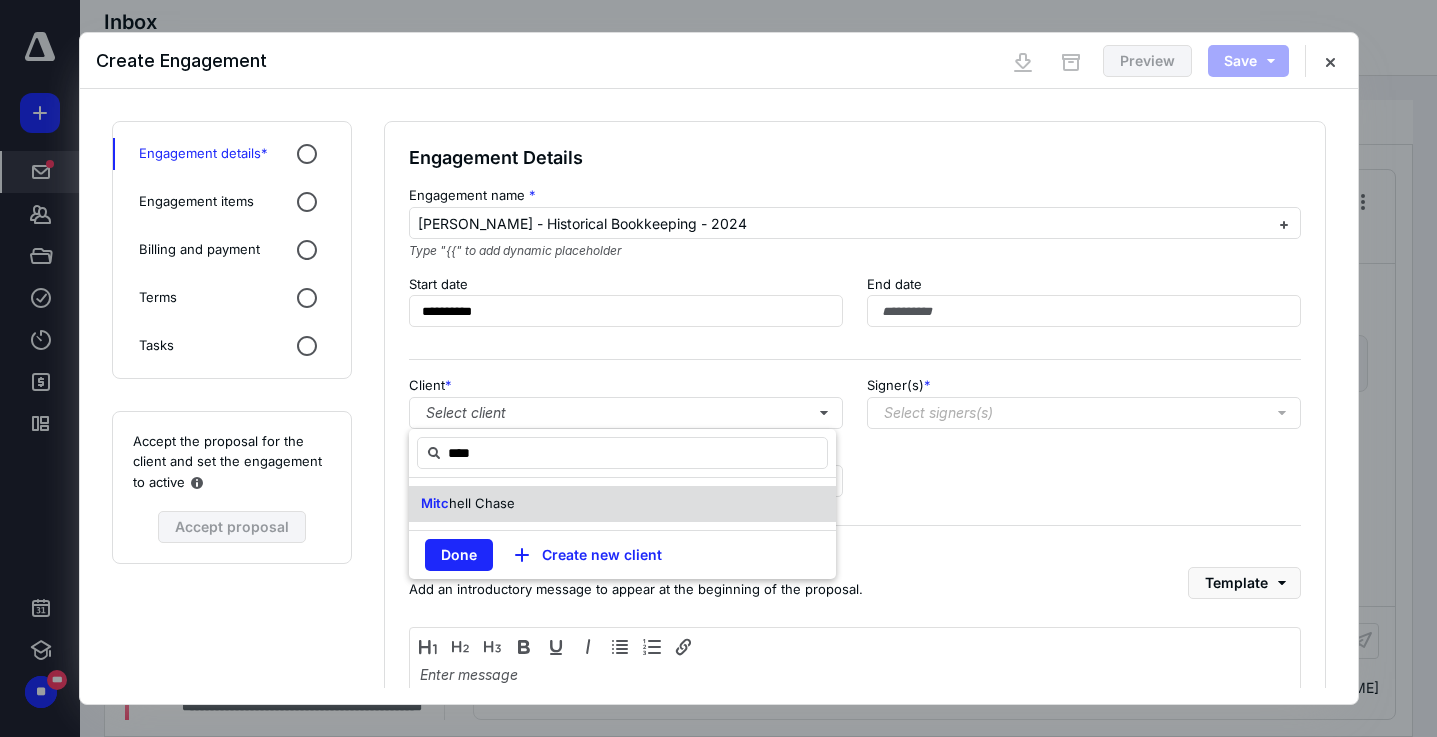 click on "Mitc hell Chase" at bounding box center (622, 504) 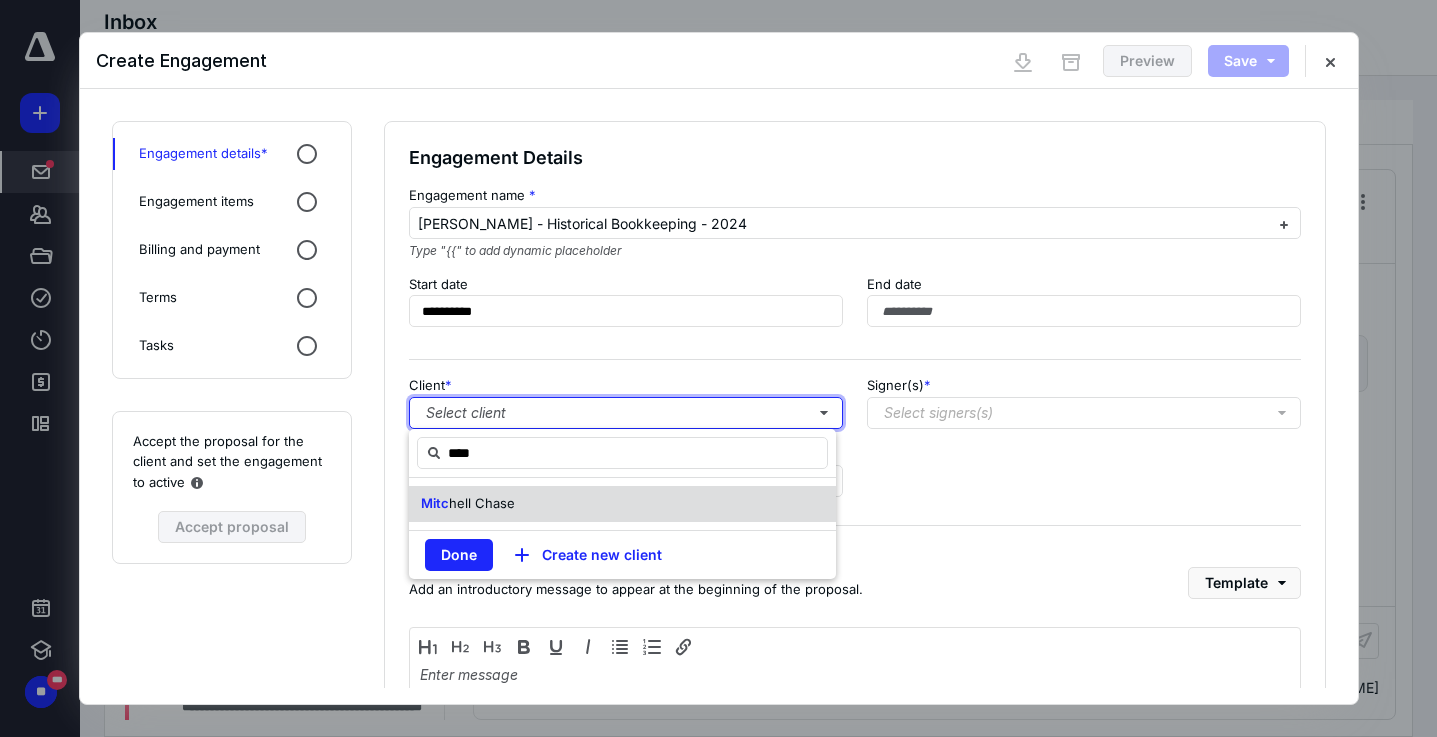 type 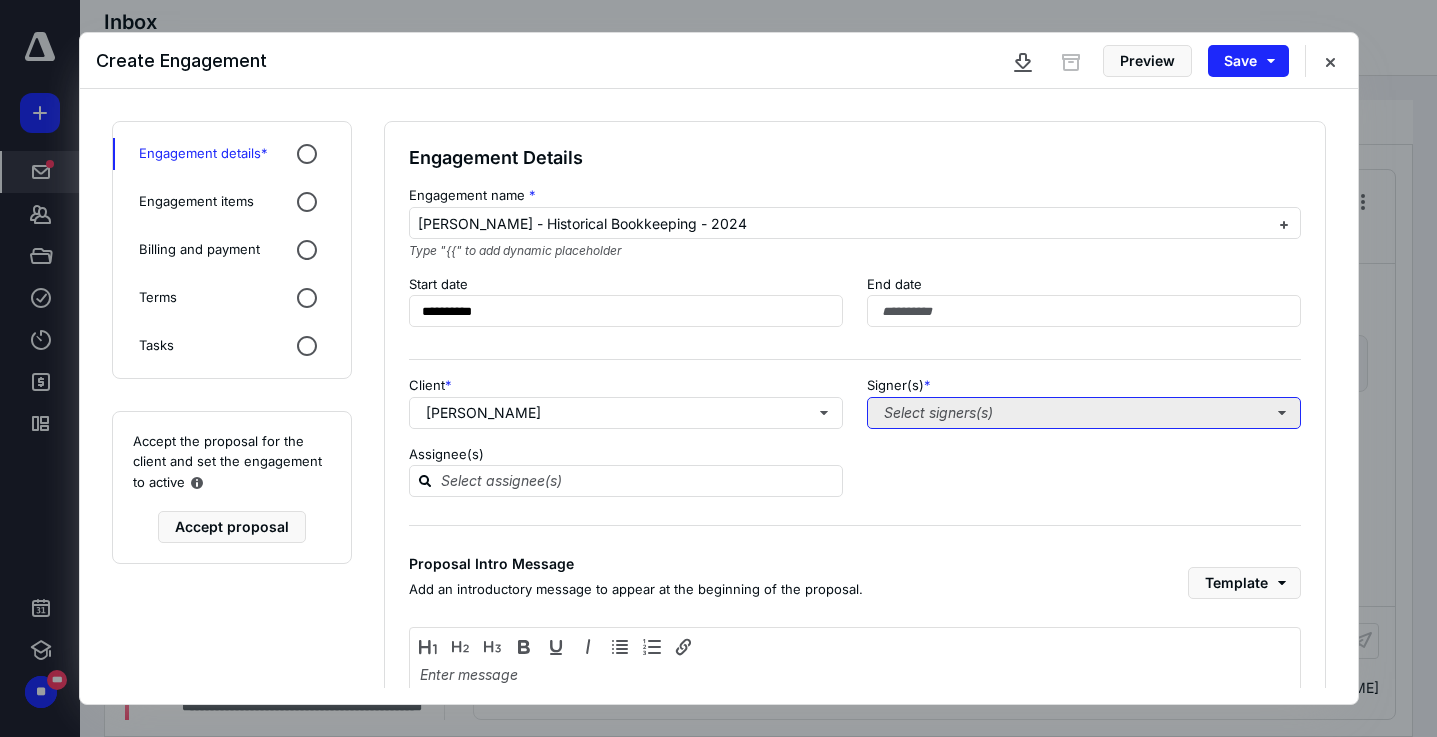 click on "Select signers(s)" at bounding box center (1084, 413) 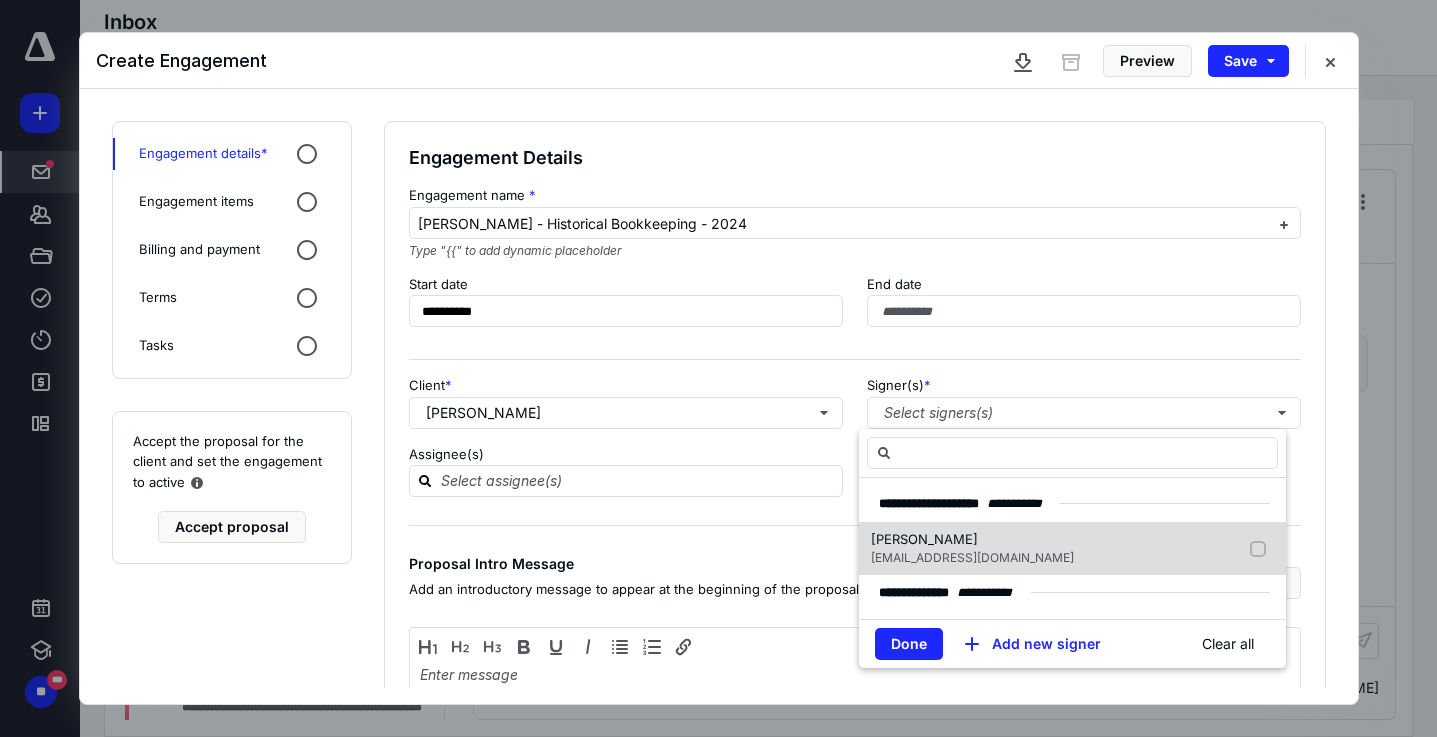 click on "[PERSON_NAME]" at bounding box center (924, 539) 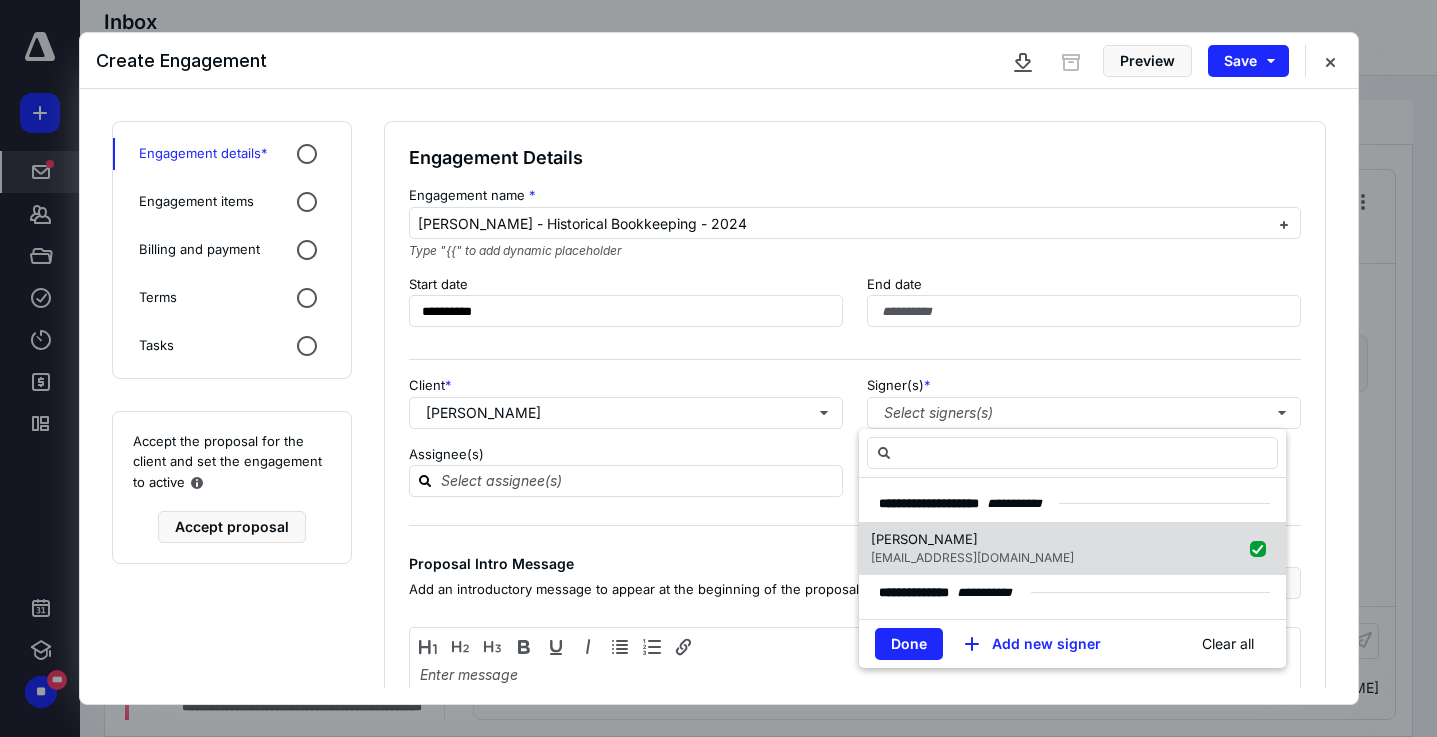 checkbox on "true" 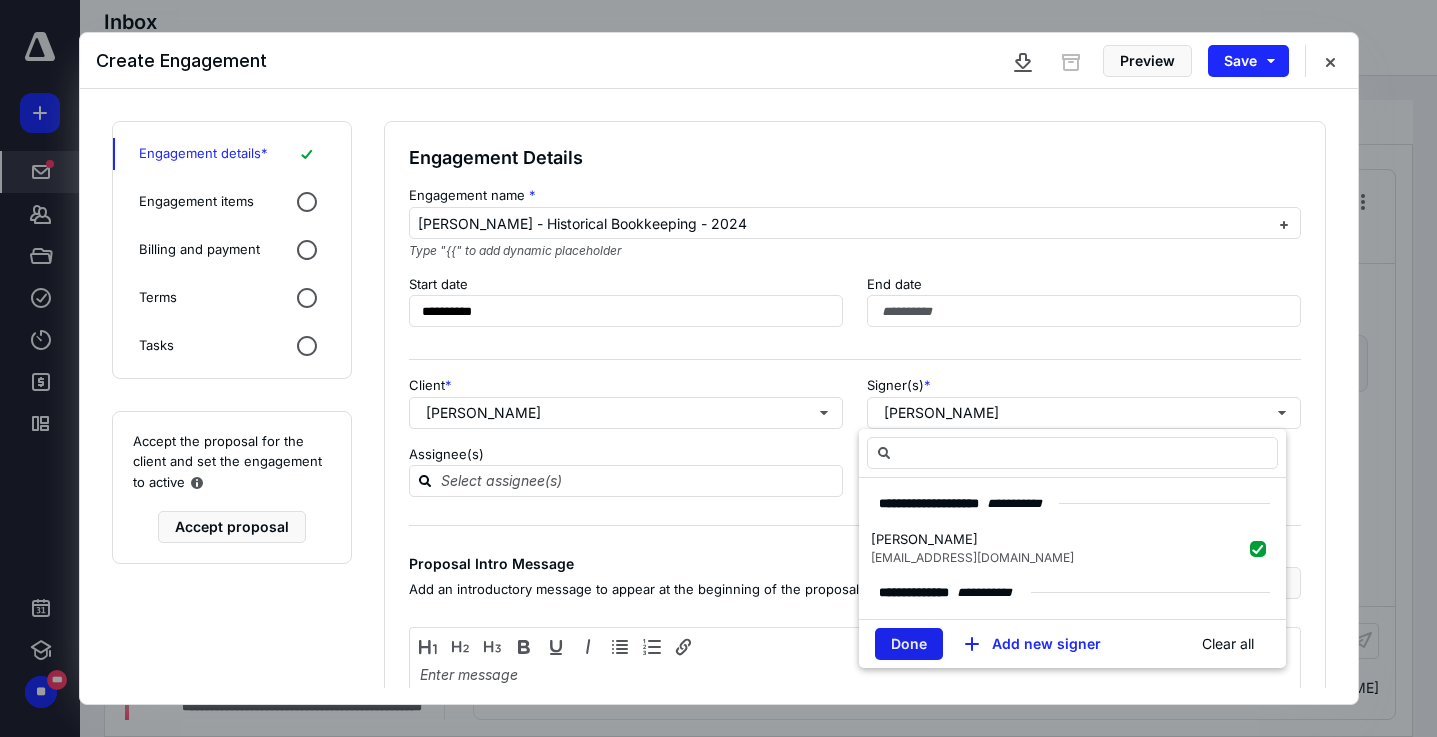click on "Done" at bounding box center (909, 644) 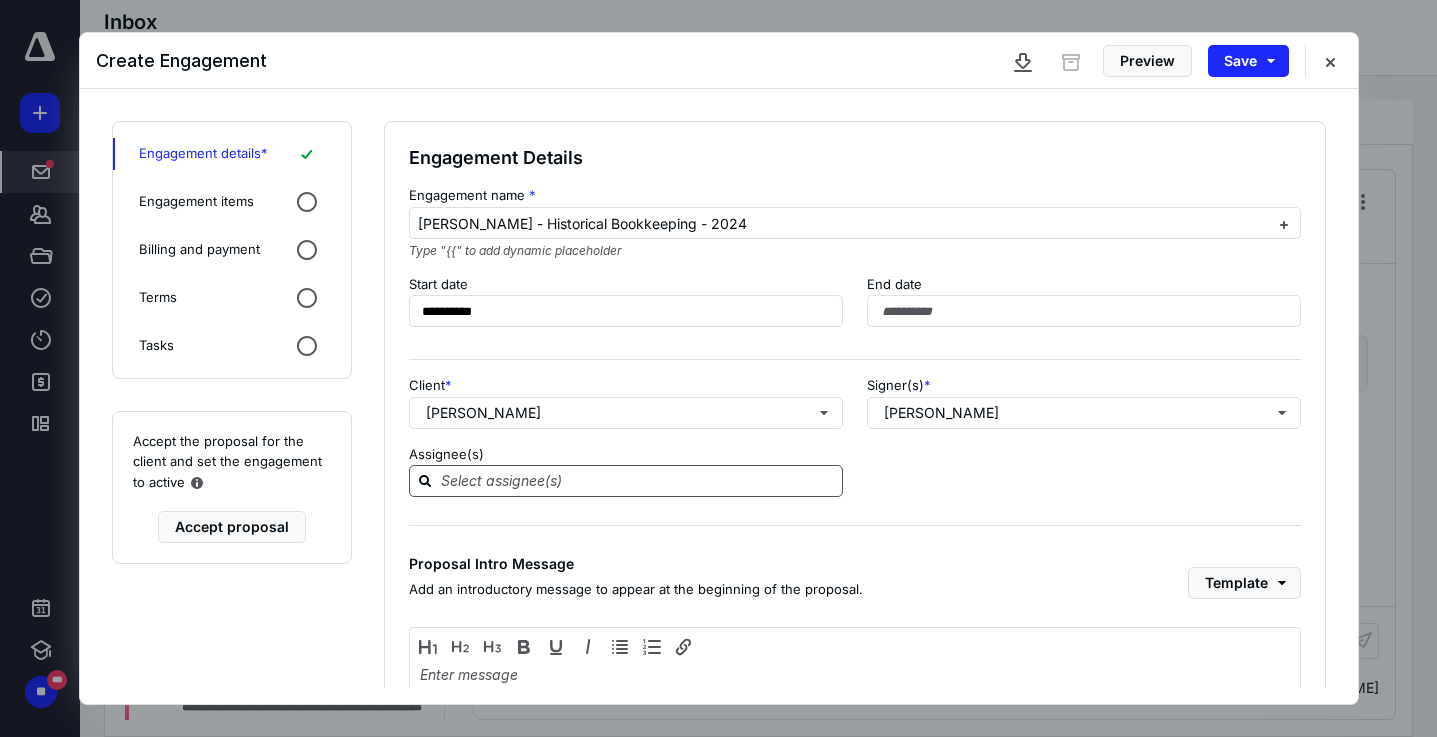 click at bounding box center [638, 480] 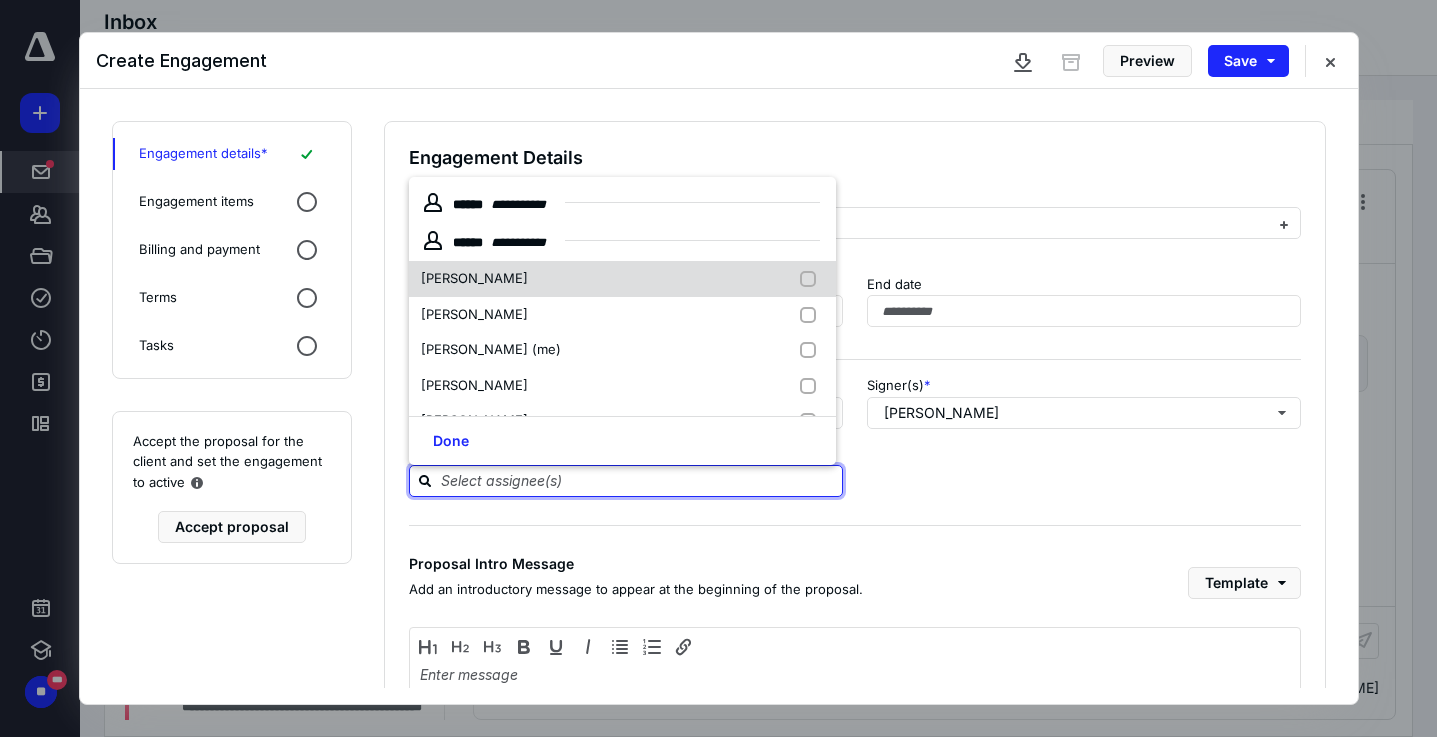 click at bounding box center (812, 279) 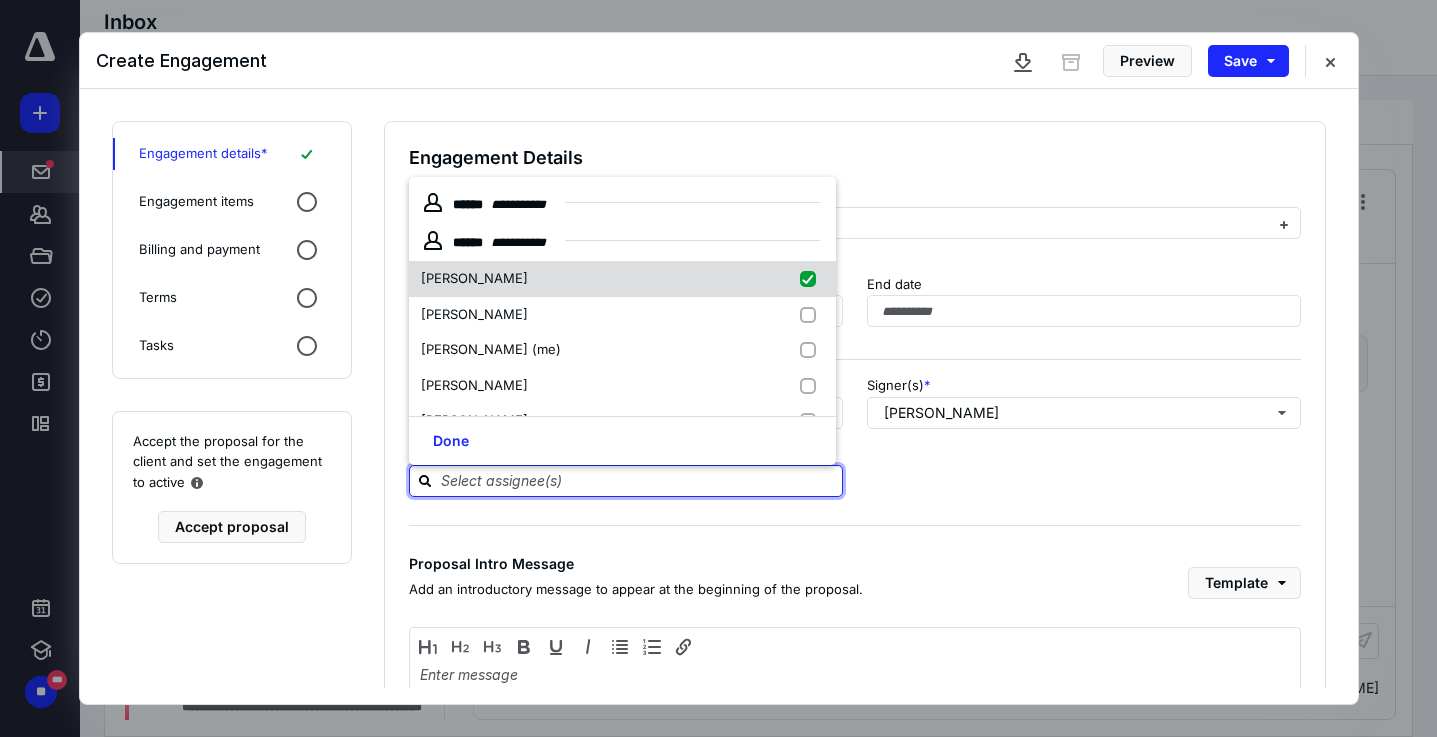 checkbox on "true" 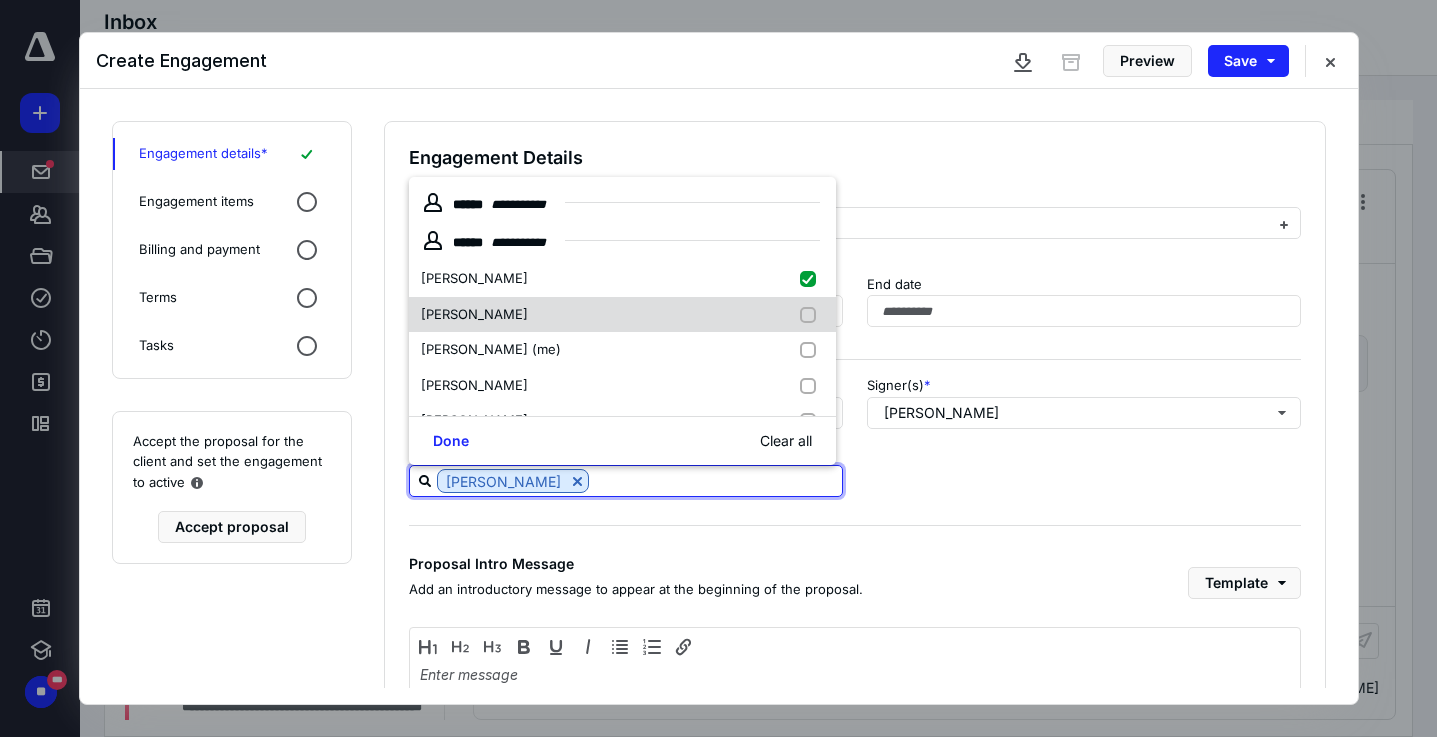 click at bounding box center [812, 315] 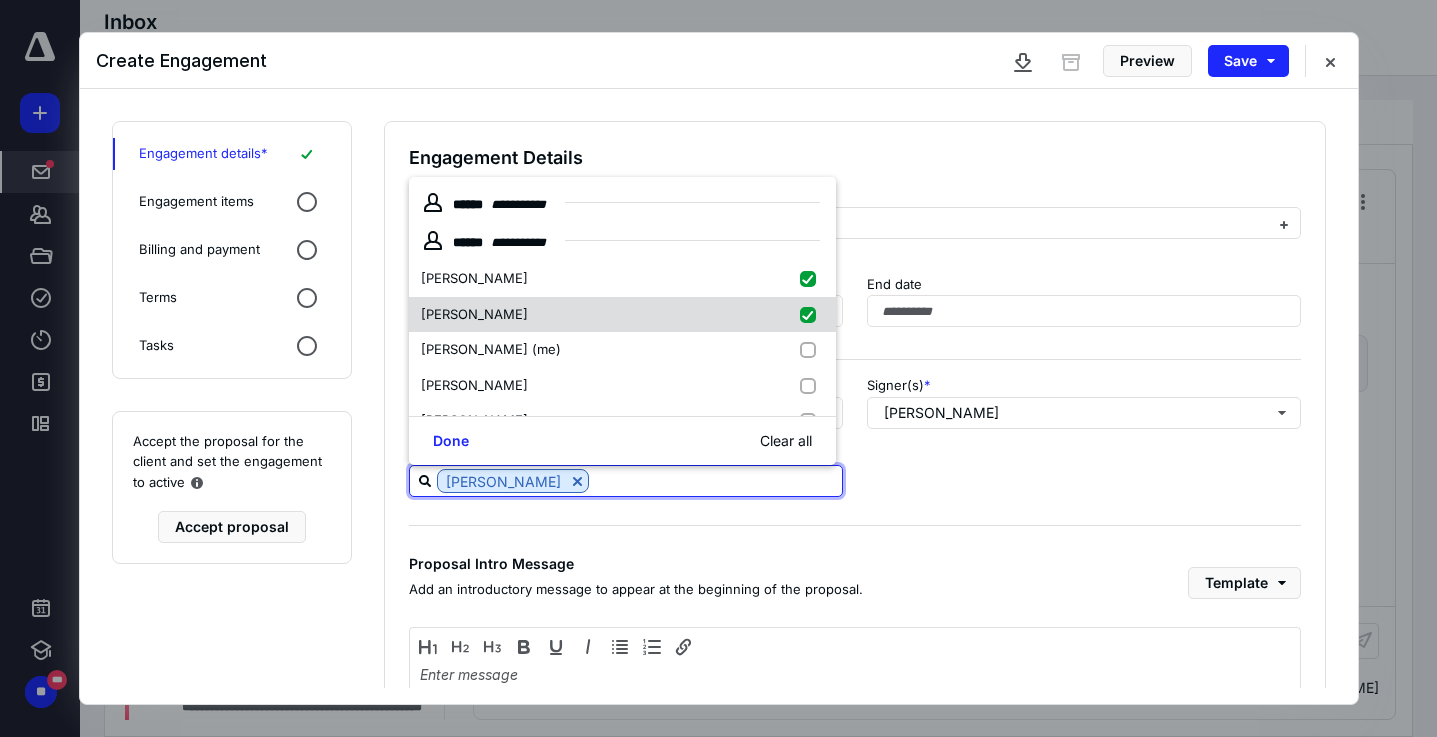 checkbox on "true" 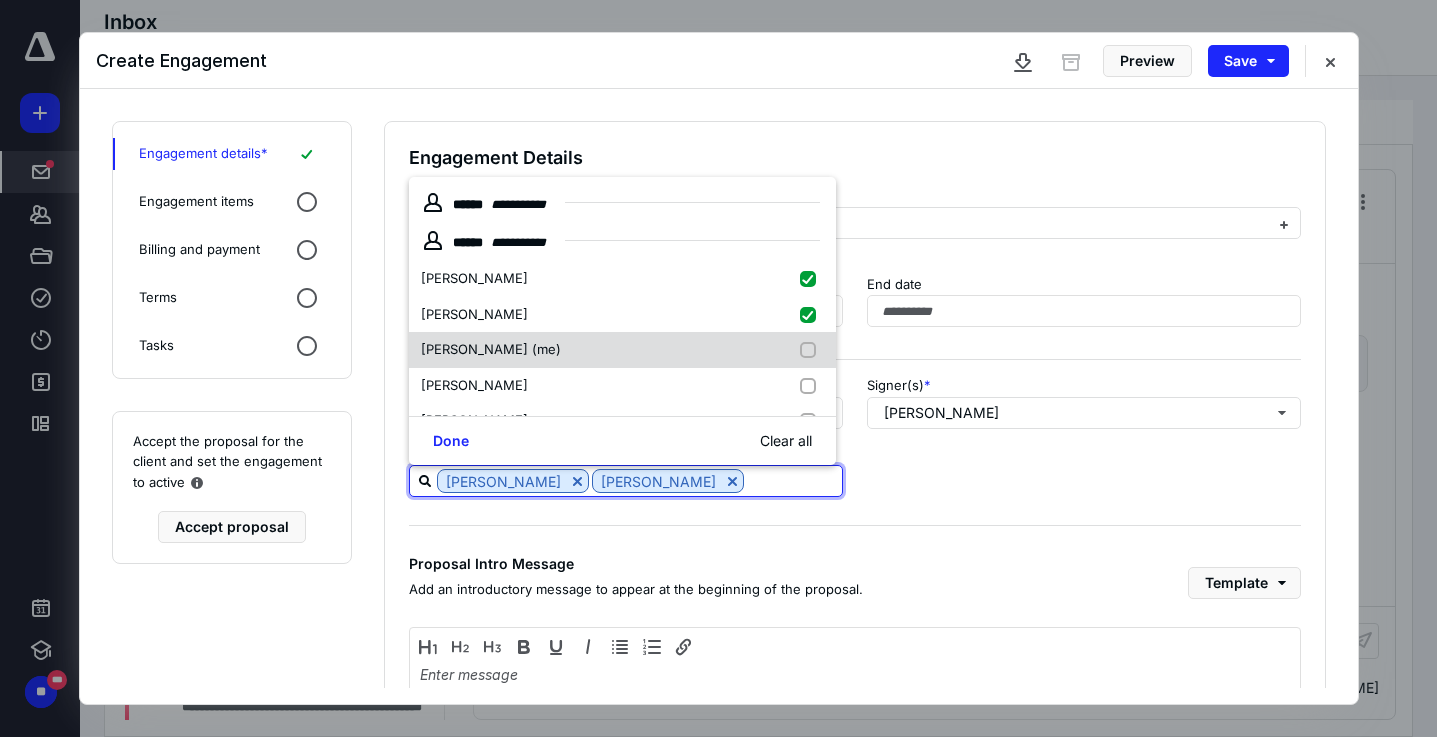 click at bounding box center [812, 350] 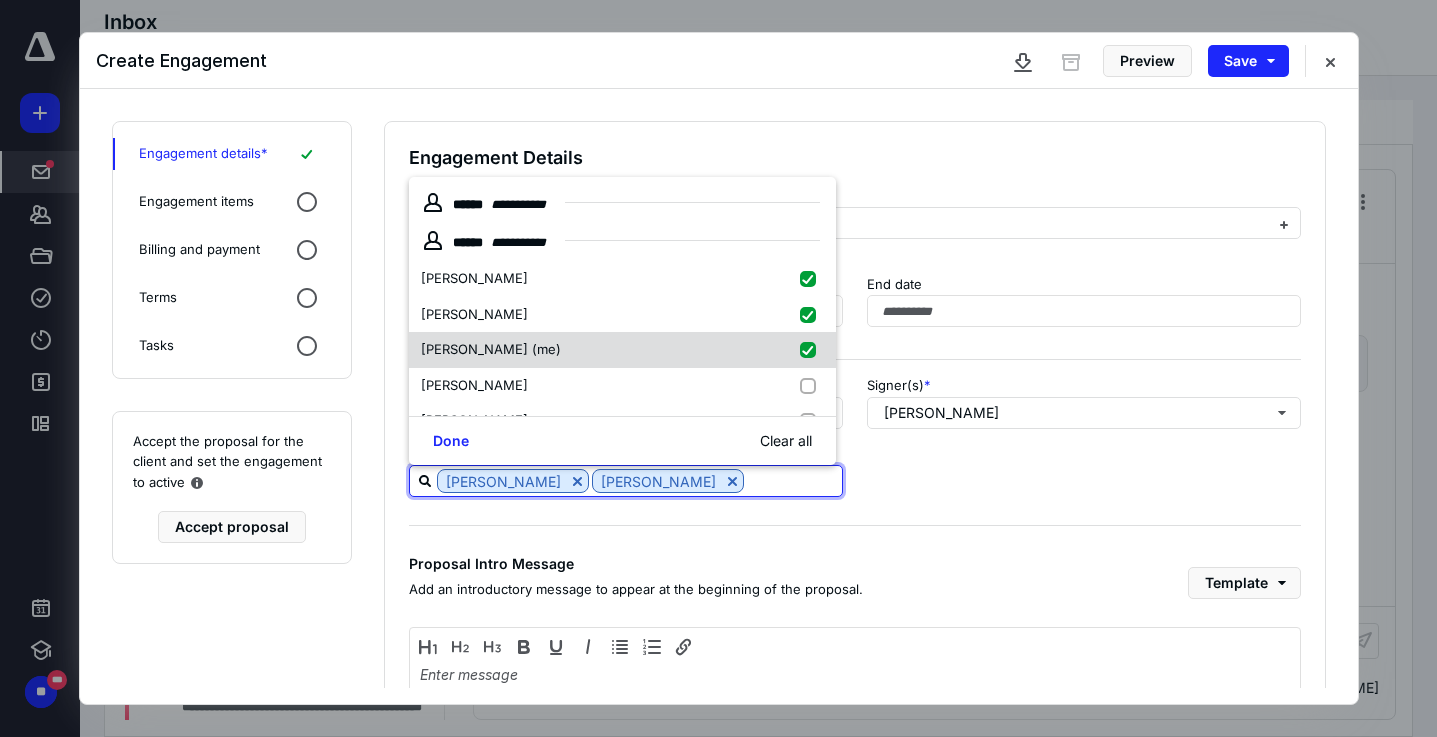 checkbox on "true" 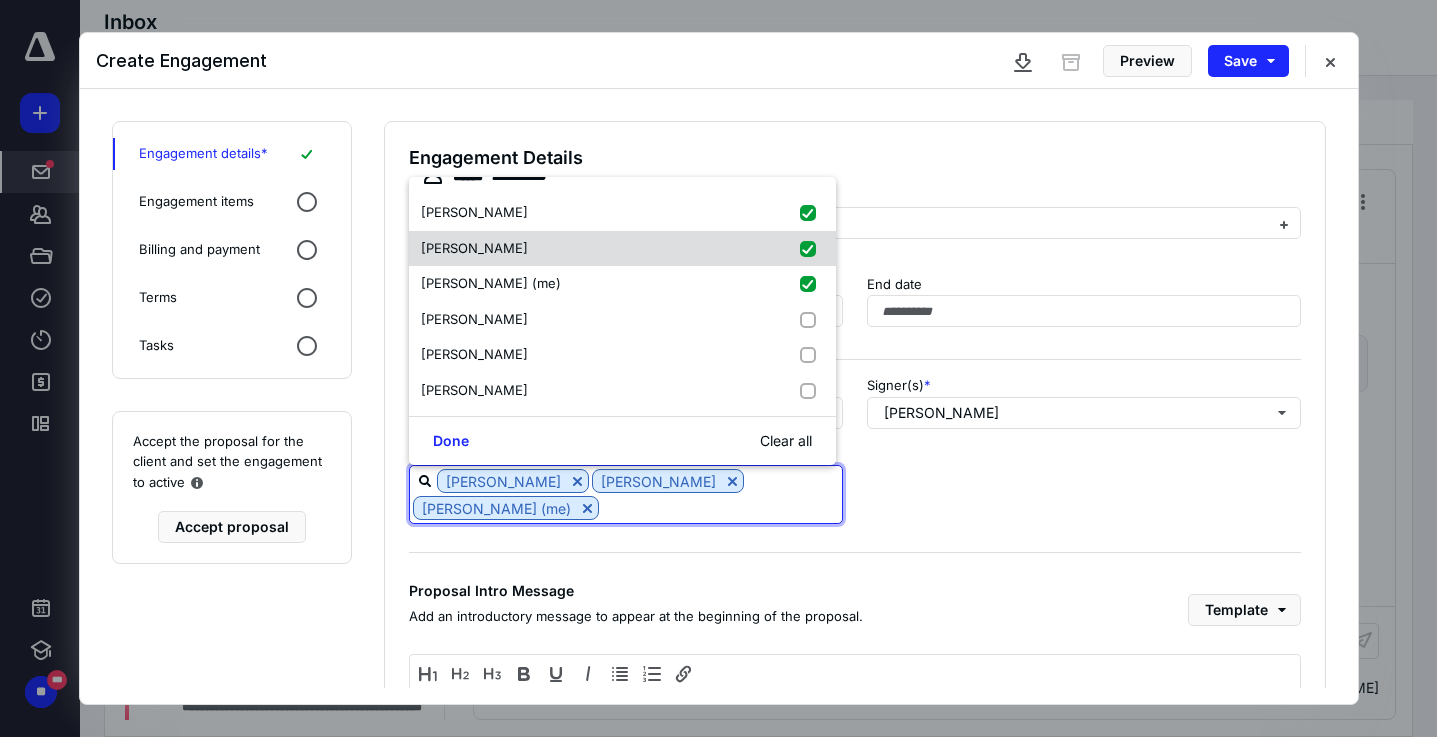 scroll, scrollTop: 0, scrollLeft: 0, axis: both 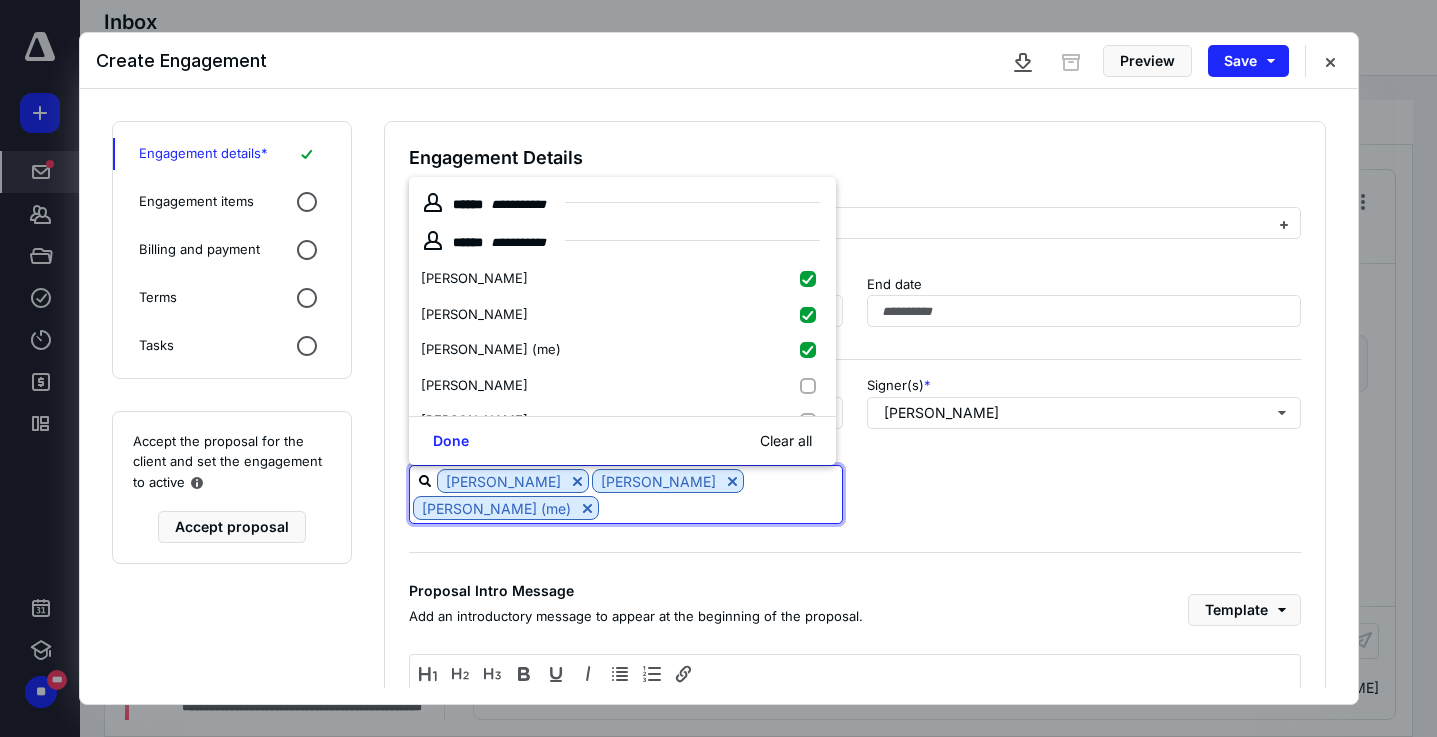 click on "Assignee(s) [PERSON_NAME] [PERSON_NAME] [PERSON_NAME] (me)" at bounding box center (855, 485) 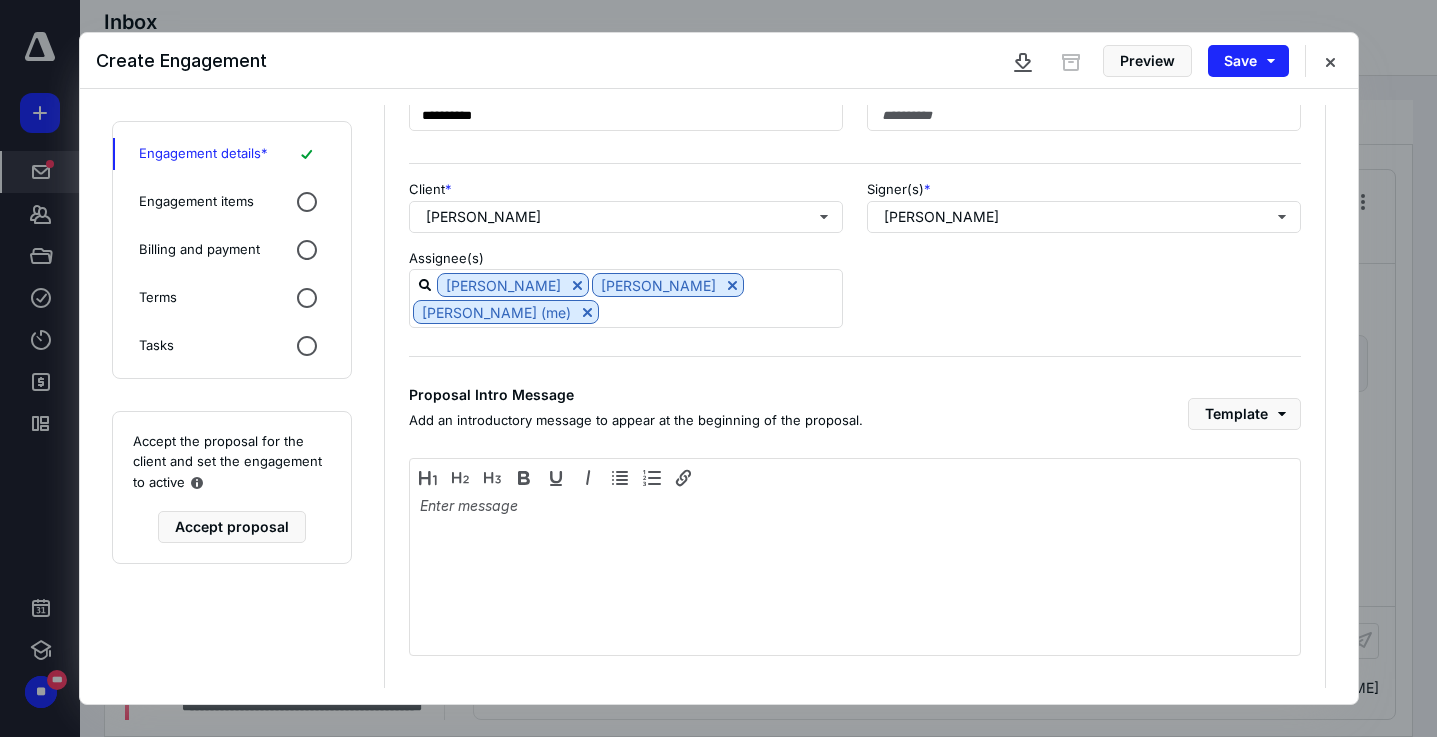scroll, scrollTop: 216, scrollLeft: 0, axis: vertical 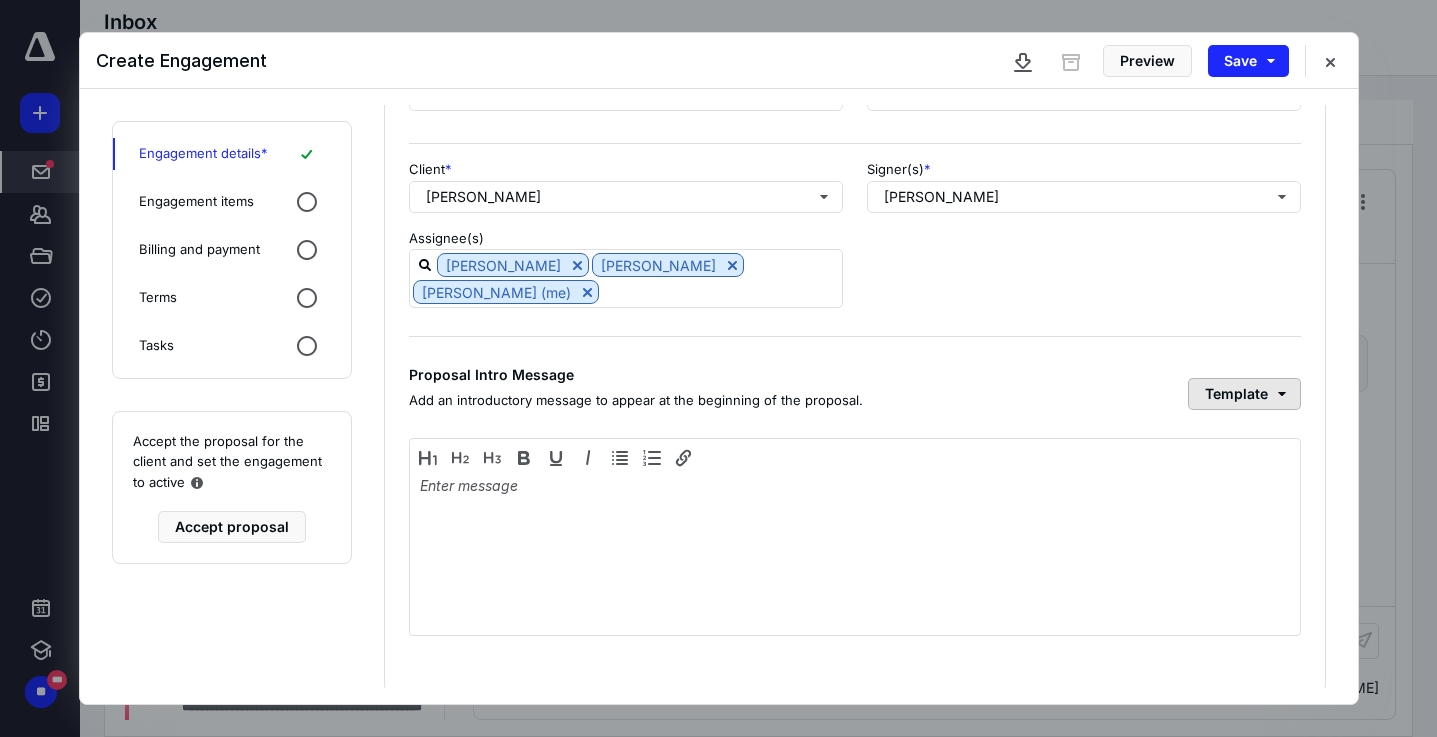 click on "Template" at bounding box center (1244, 394) 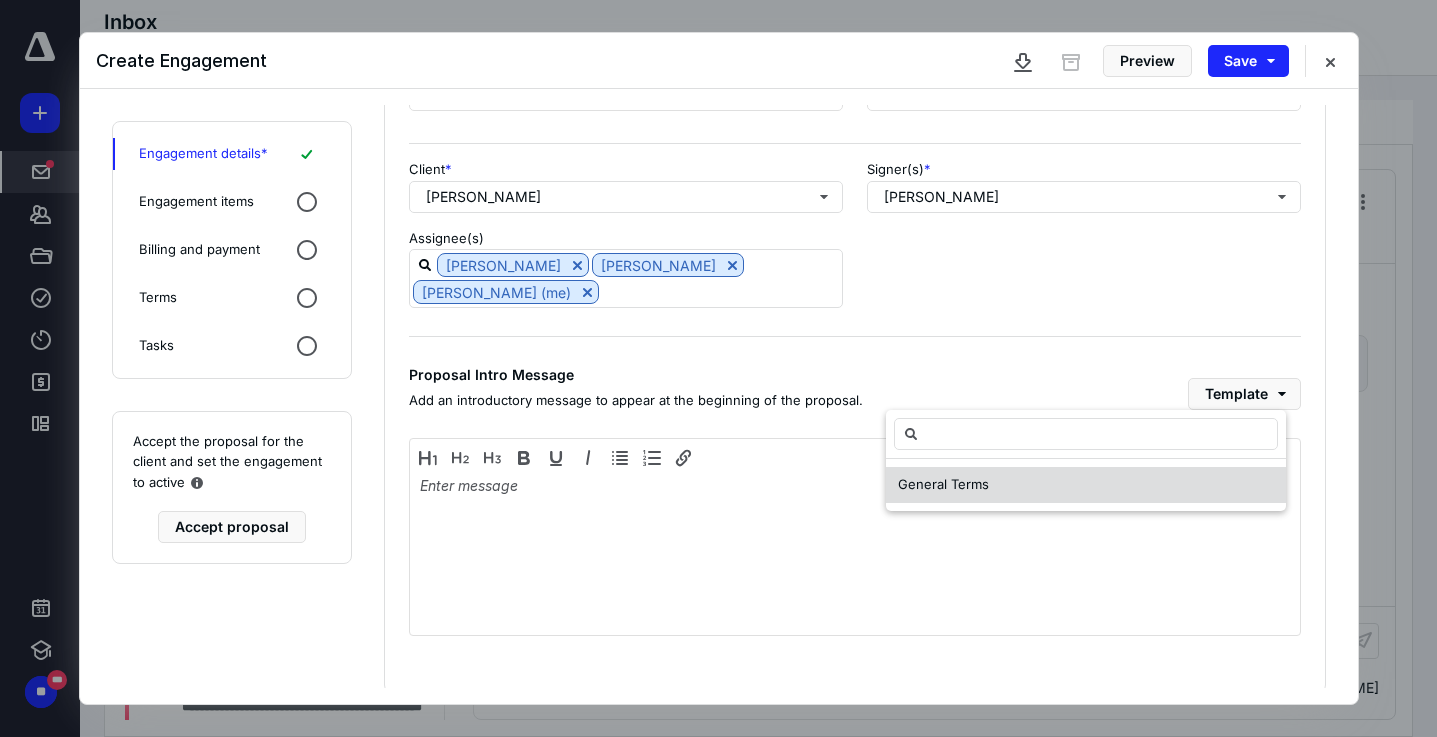 click on "General Terms" at bounding box center [1086, 485] 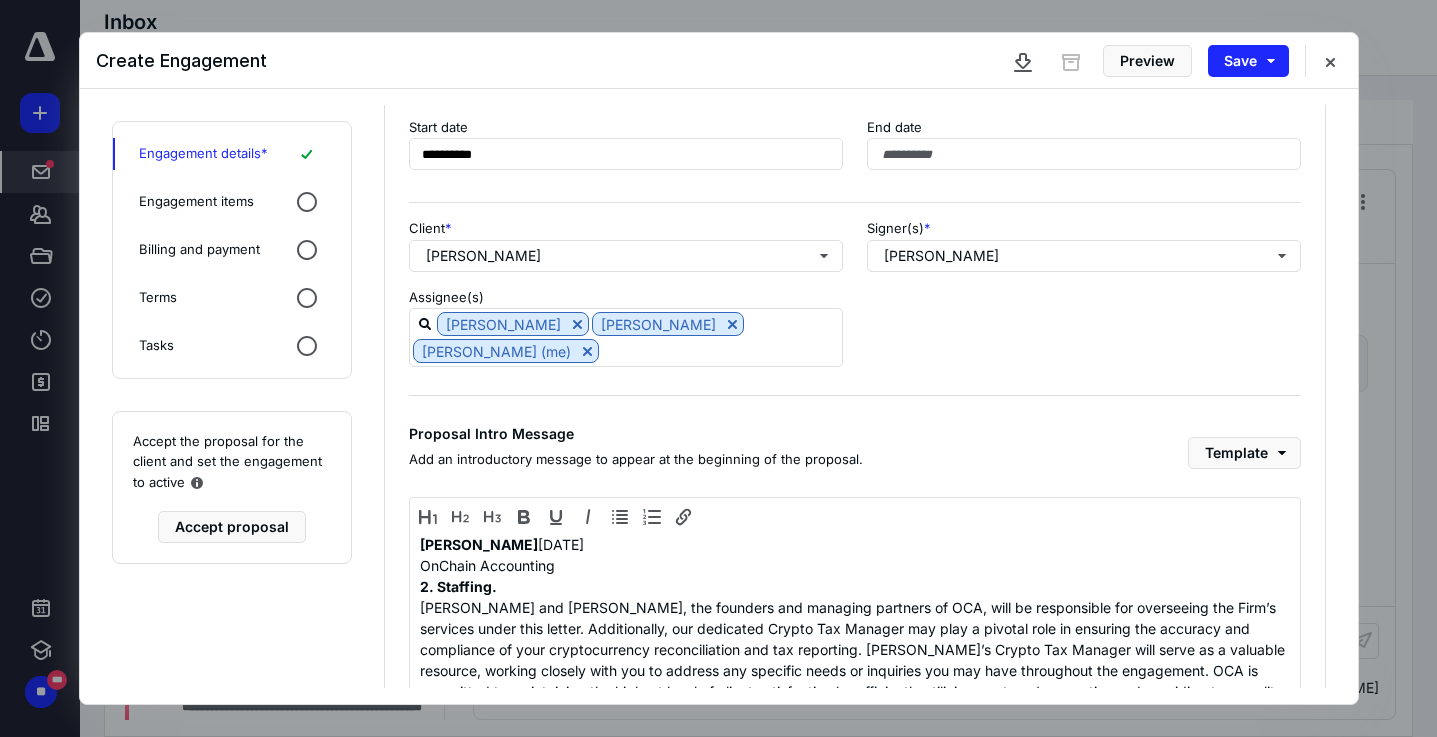scroll, scrollTop: 155, scrollLeft: 0, axis: vertical 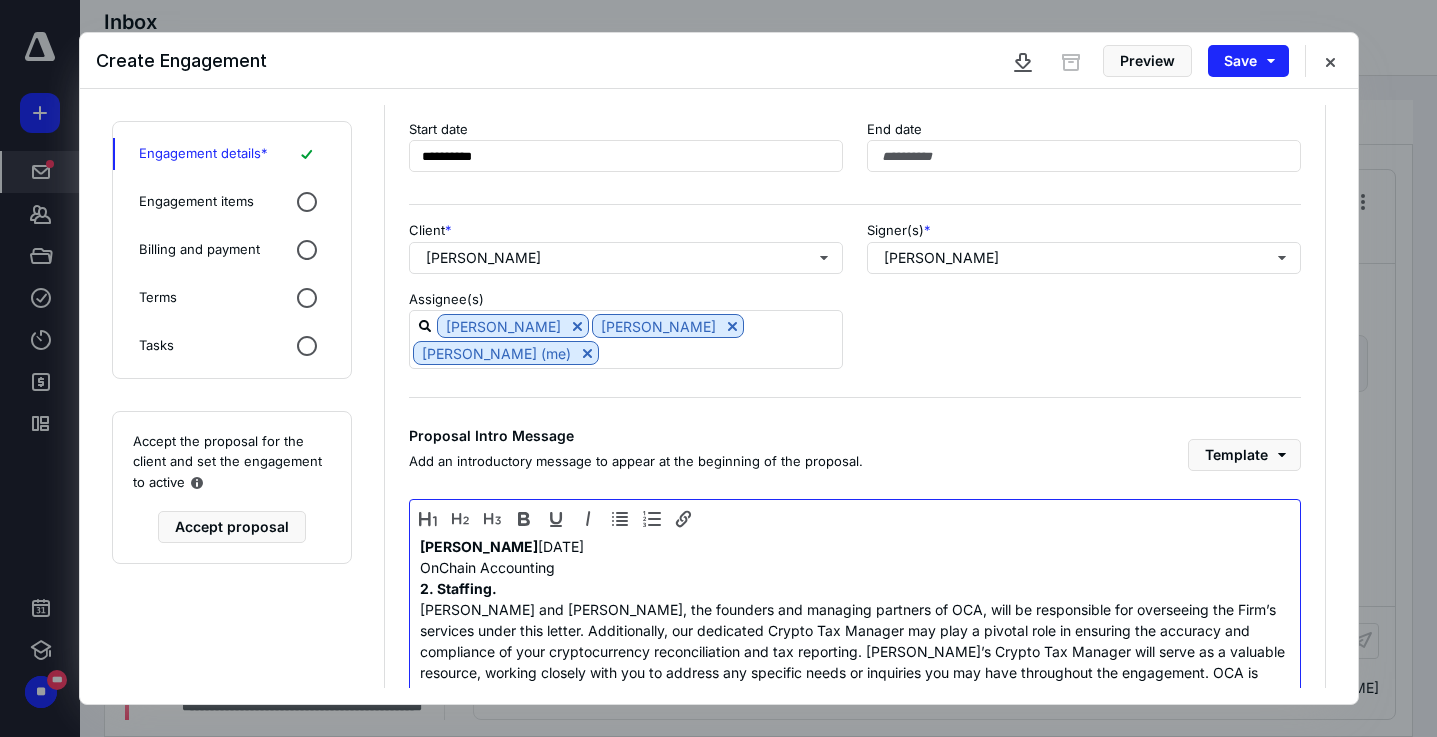 type 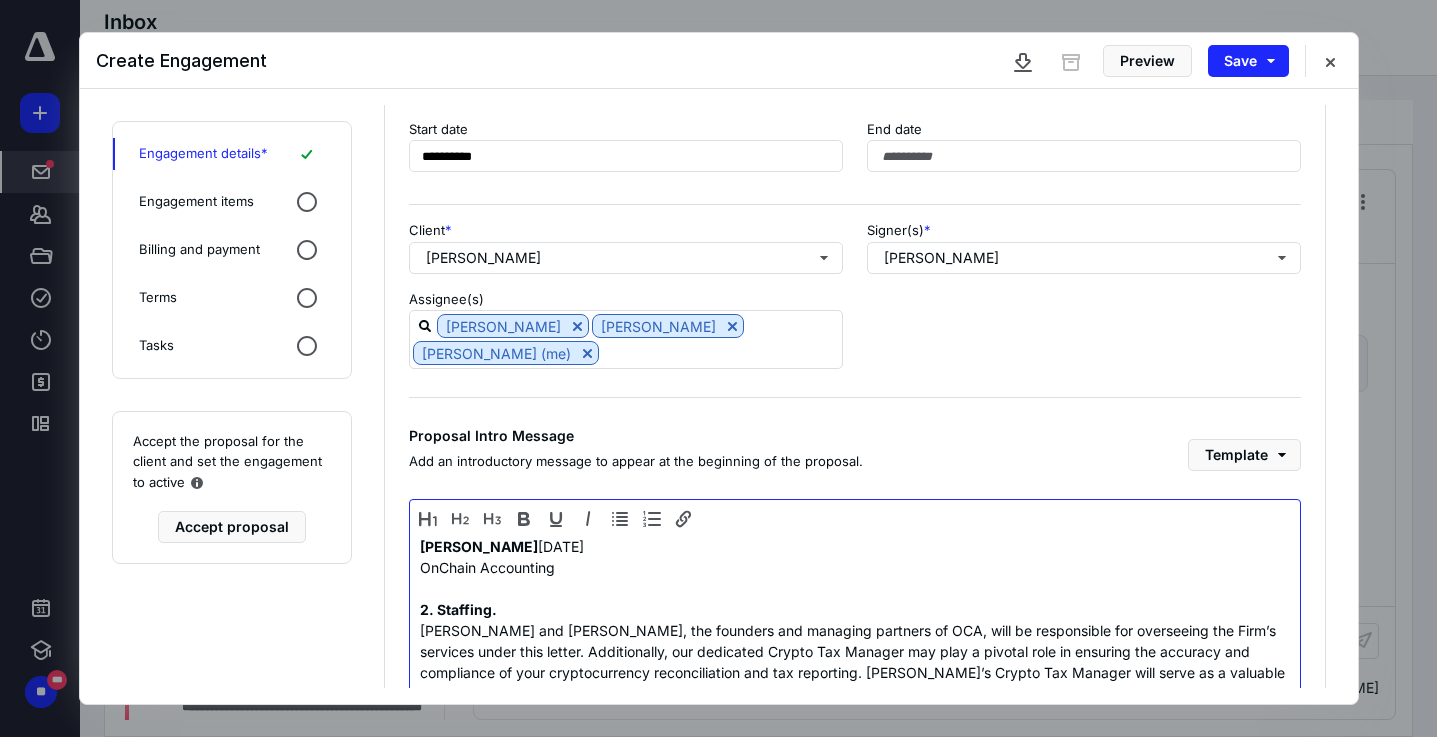 click on "[PERSON_NAME]  [DATE]" at bounding box center [855, 546] 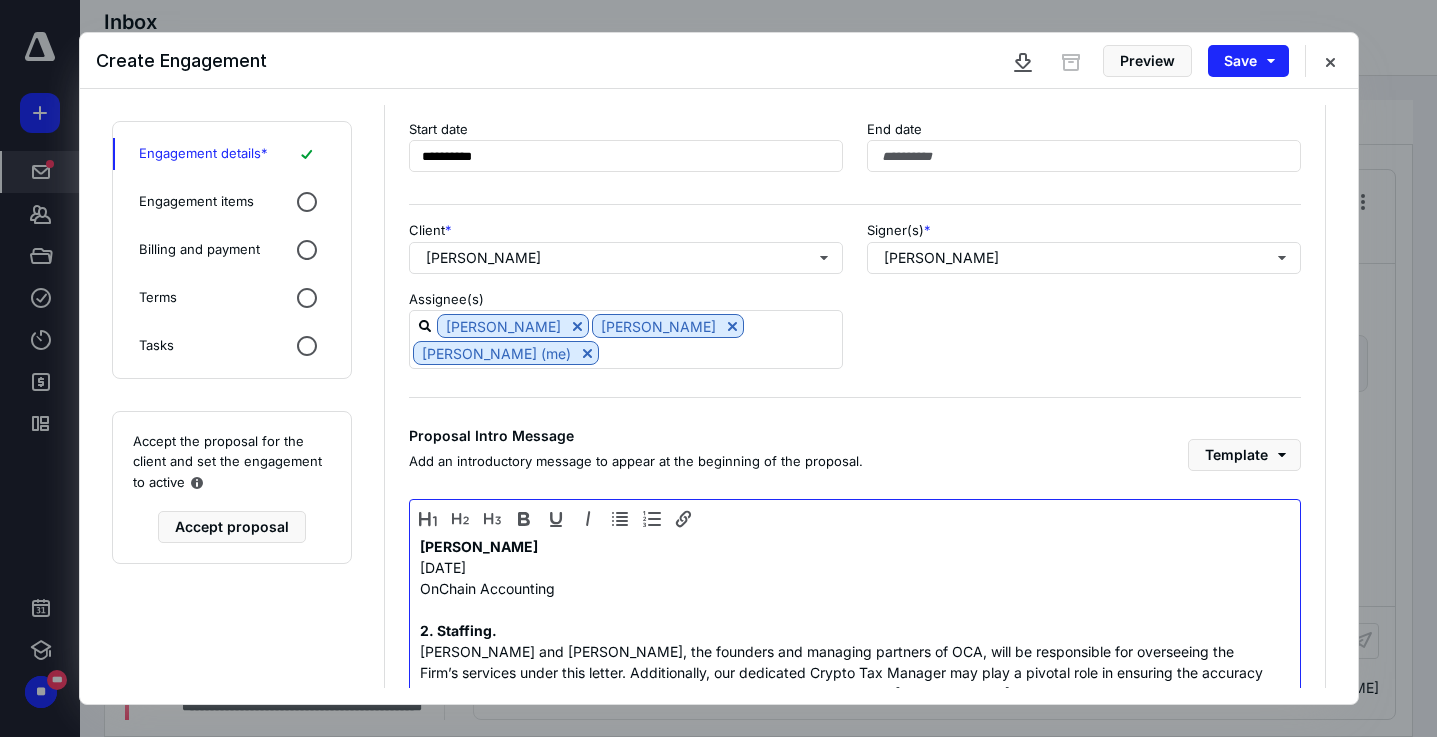 scroll, scrollTop: 1, scrollLeft: 0, axis: vertical 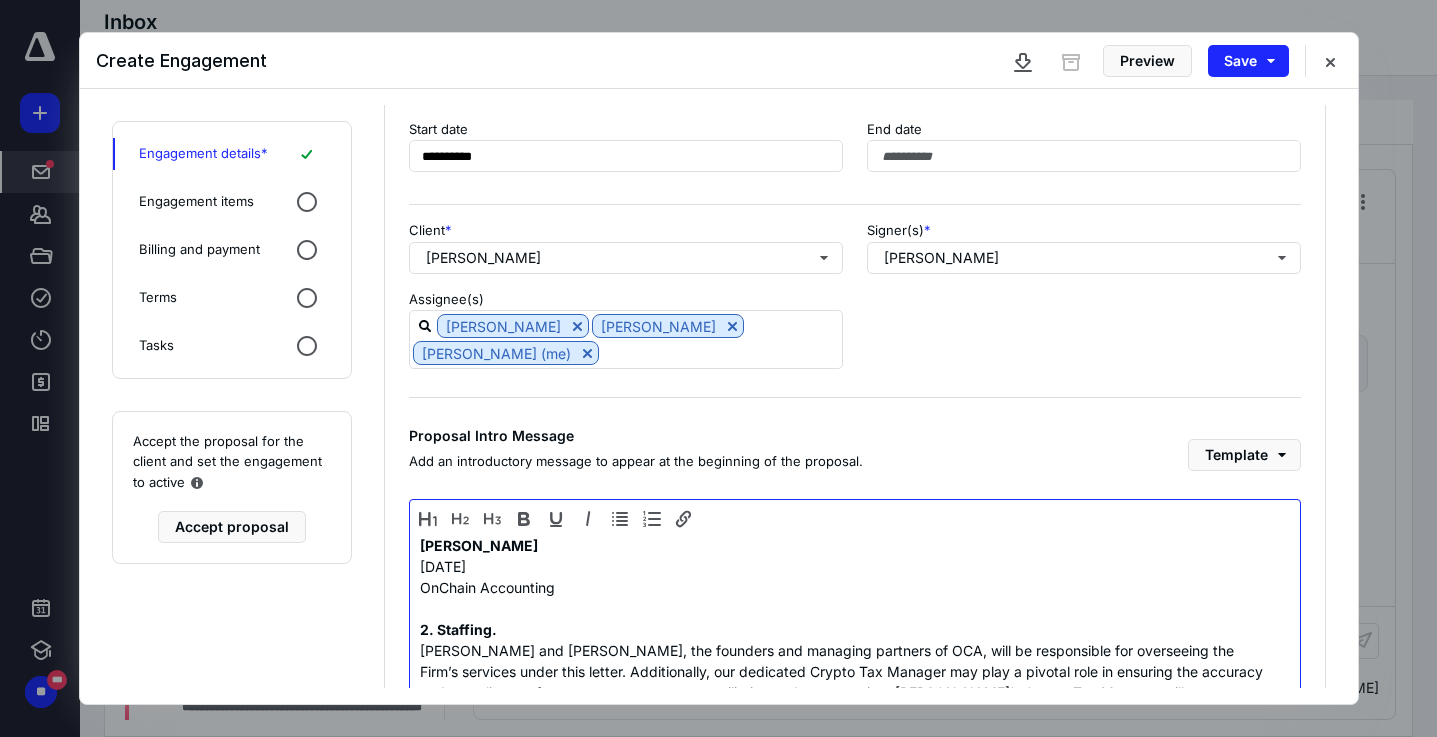click on "OnChain Accounting" at bounding box center (847, 587) 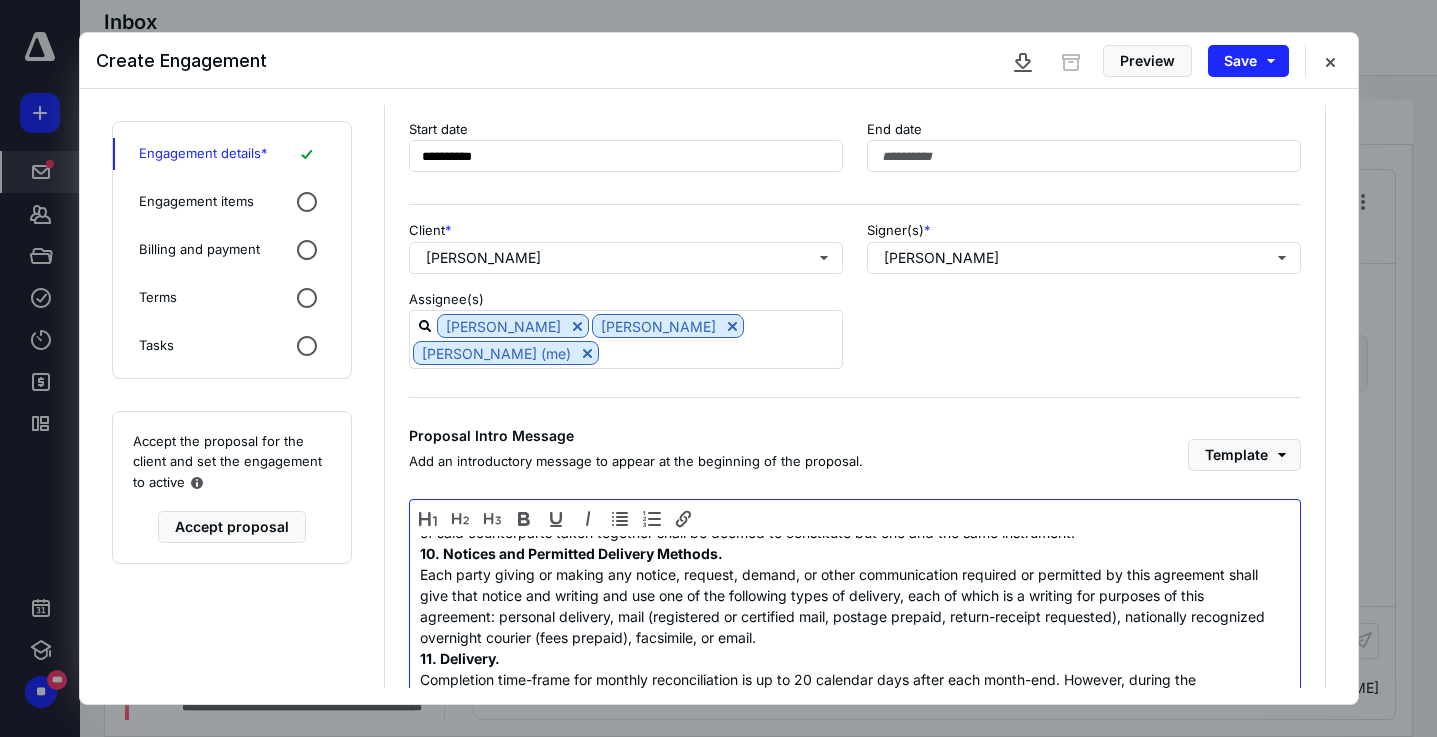 scroll, scrollTop: 2176, scrollLeft: 0, axis: vertical 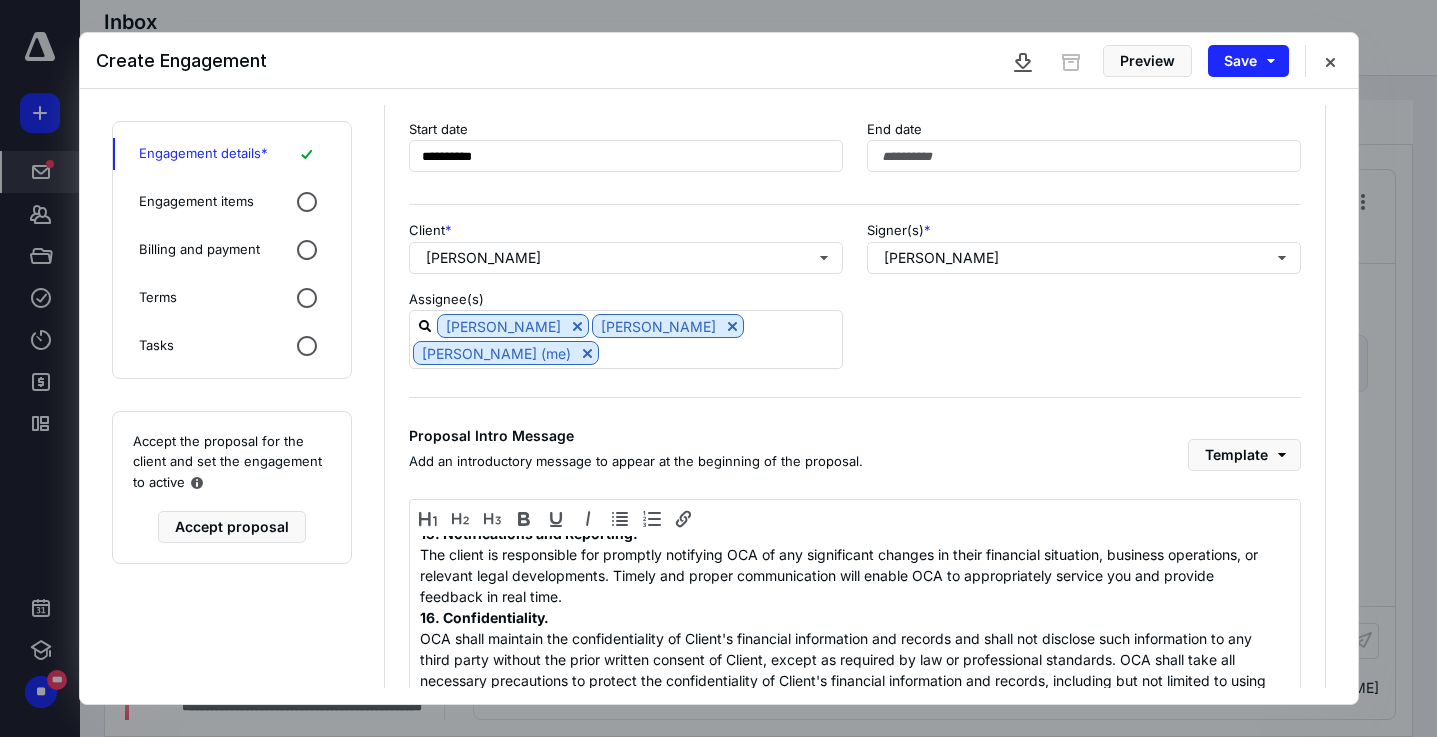 click 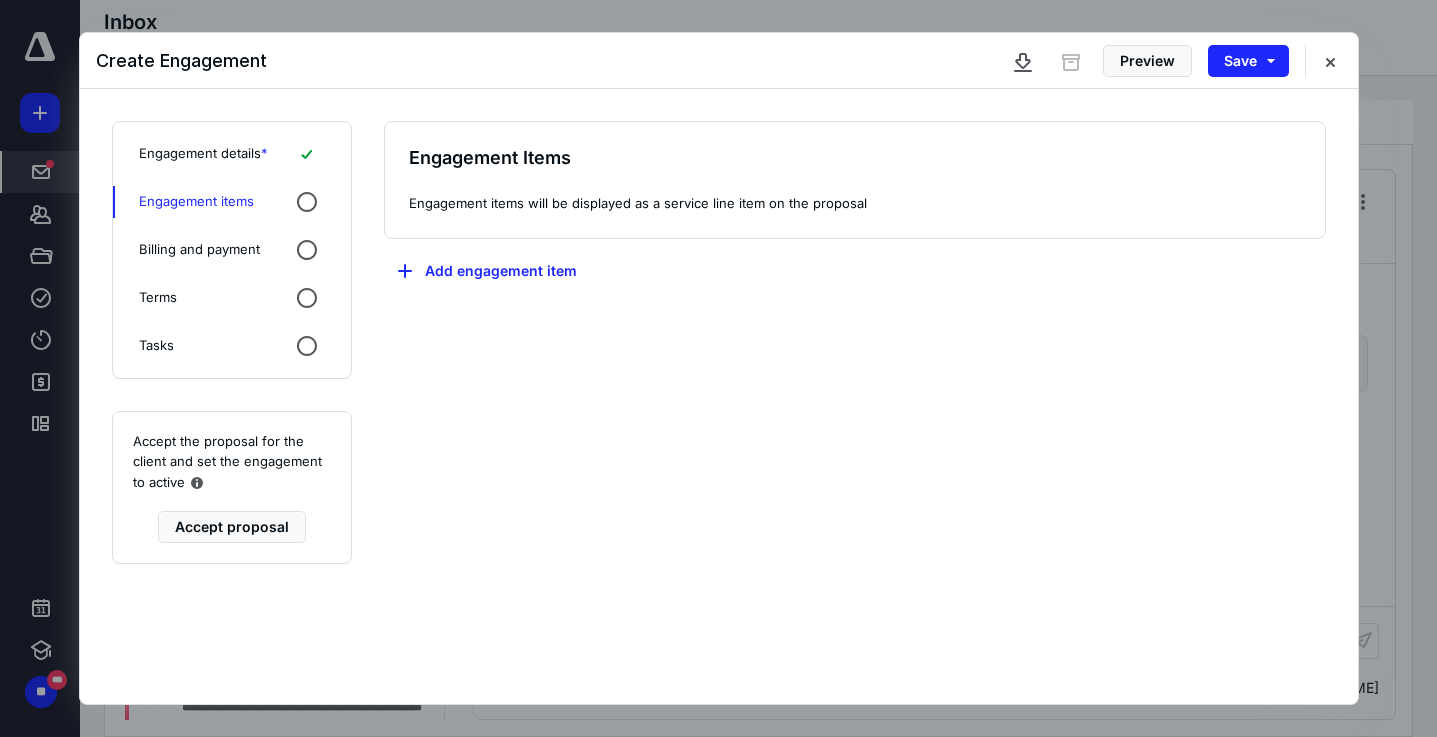 click on "Engagement details  *" at bounding box center (232, 154) 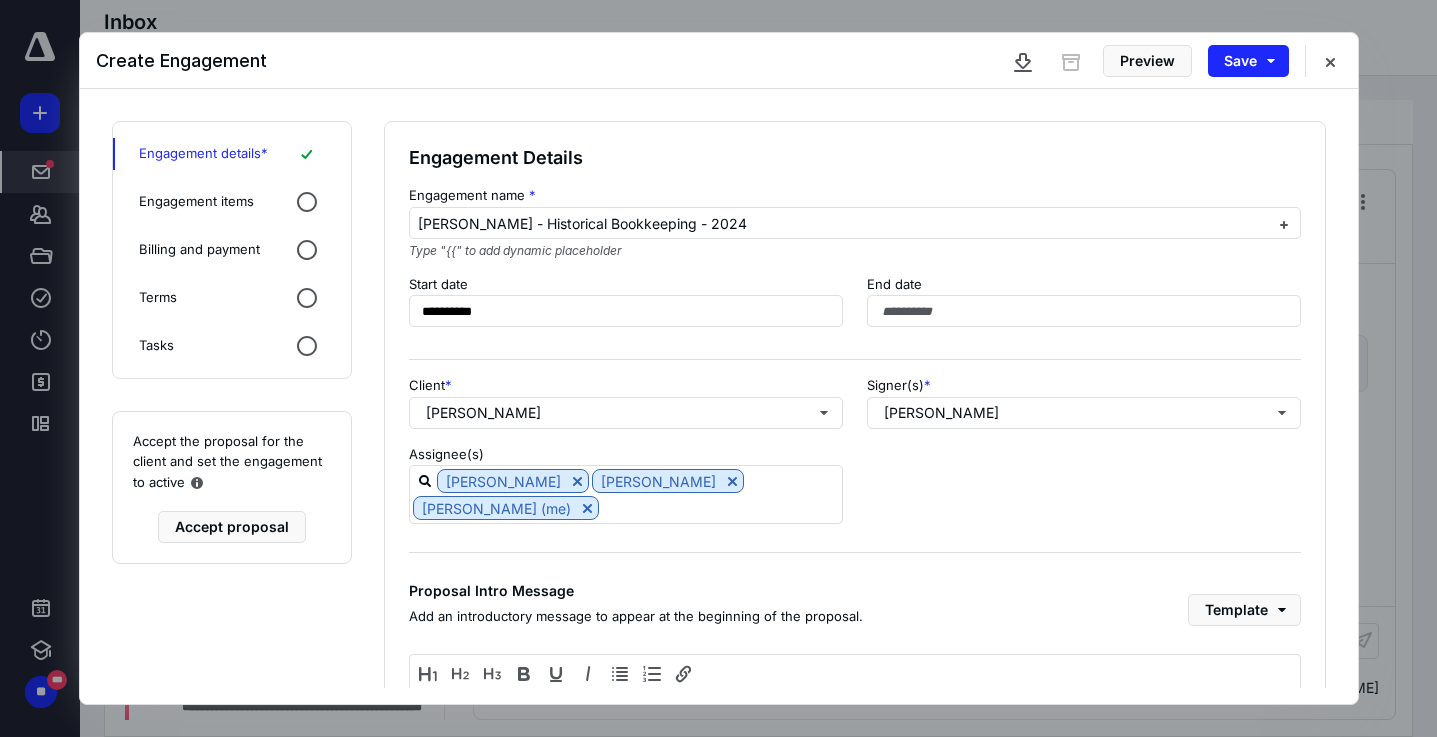 click 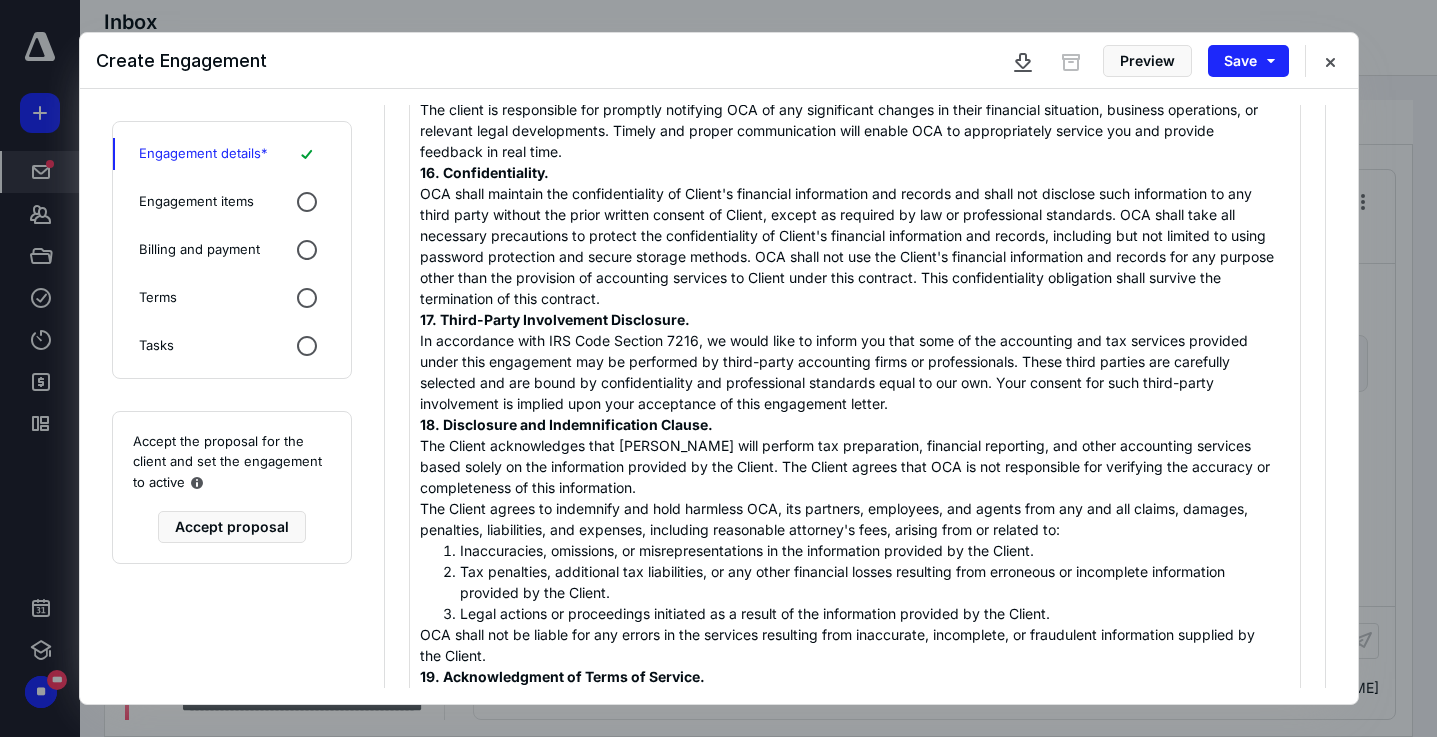 scroll, scrollTop: 826, scrollLeft: 0, axis: vertical 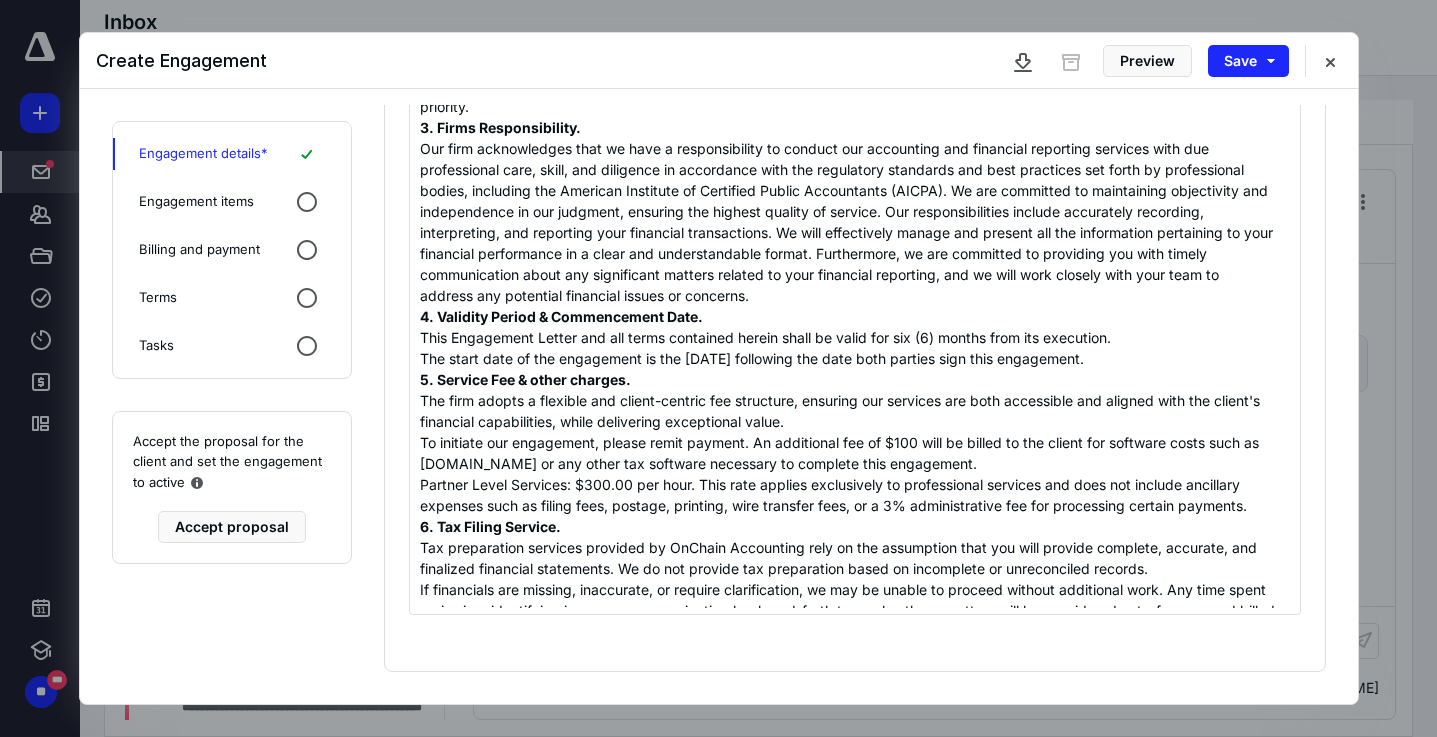 click on "Engagement items" at bounding box center (232, 202) 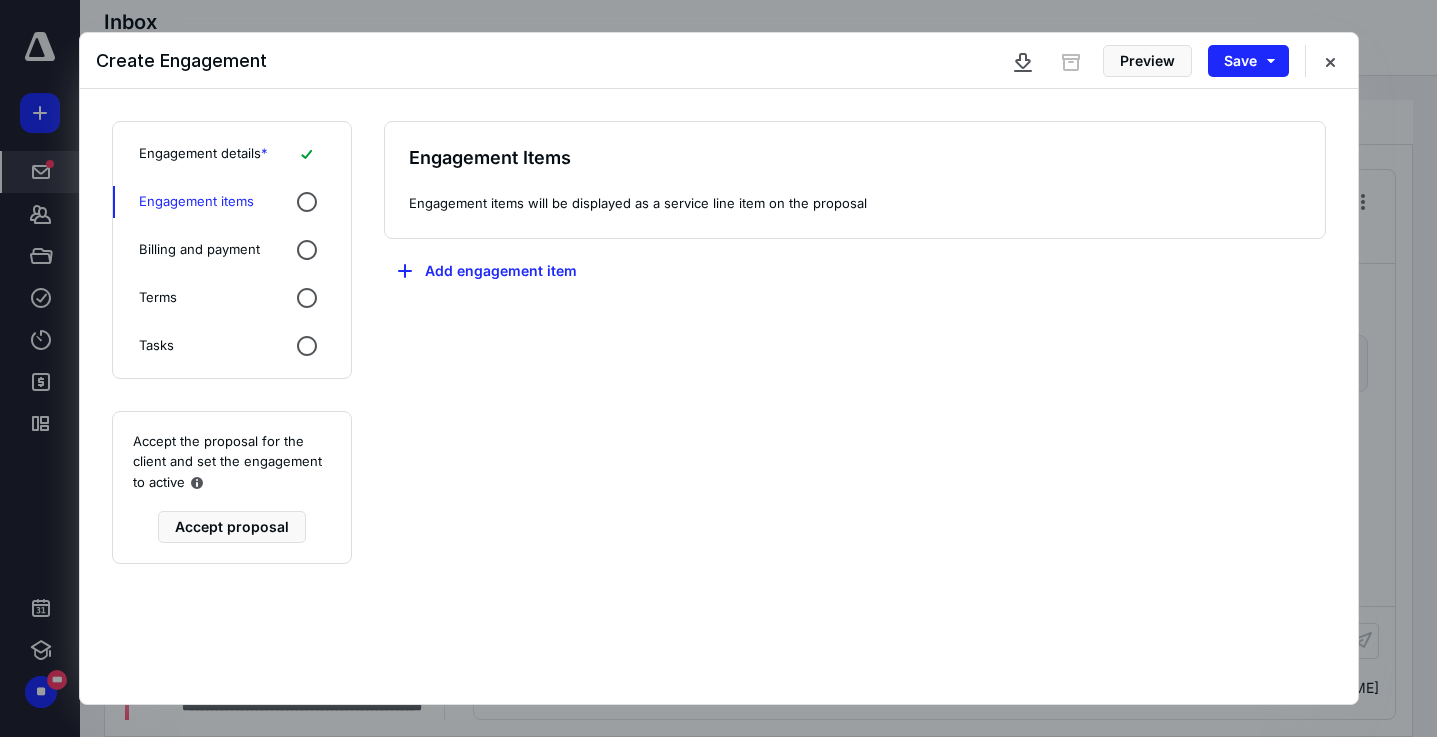 scroll, scrollTop: 0, scrollLeft: 0, axis: both 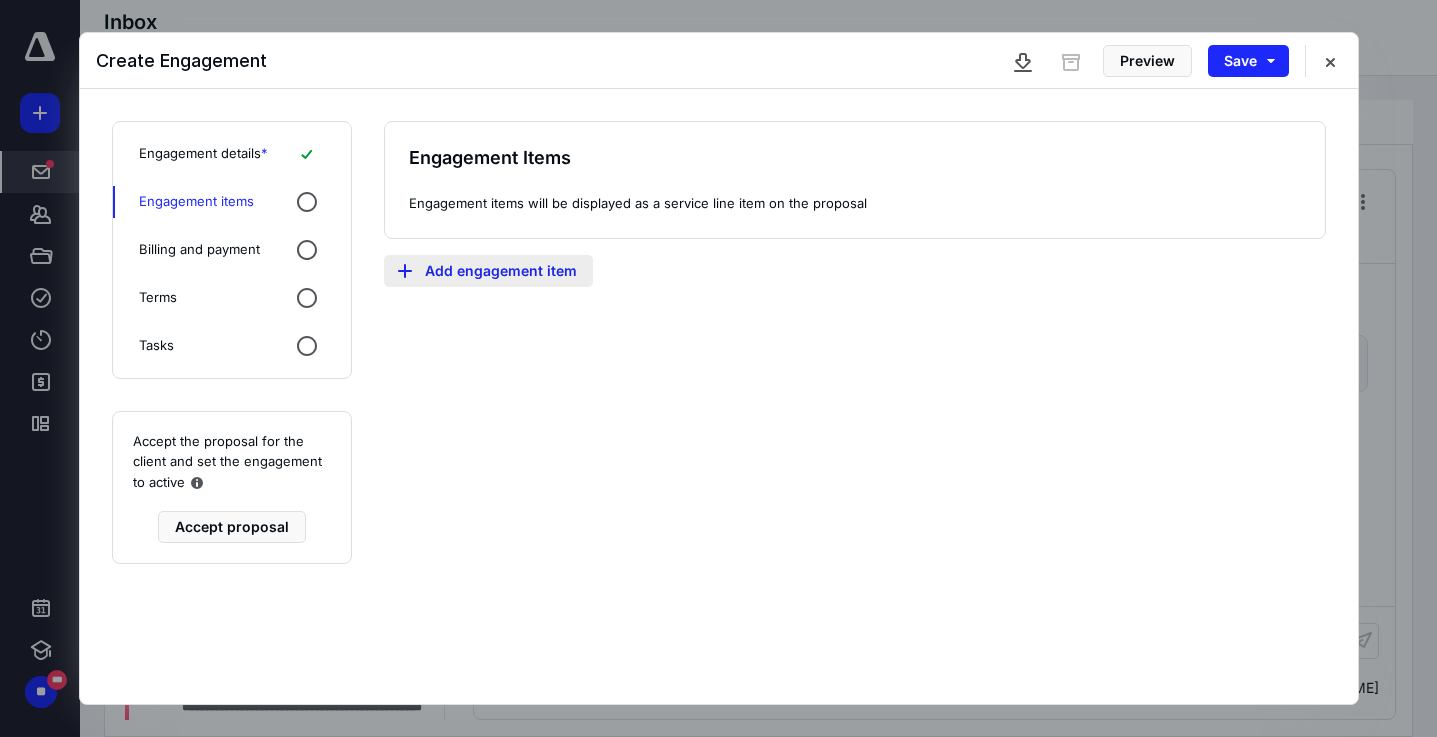 click on "Add engagement item" at bounding box center (488, 271) 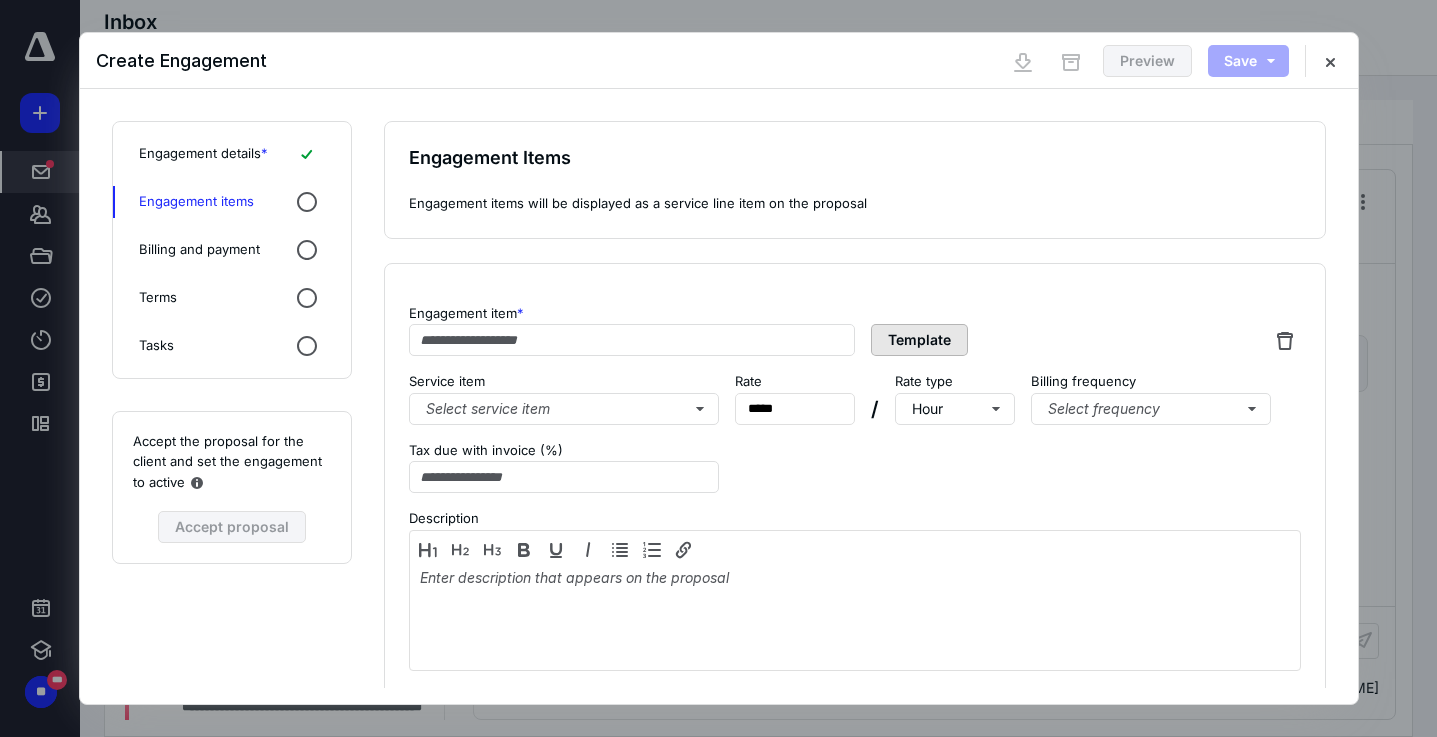 click on "Template" at bounding box center [919, 340] 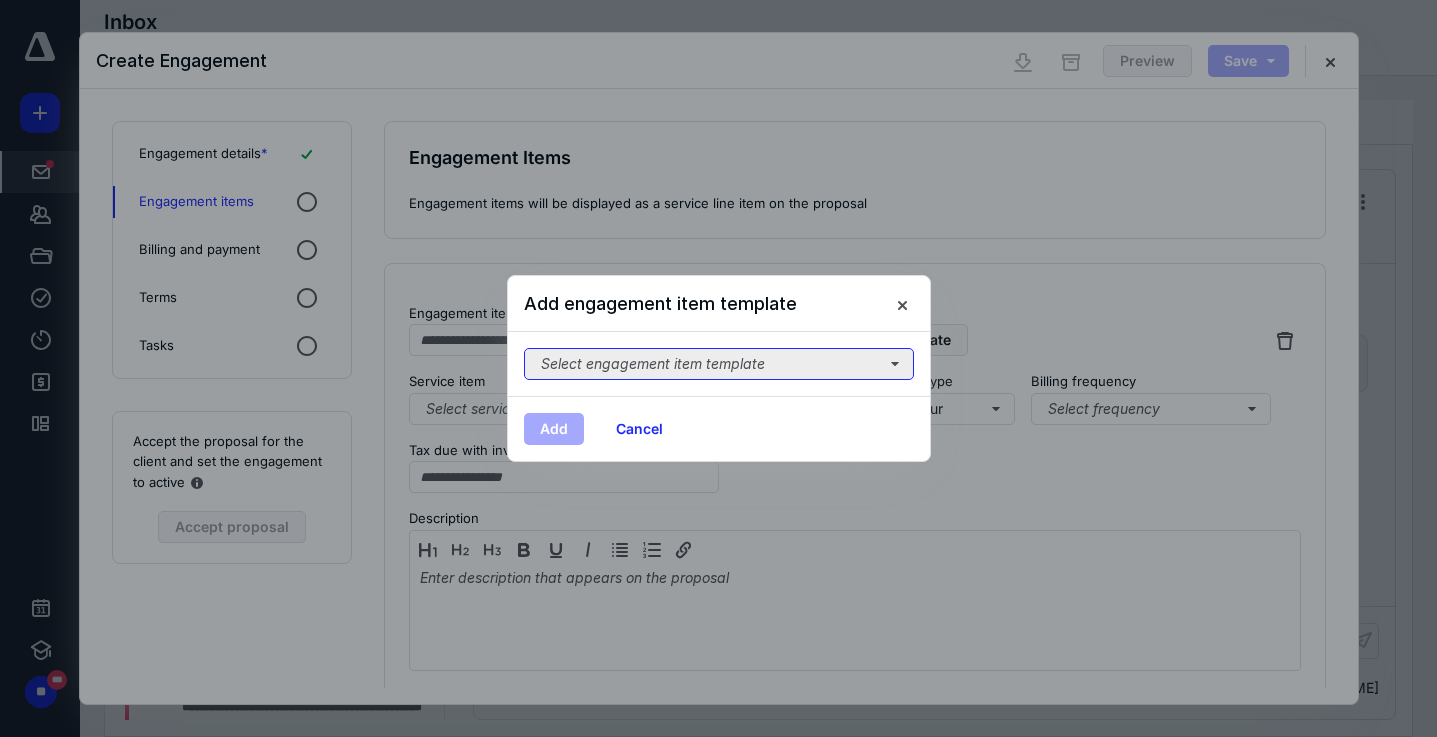 click on "Select engagement item template" at bounding box center (719, 364) 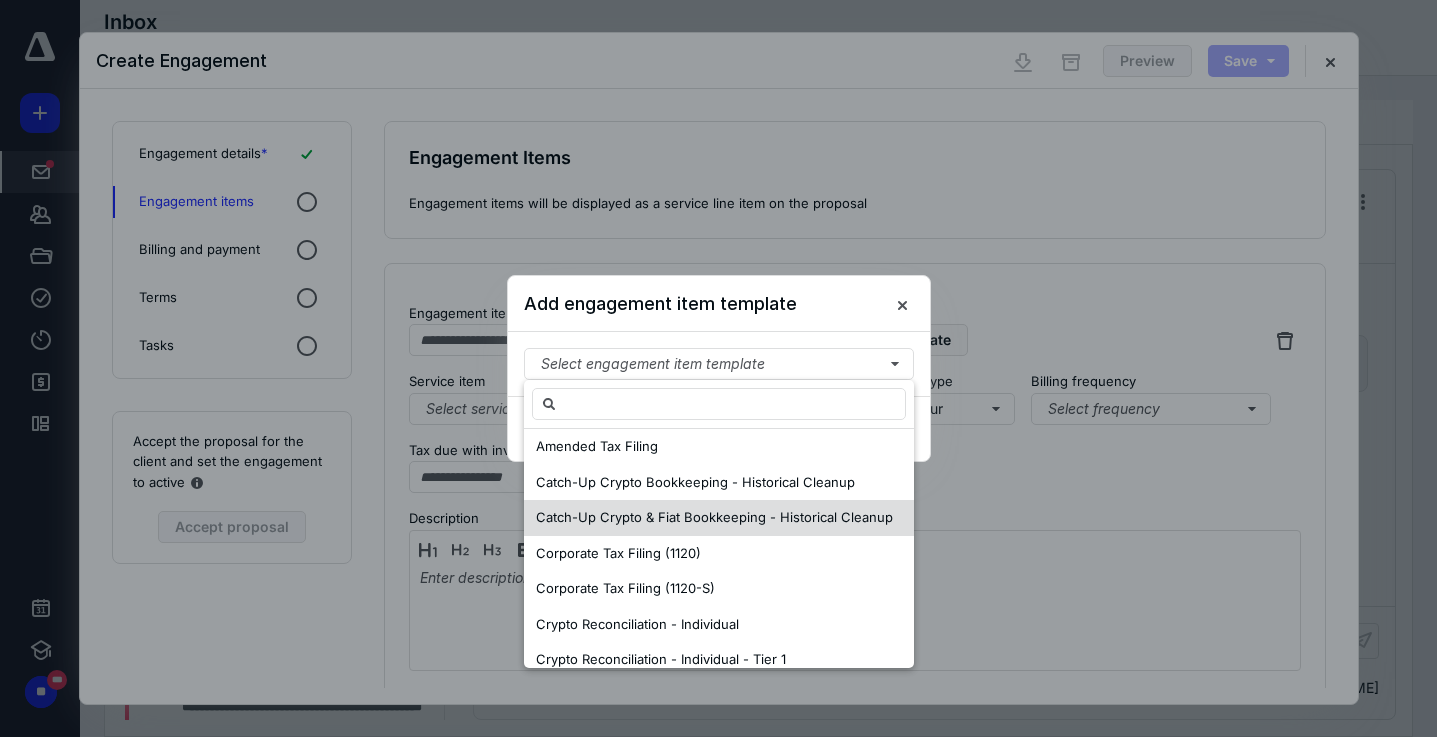 scroll, scrollTop: 7, scrollLeft: 0, axis: vertical 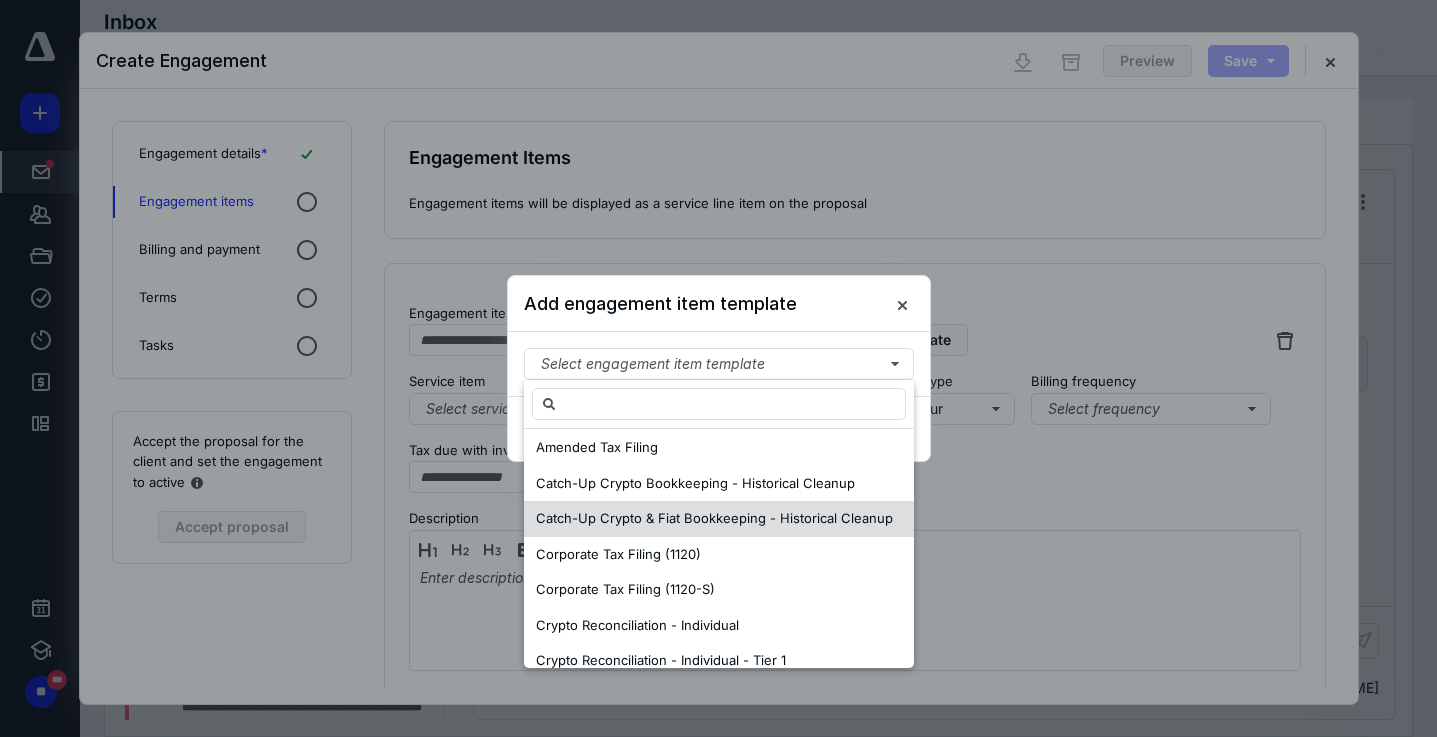 click on "Catch-Up Crypto & Fiat Bookkeeping - Historical Cleanup" at bounding box center (714, 518) 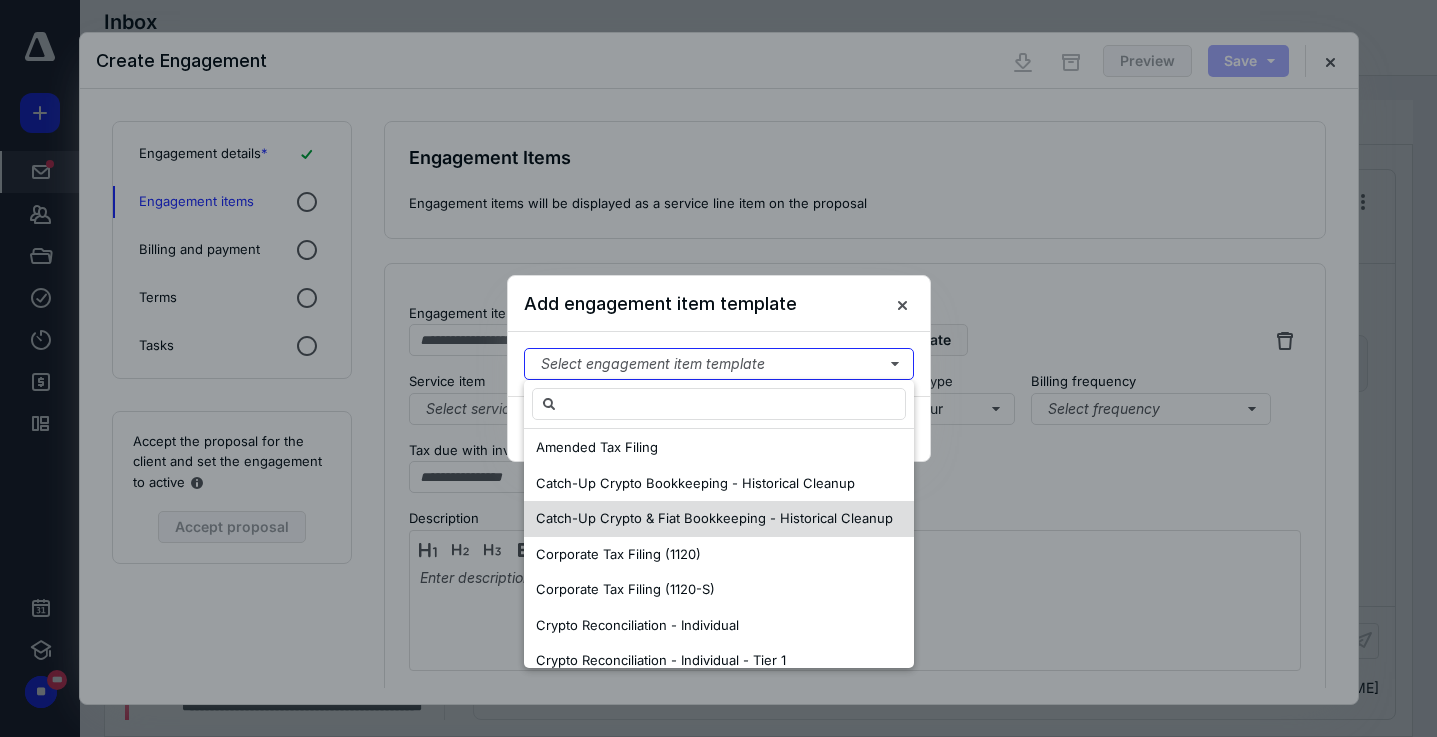 scroll, scrollTop: 0, scrollLeft: 0, axis: both 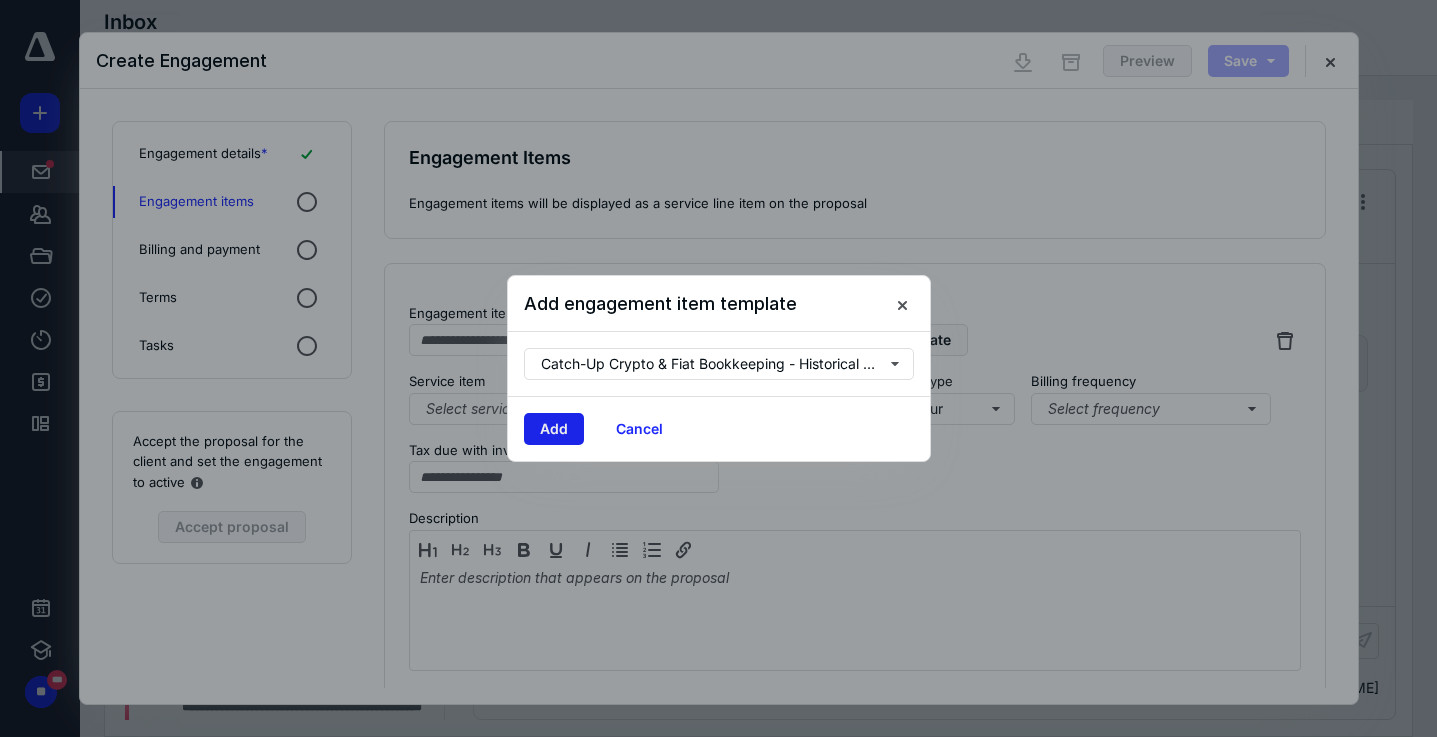 click on "Add" at bounding box center [554, 429] 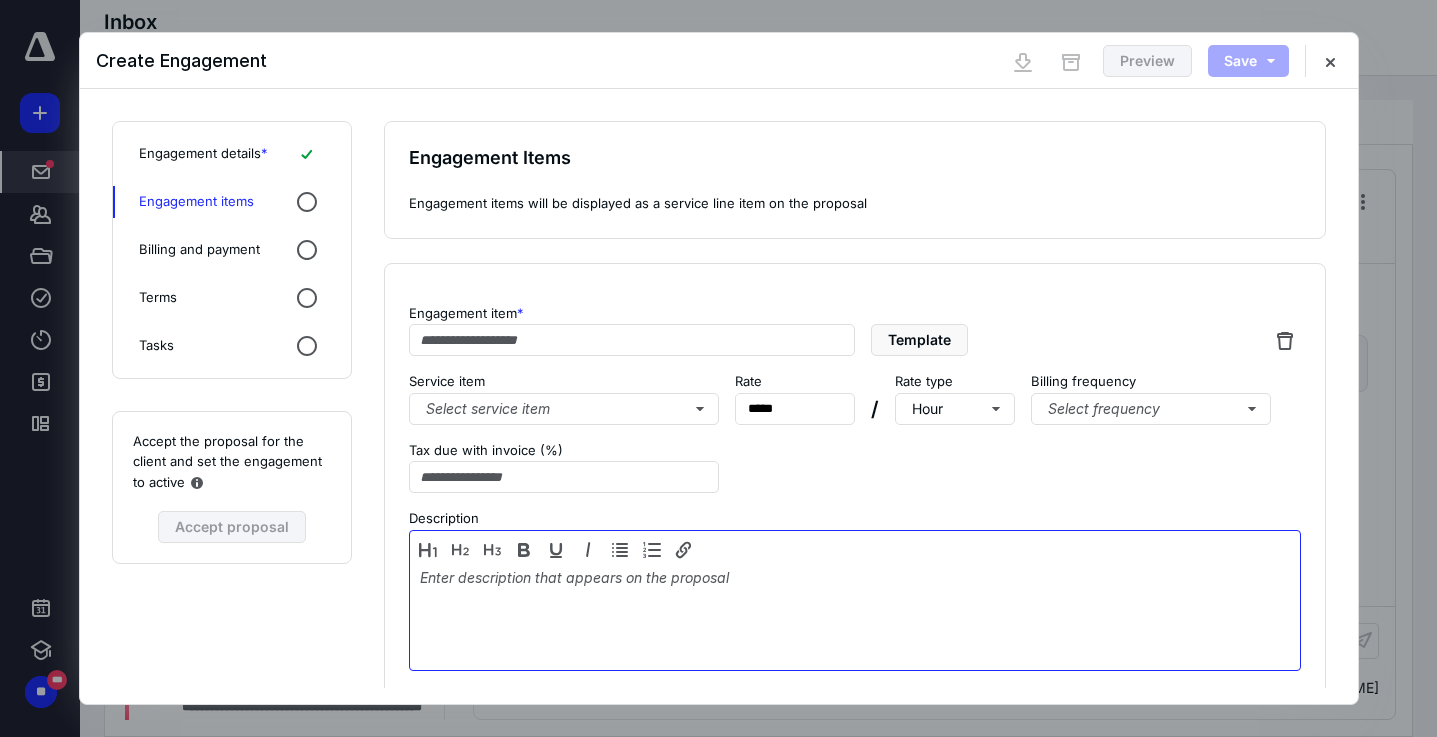 type on "**********" 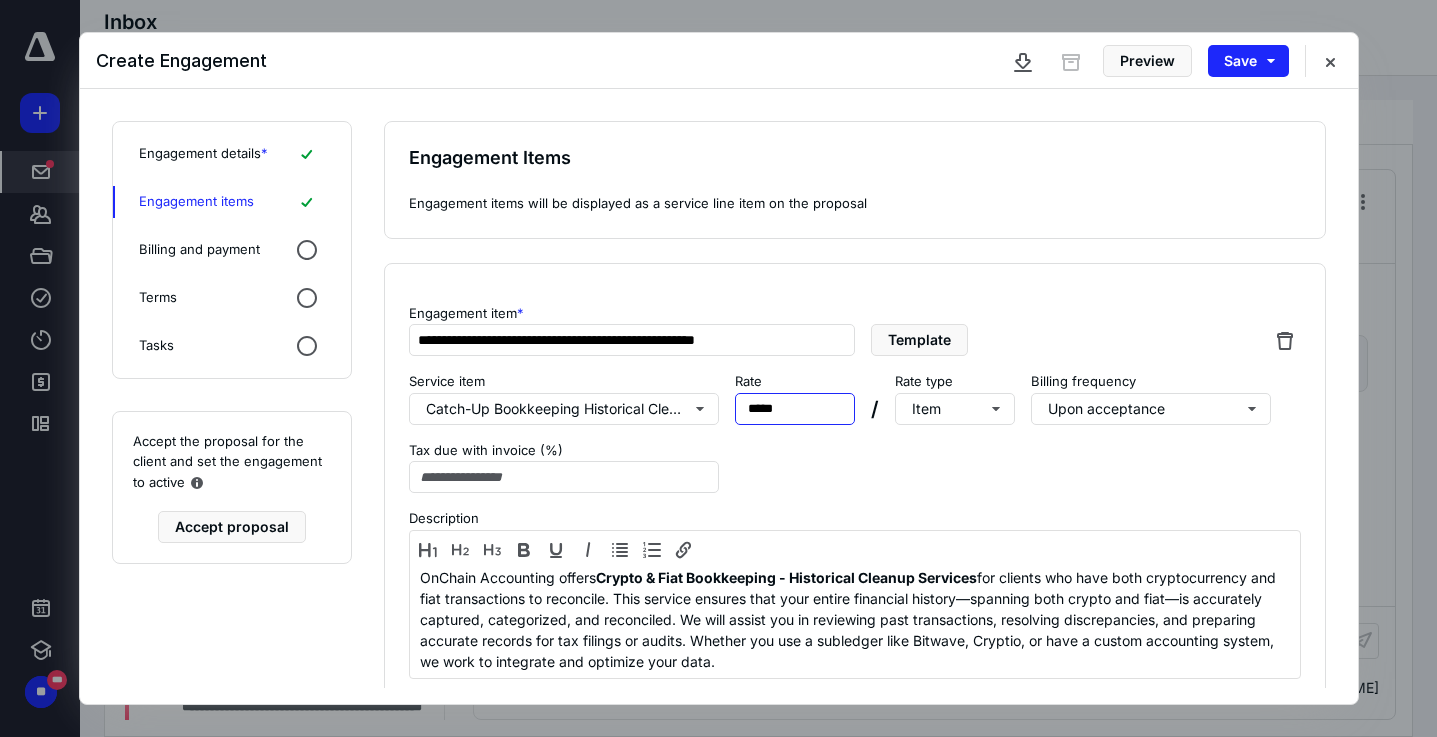 drag, startPoint x: 823, startPoint y: 405, endPoint x: 728, endPoint y: 405, distance: 95 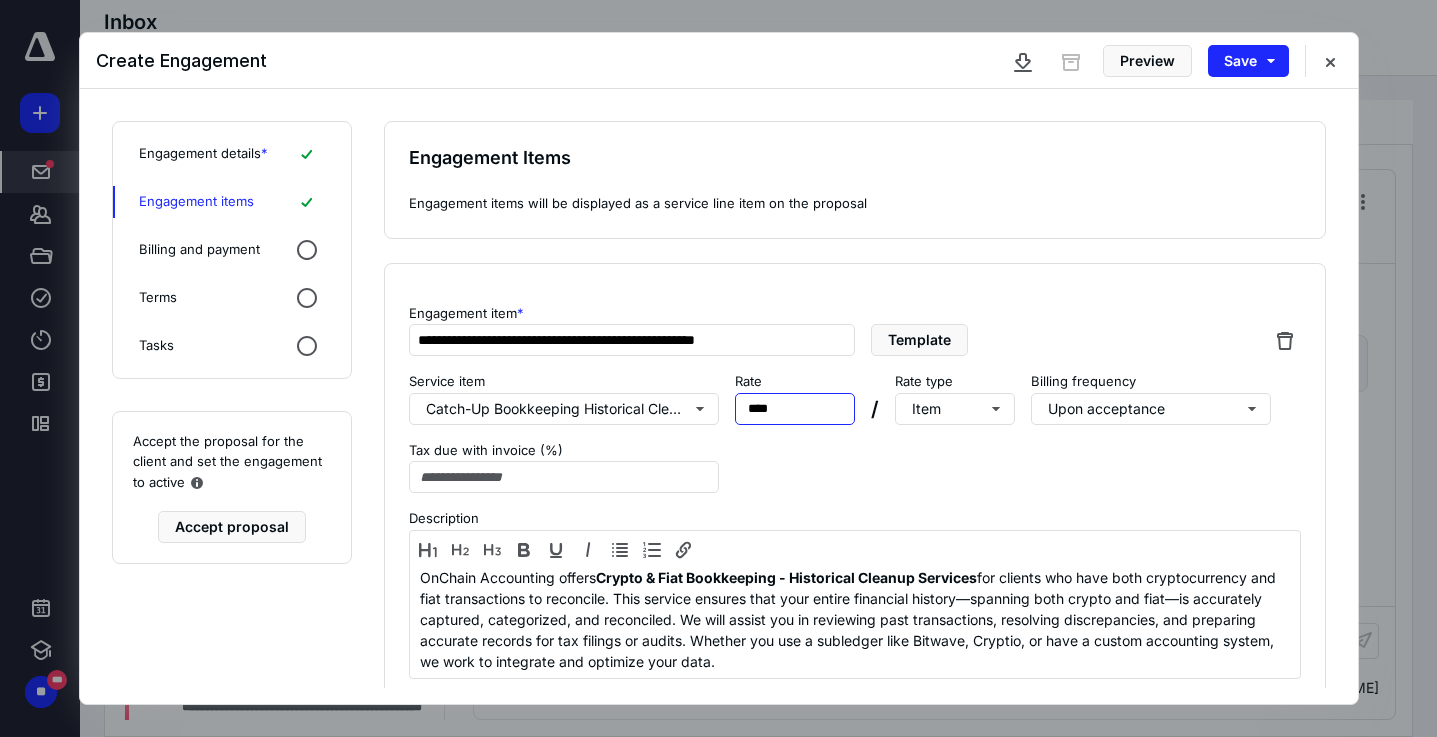 type on "*****" 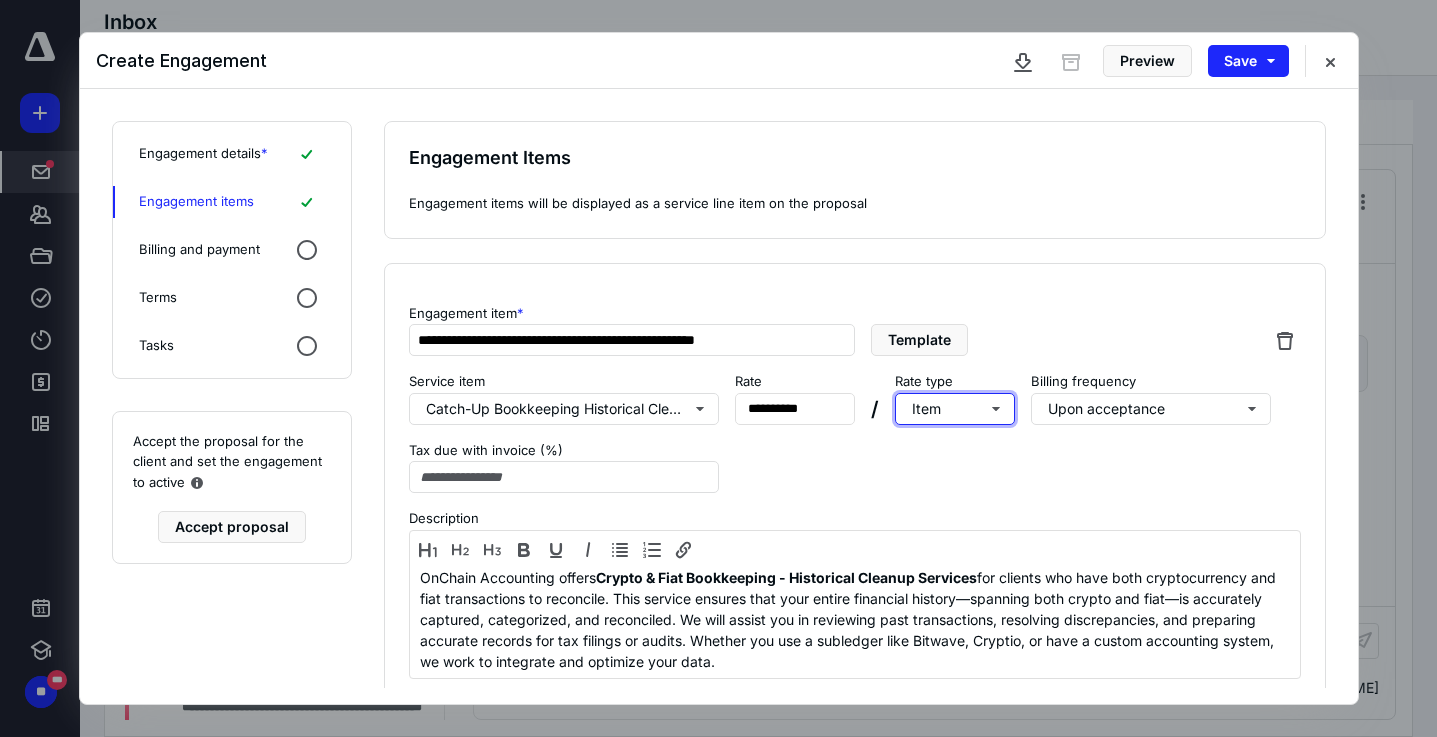 type 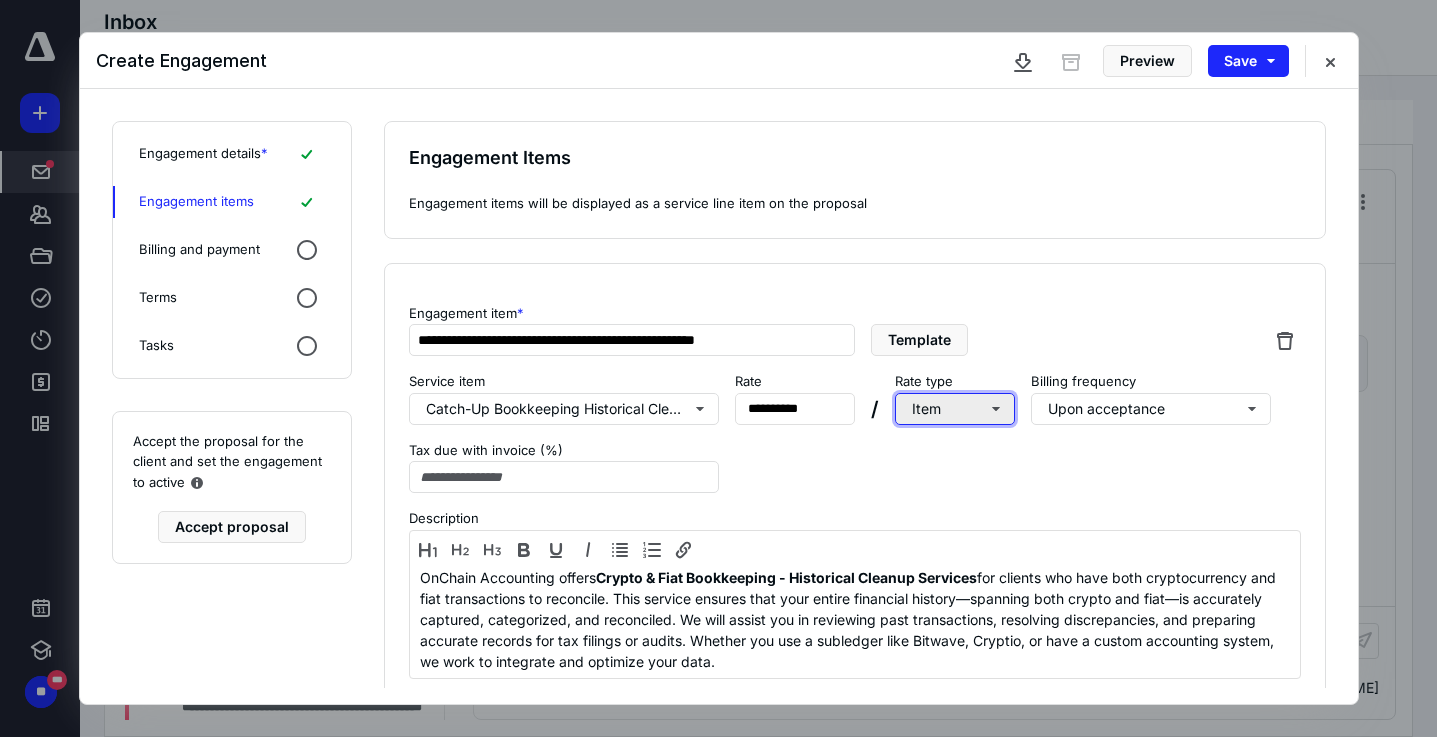click on "Item" at bounding box center [955, 409] 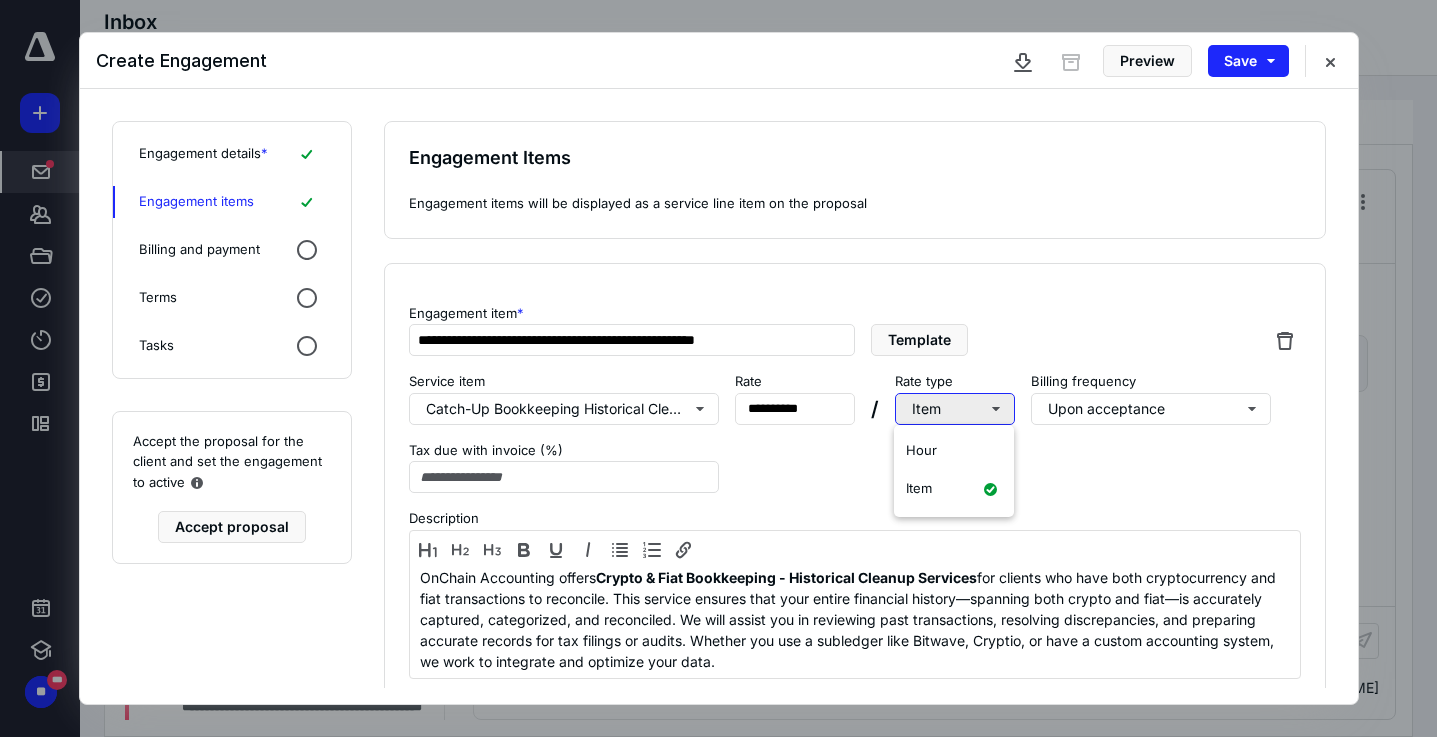 click on "Item" at bounding box center [955, 409] 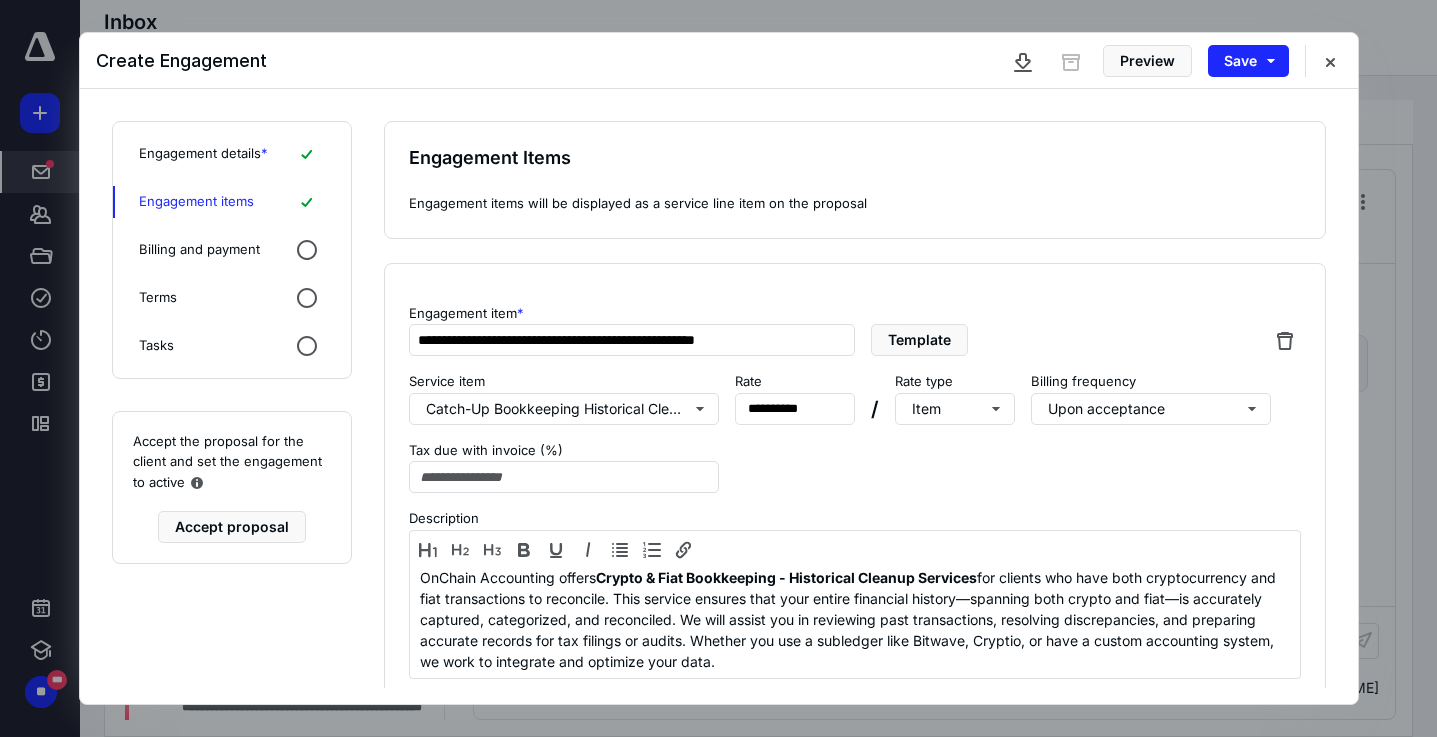 click on "**********" at bounding box center (855, 483) 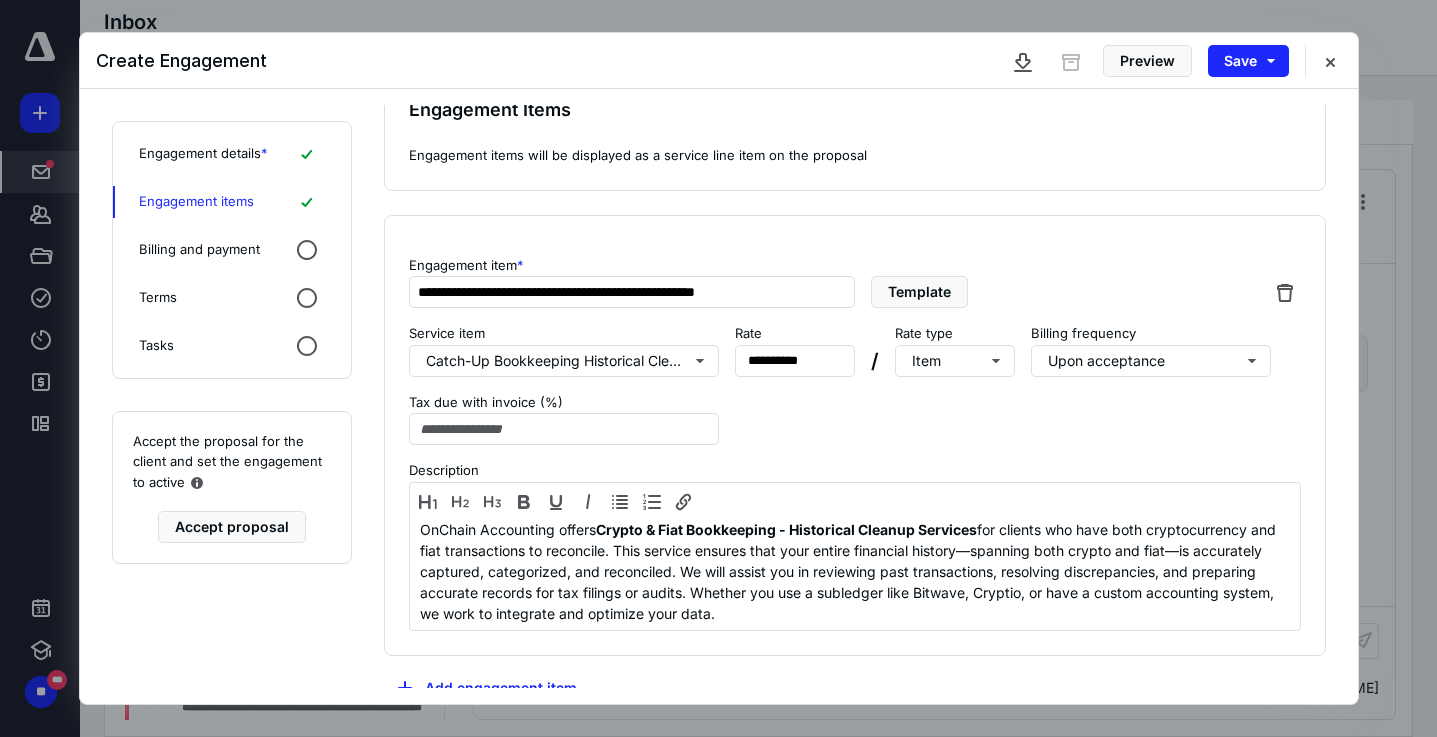 scroll, scrollTop: 49, scrollLeft: 0, axis: vertical 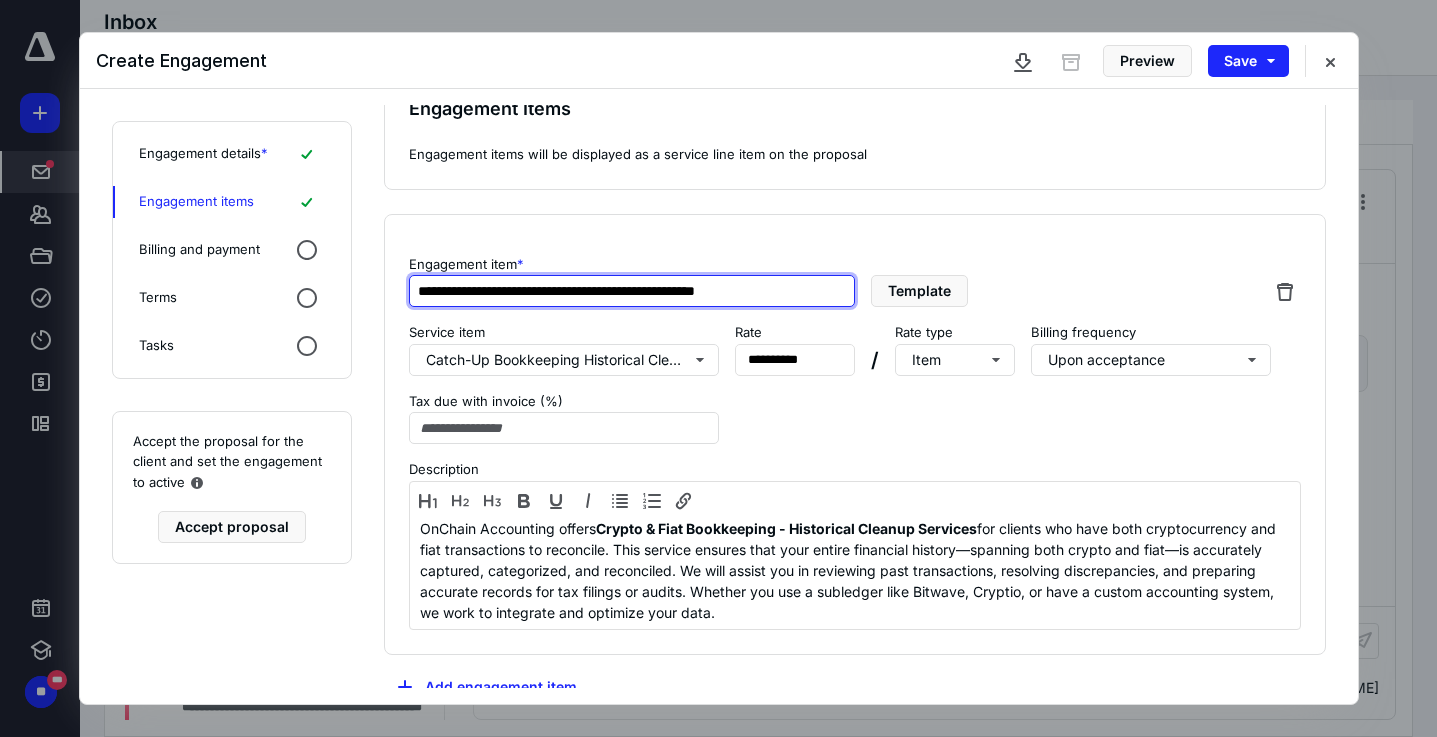 click on "**********" at bounding box center [632, 291] 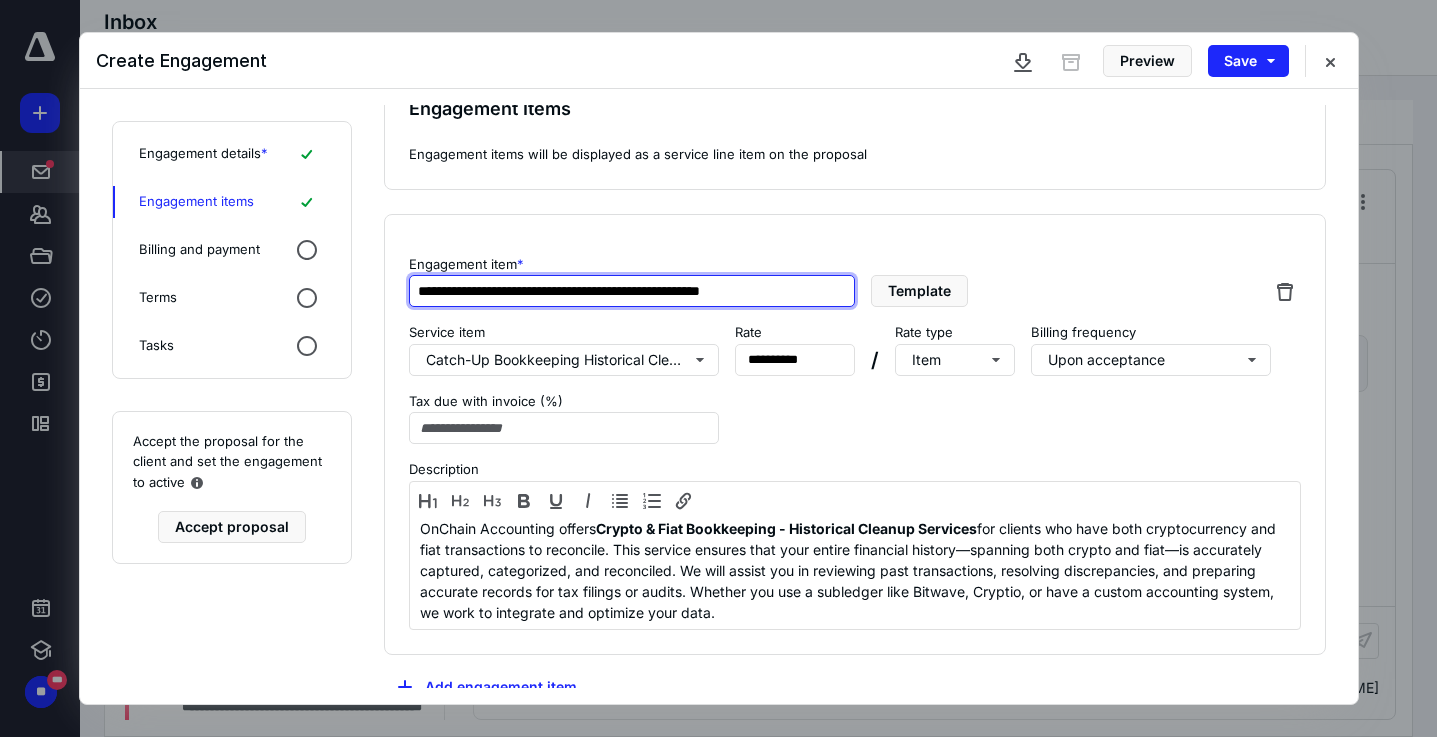 scroll, scrollTop: 24, scrollLeft: 0, axis: vertical 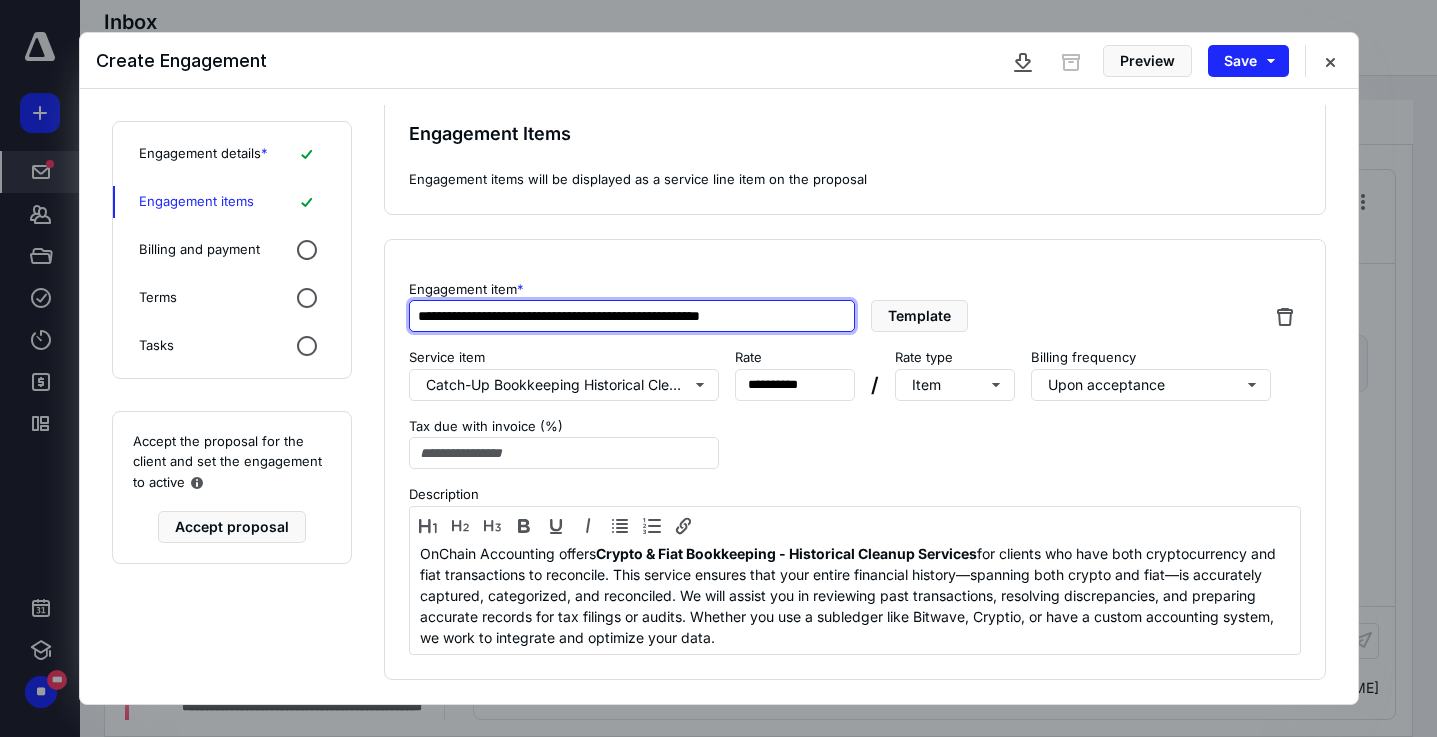 type on "**********" 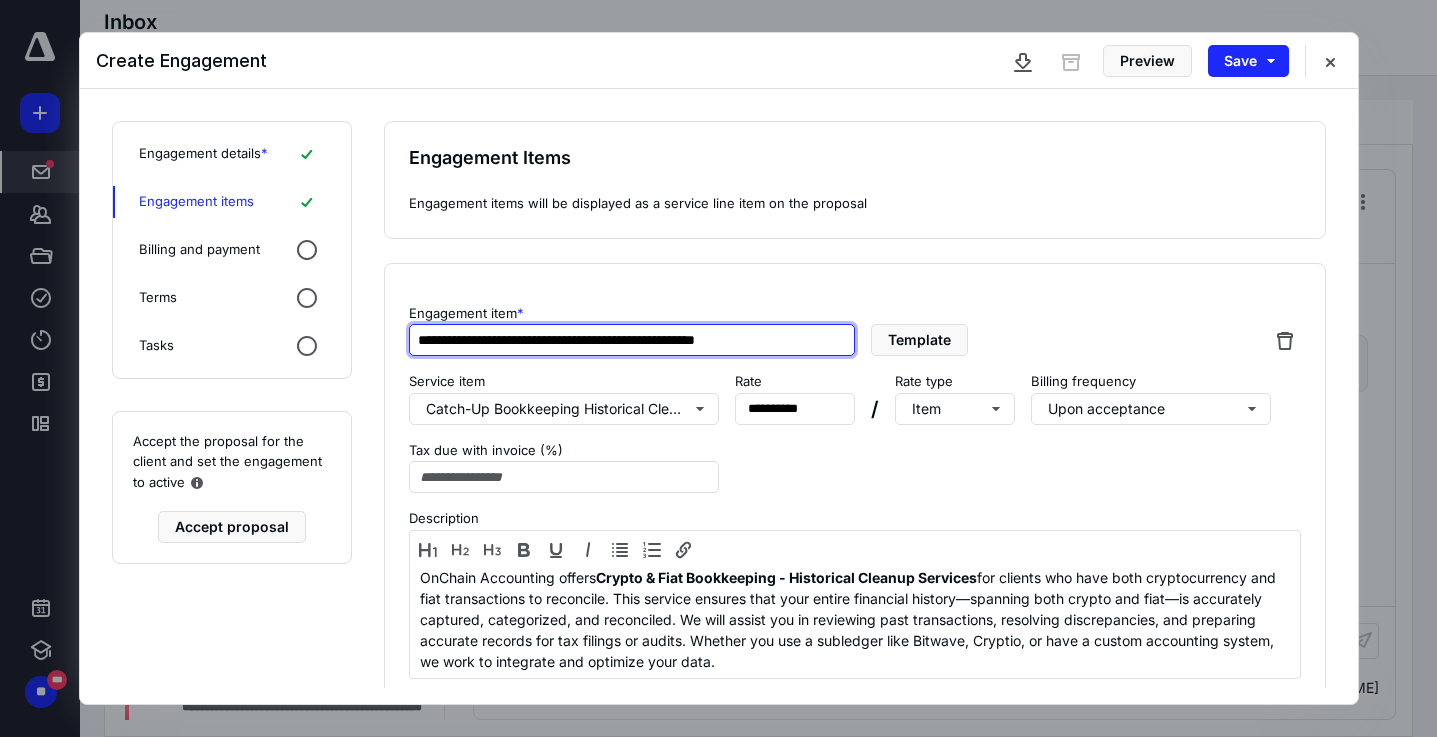 scroll, scrollTop: 80, scrollLeft: 0, axis: vertical 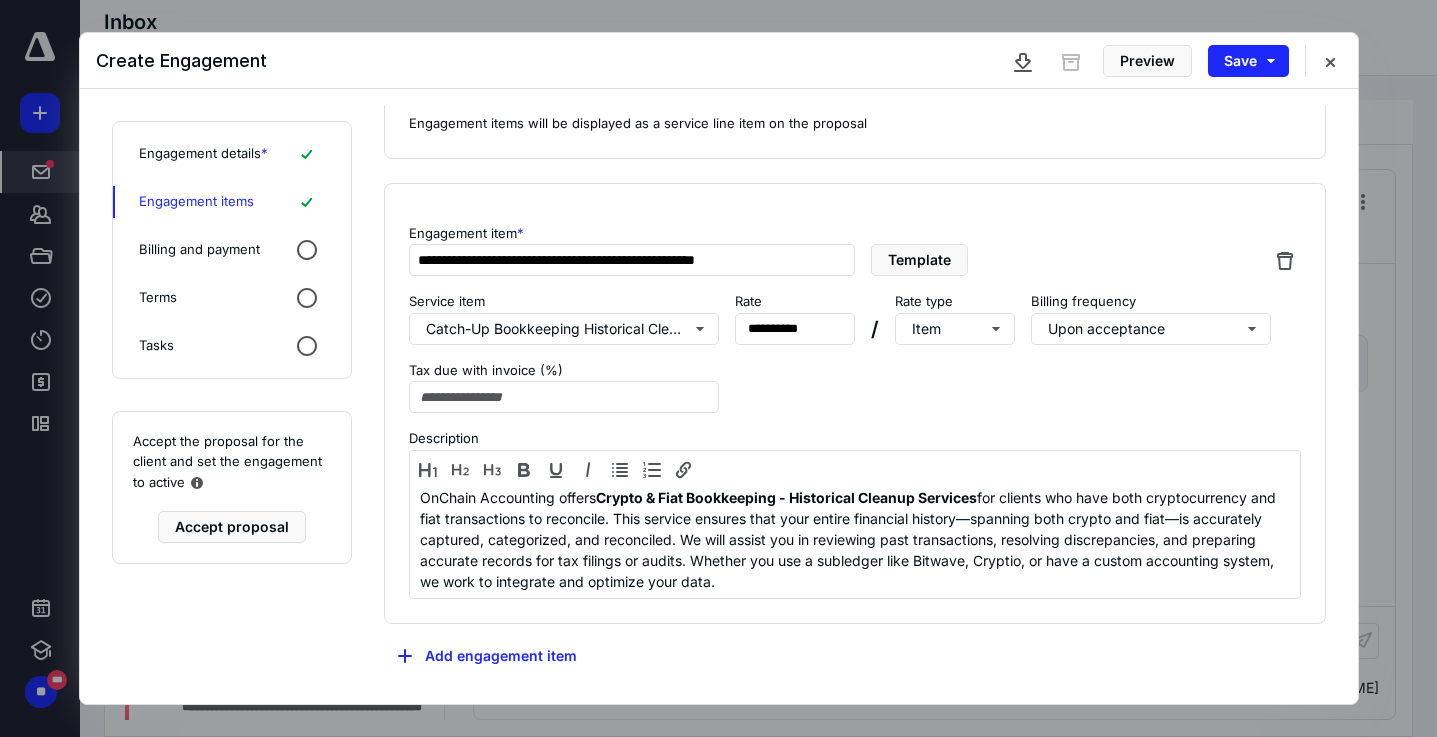 click 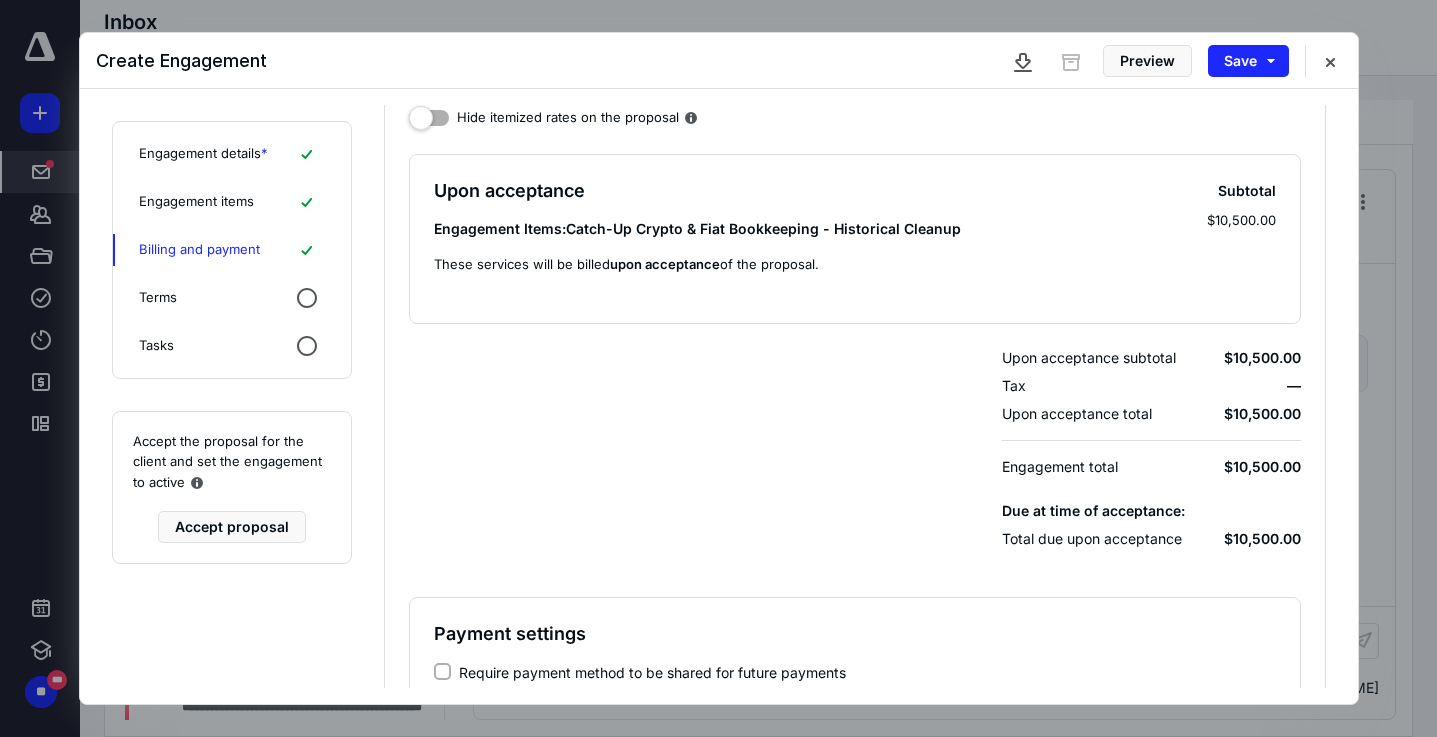click 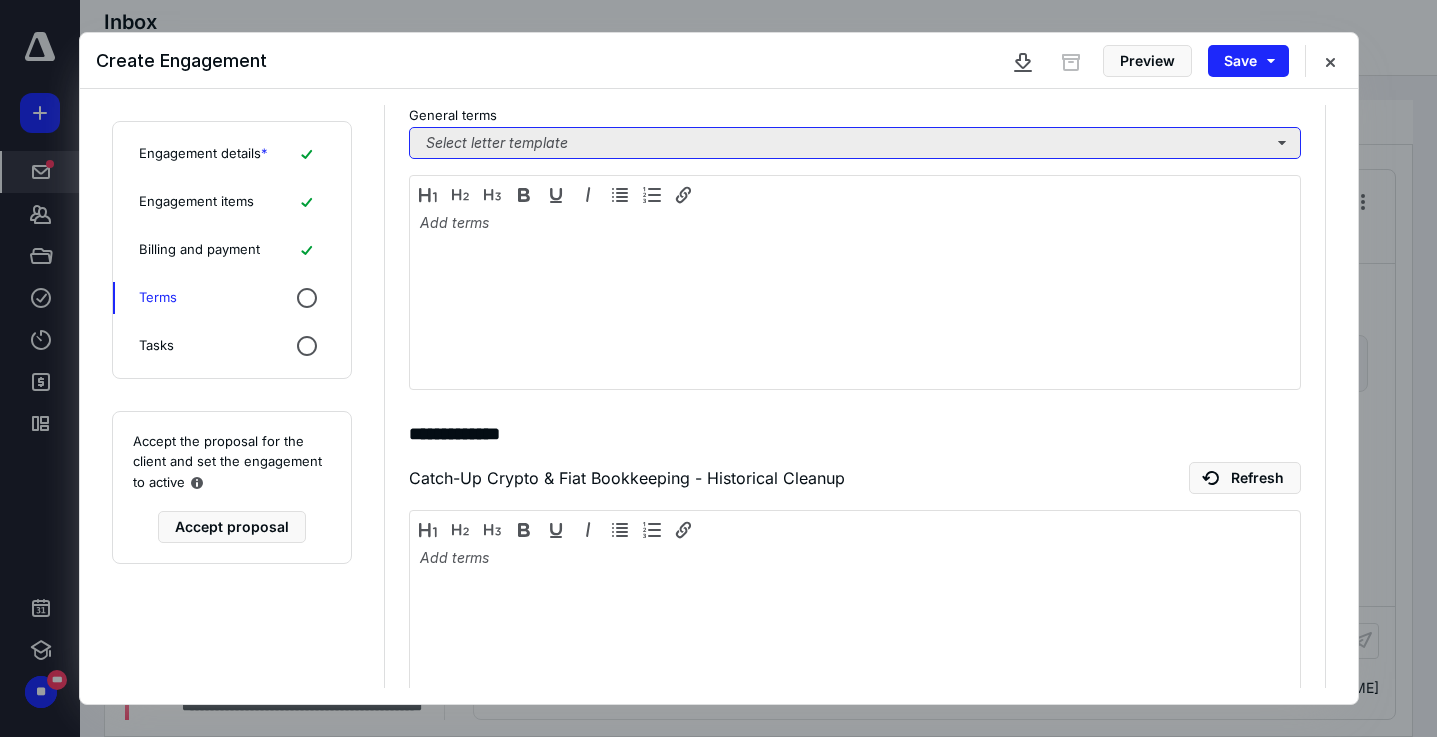 click on "Select letter template" at bounding box center (855, 143) 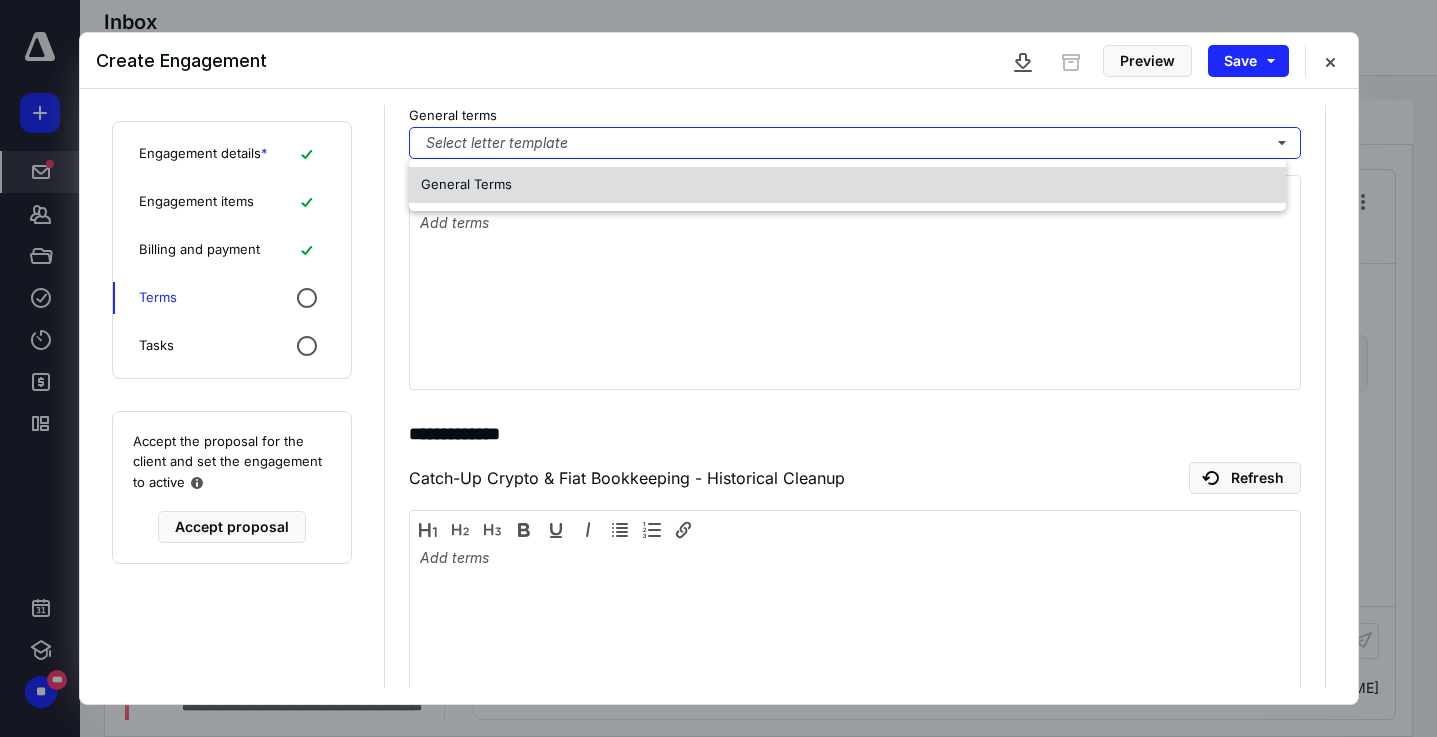 click on "General Terms" at bounding box center [847, 185] 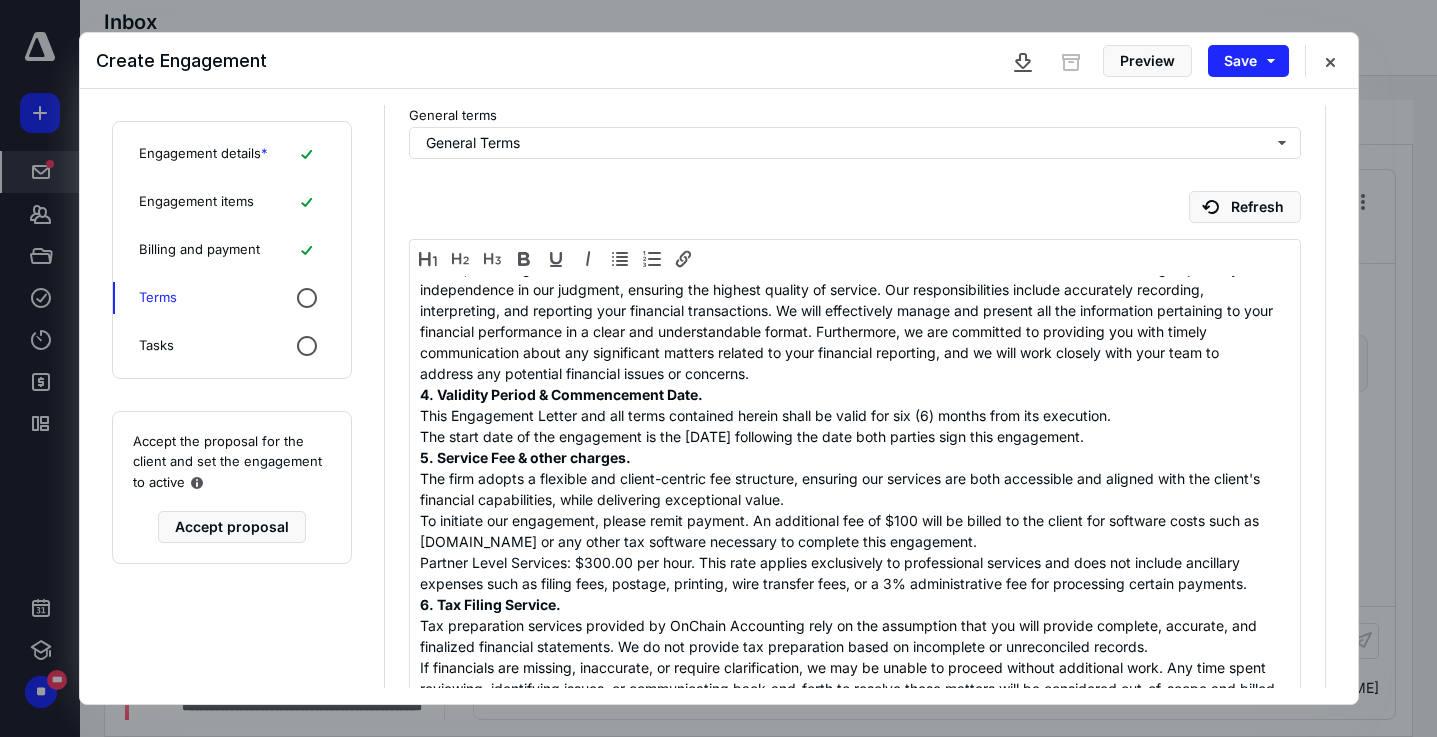 scroll, scrollTop: 0, scrollLeft: 0, axis: both 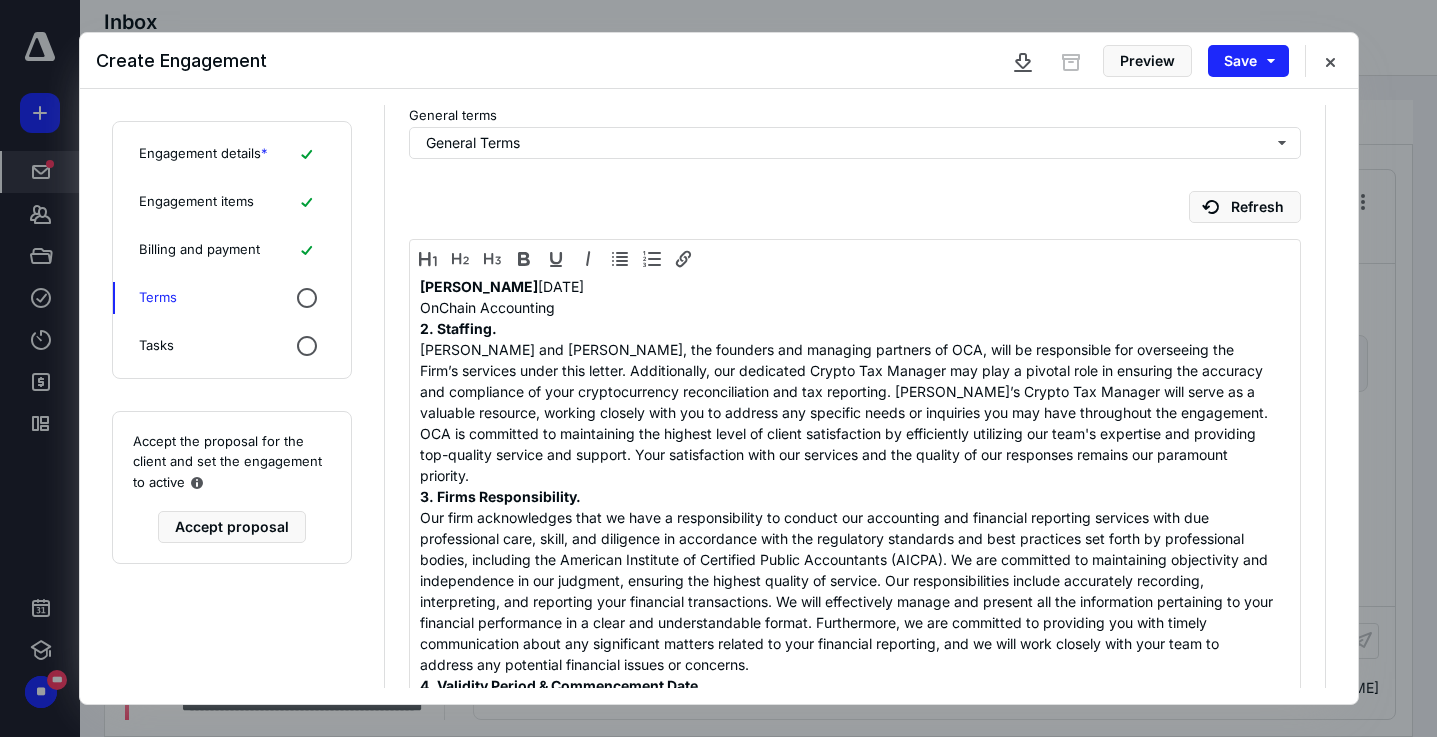 click 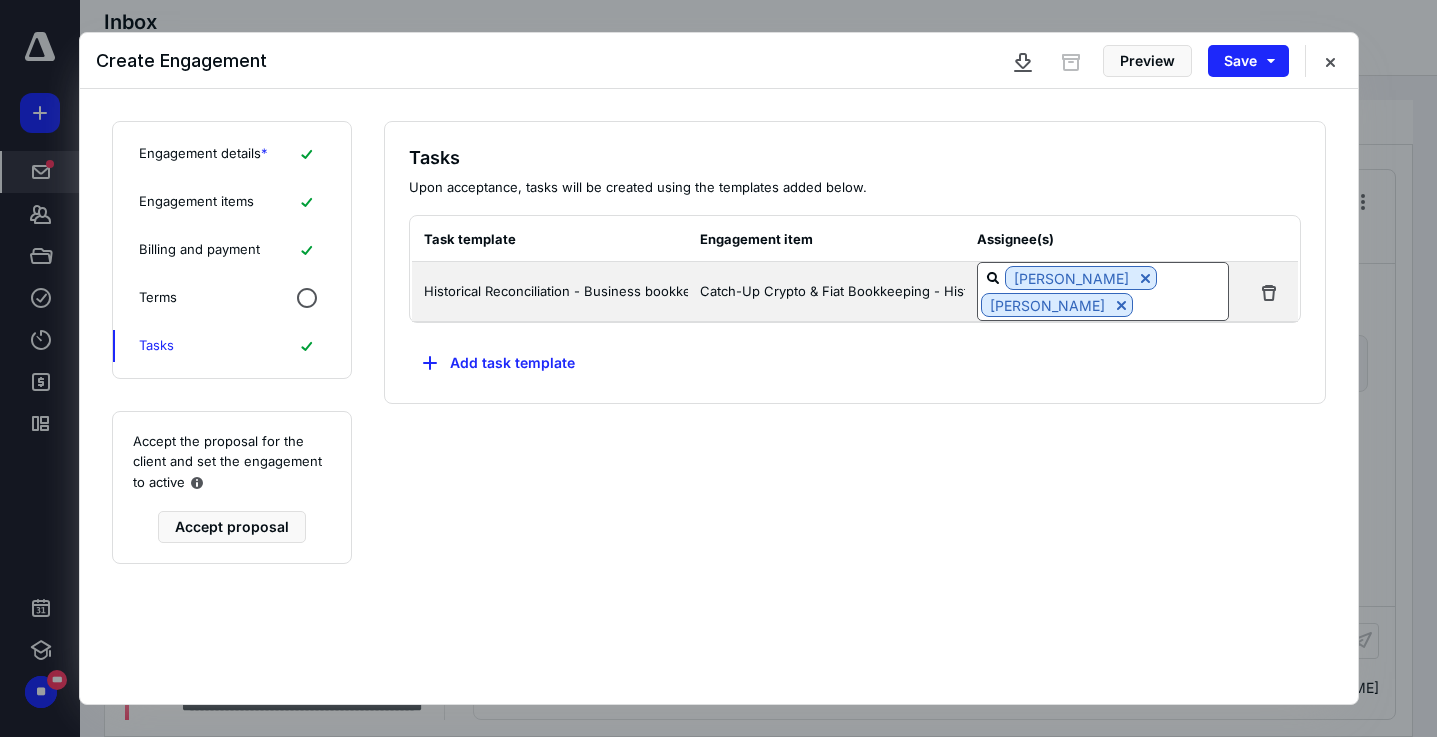 click at bounding box center (1181, 304) 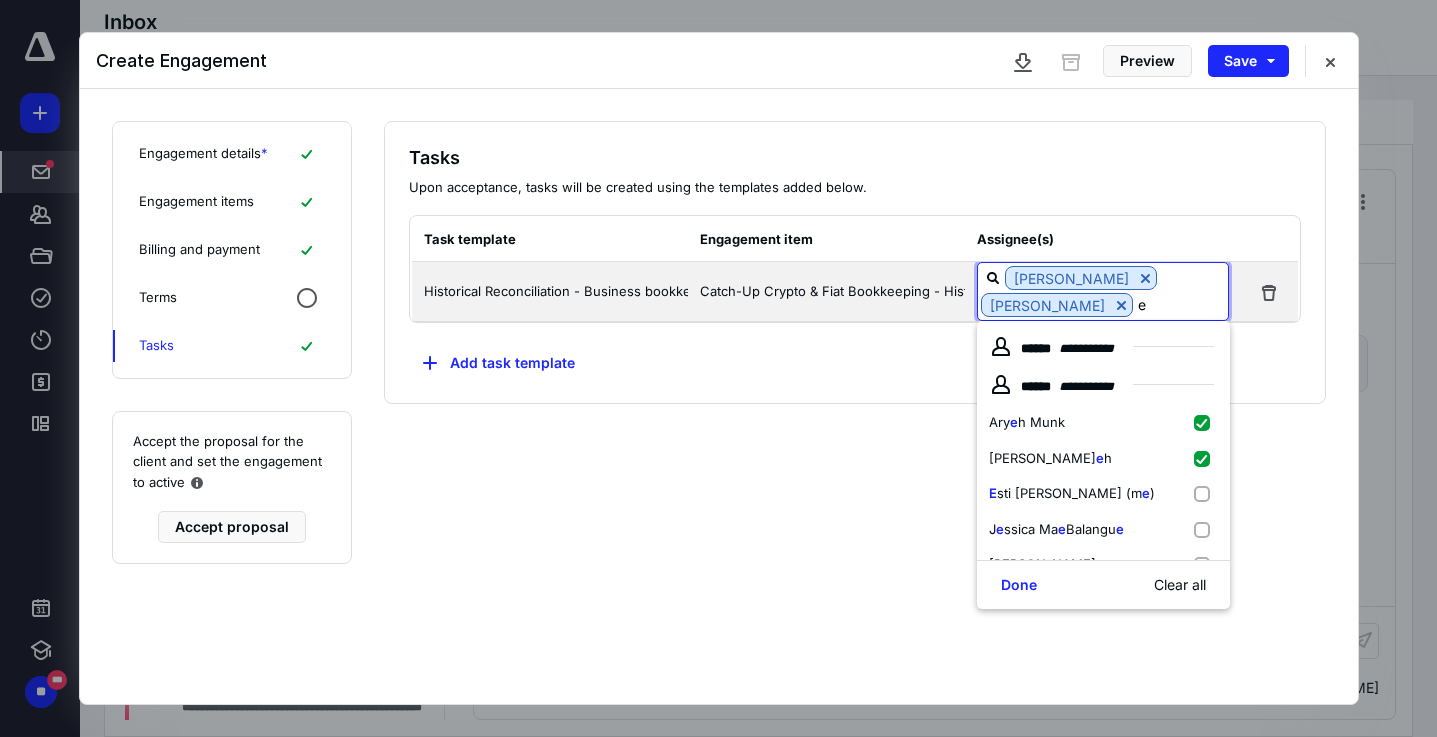 type on "es" 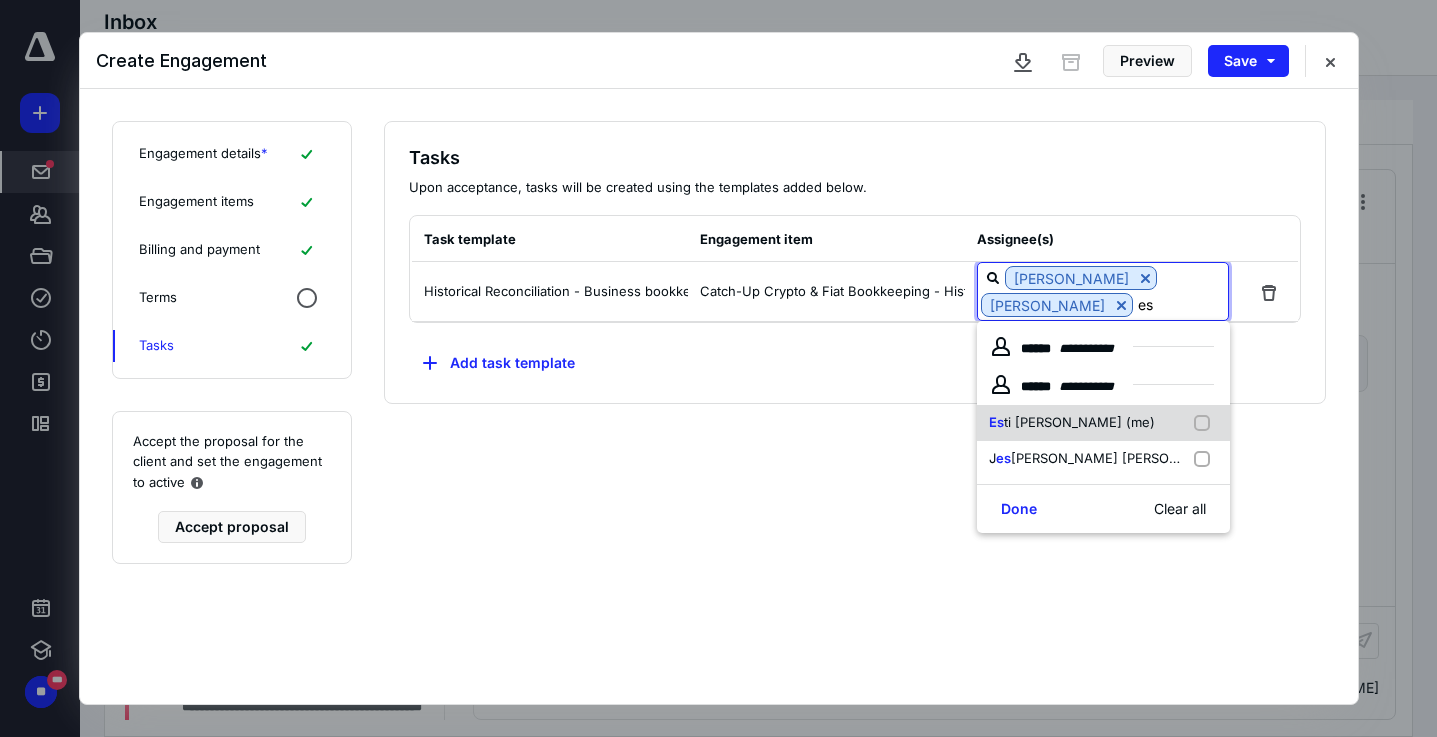 click at bounding box center (1206, 423) 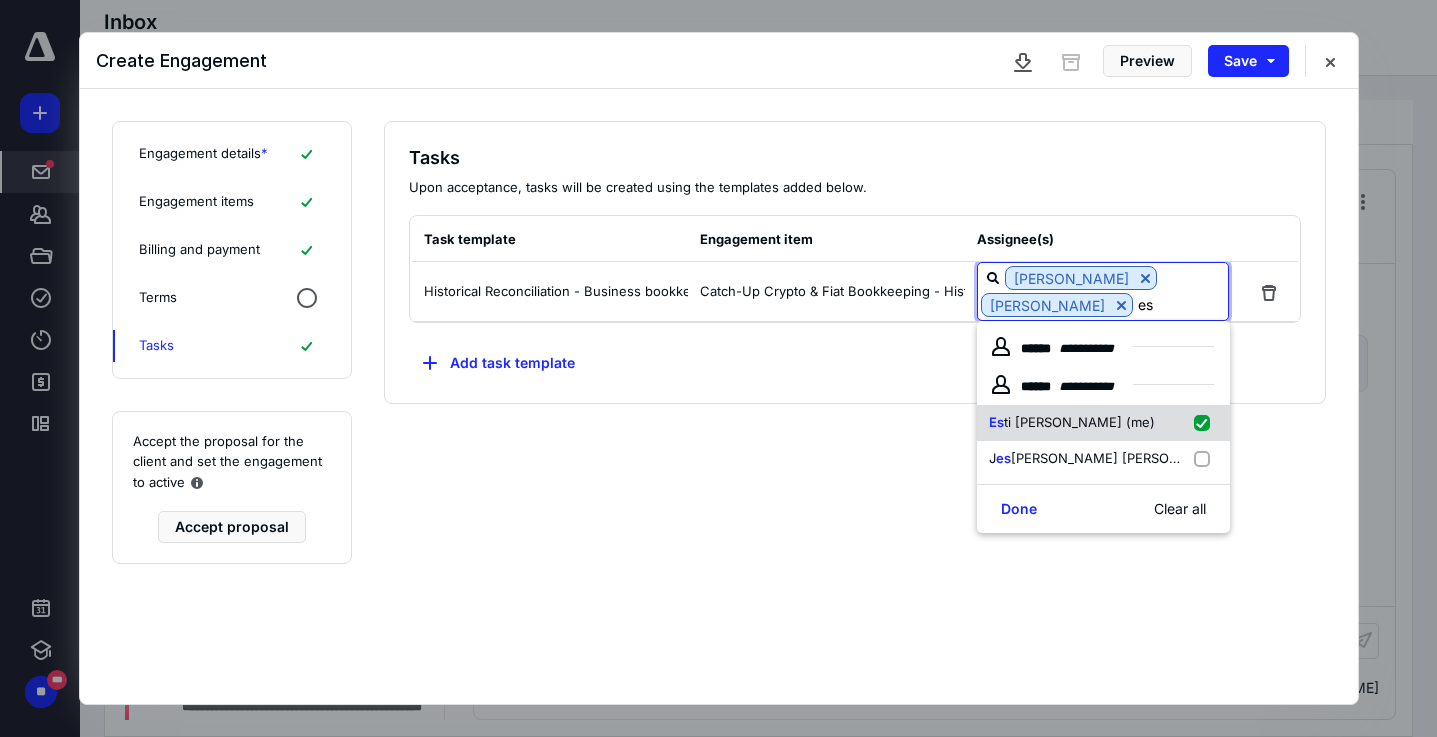 checkbox on "true" 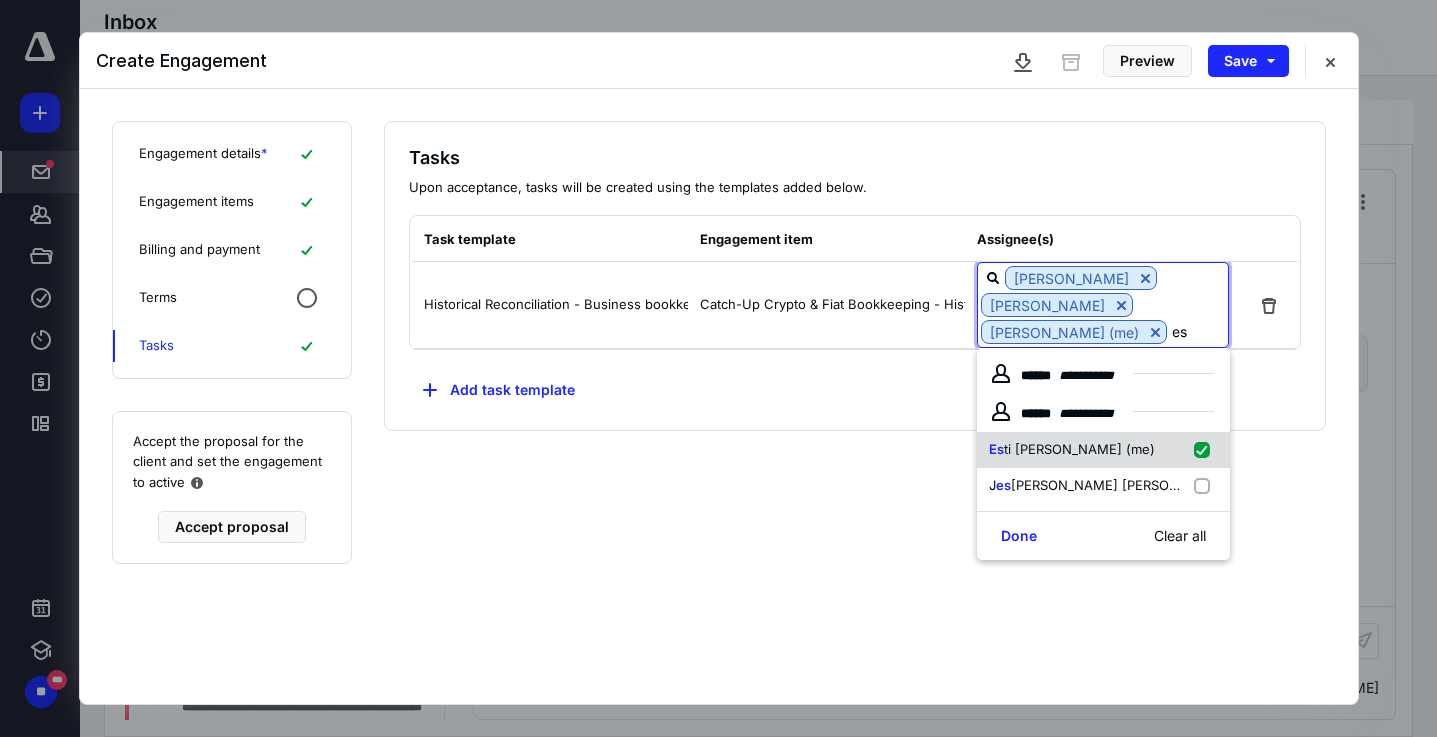 type on "e" 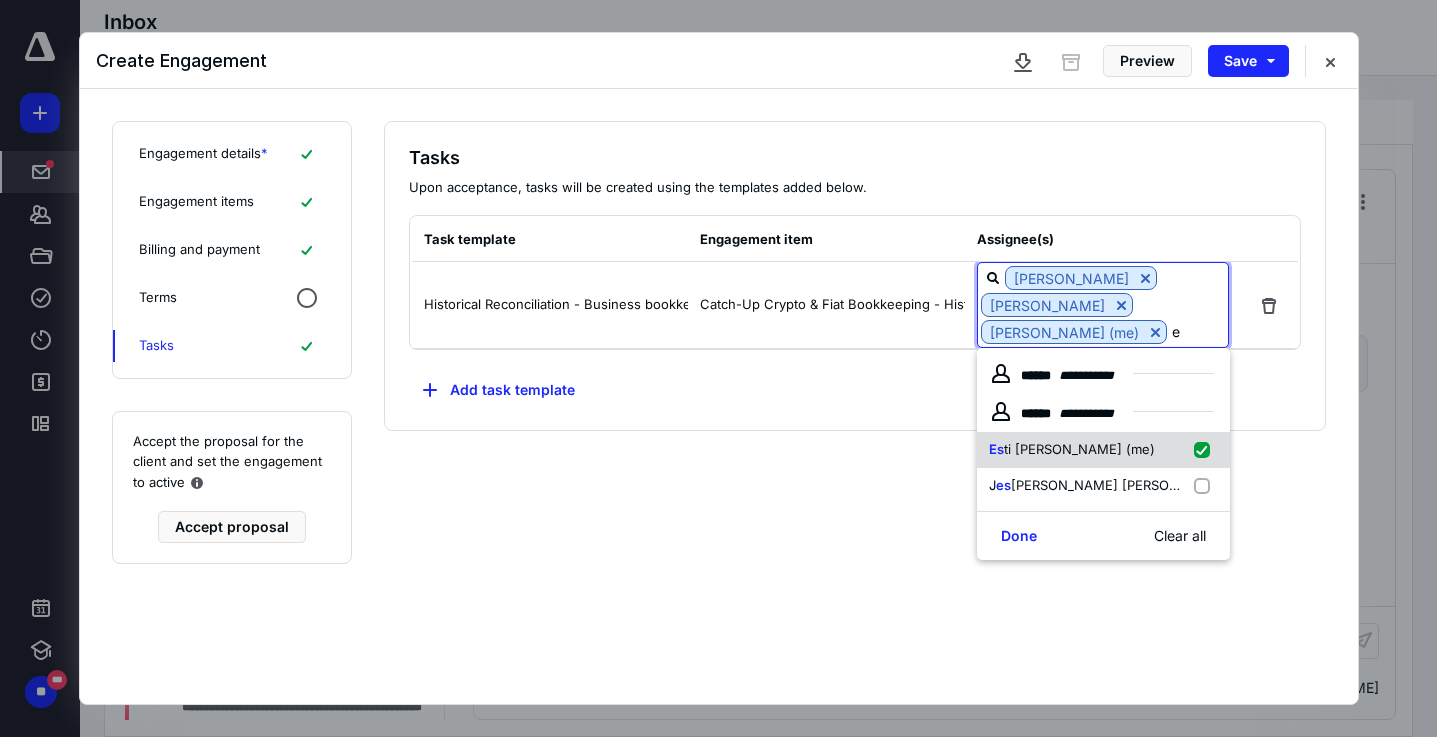 type 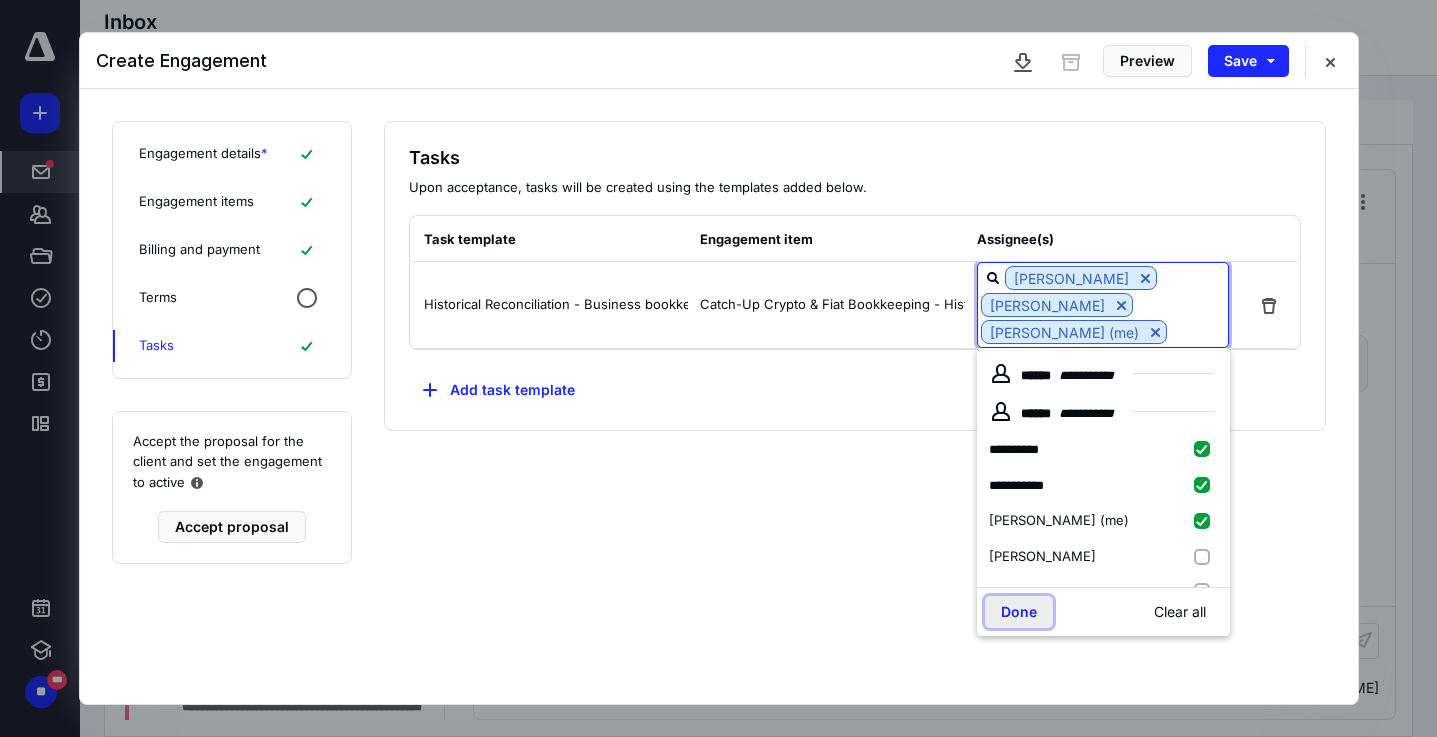click on "Done" at bounding box center (1019, 612) 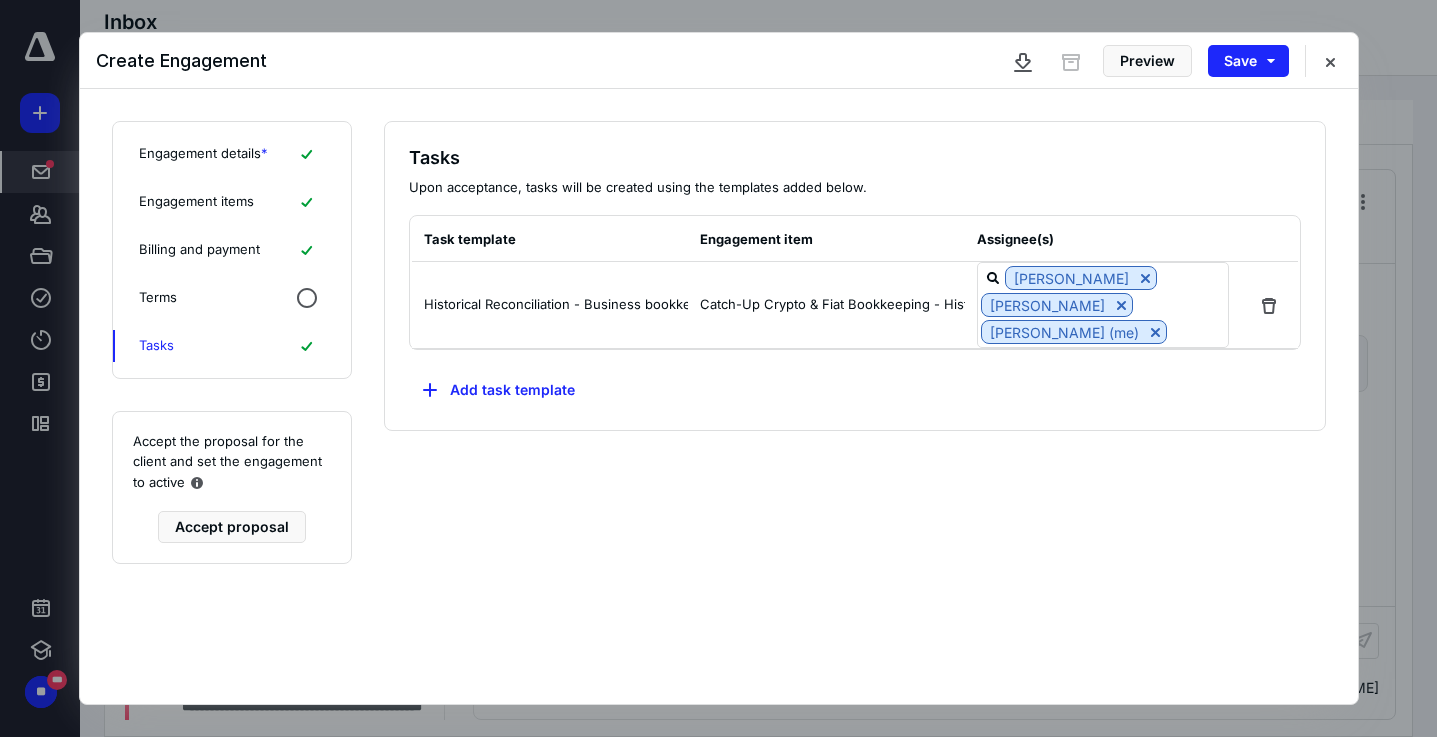 click 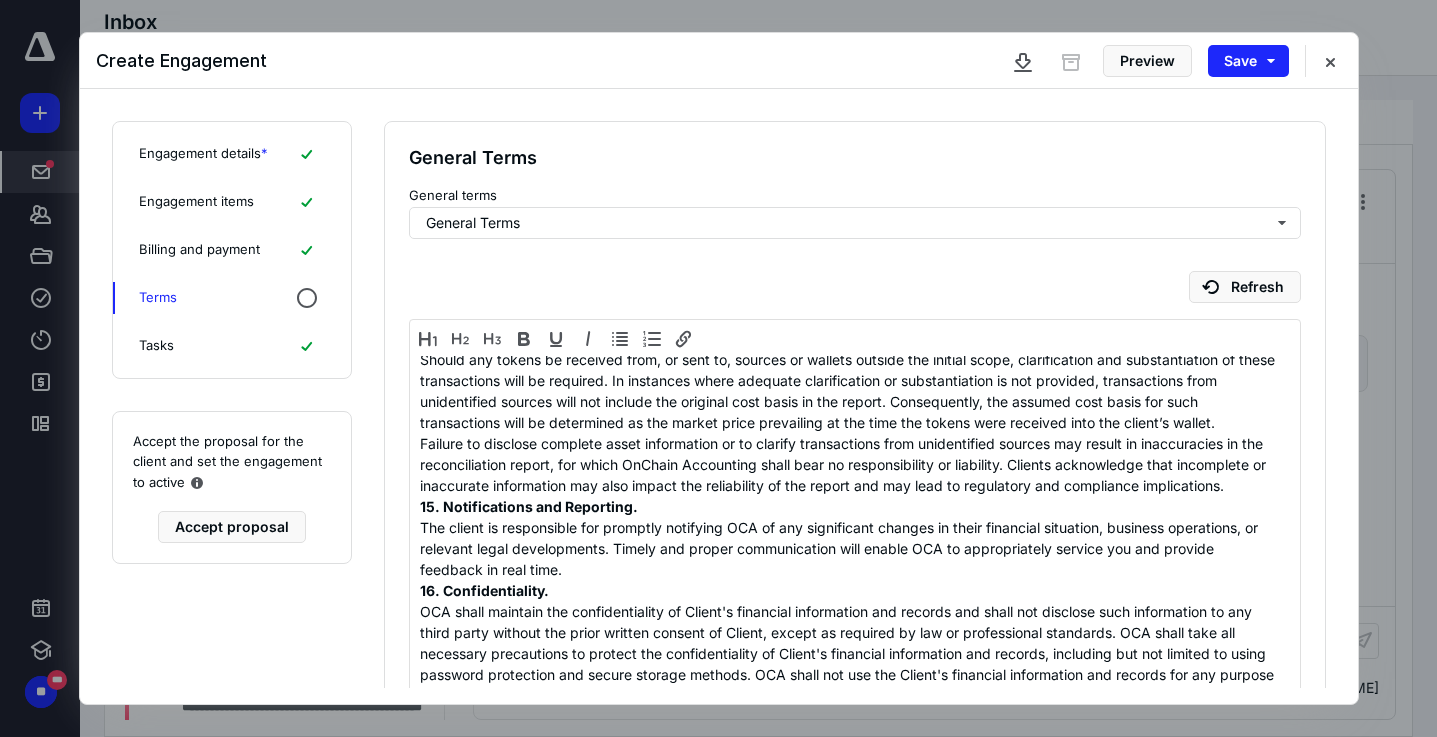 scroll, scrollTop: 2134, scrollLeft: 0, axis: vertical 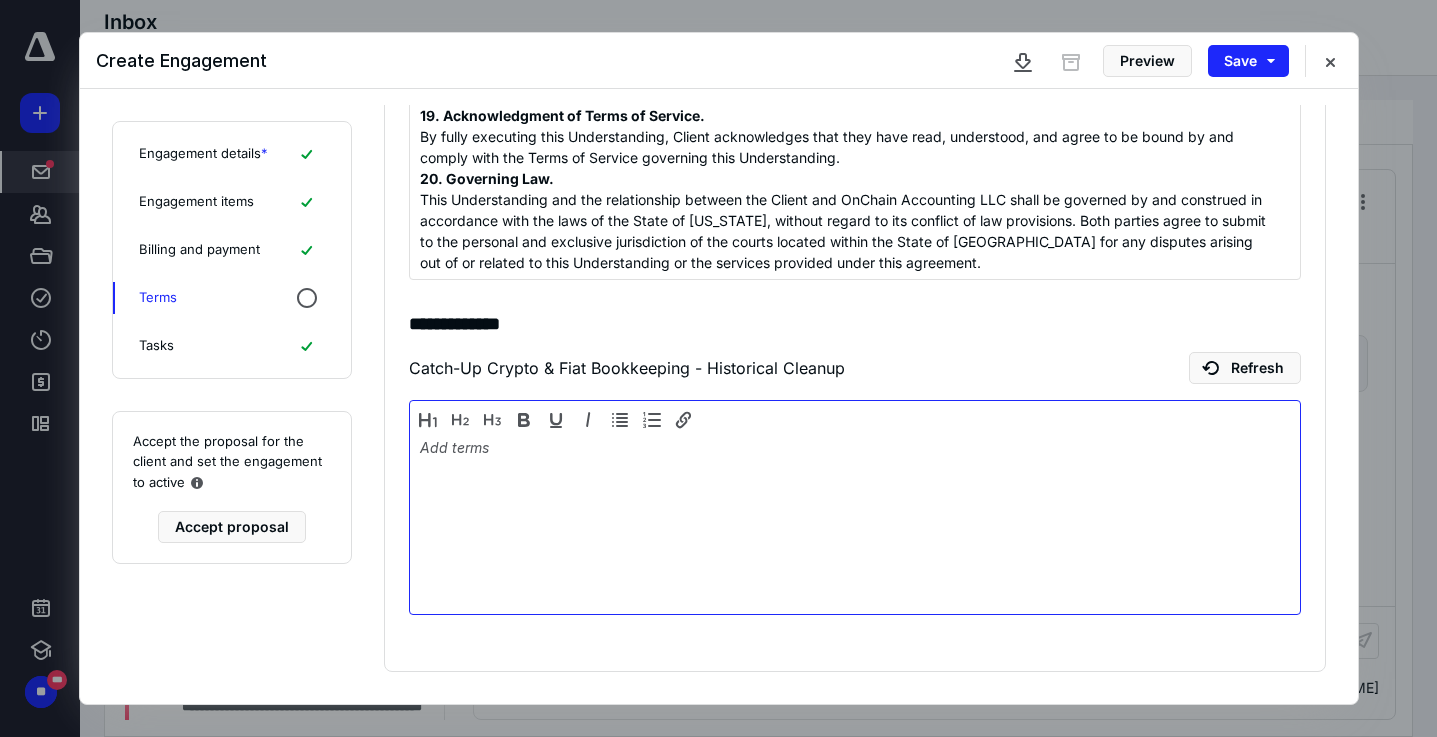 click at bounding box center (855, 522) 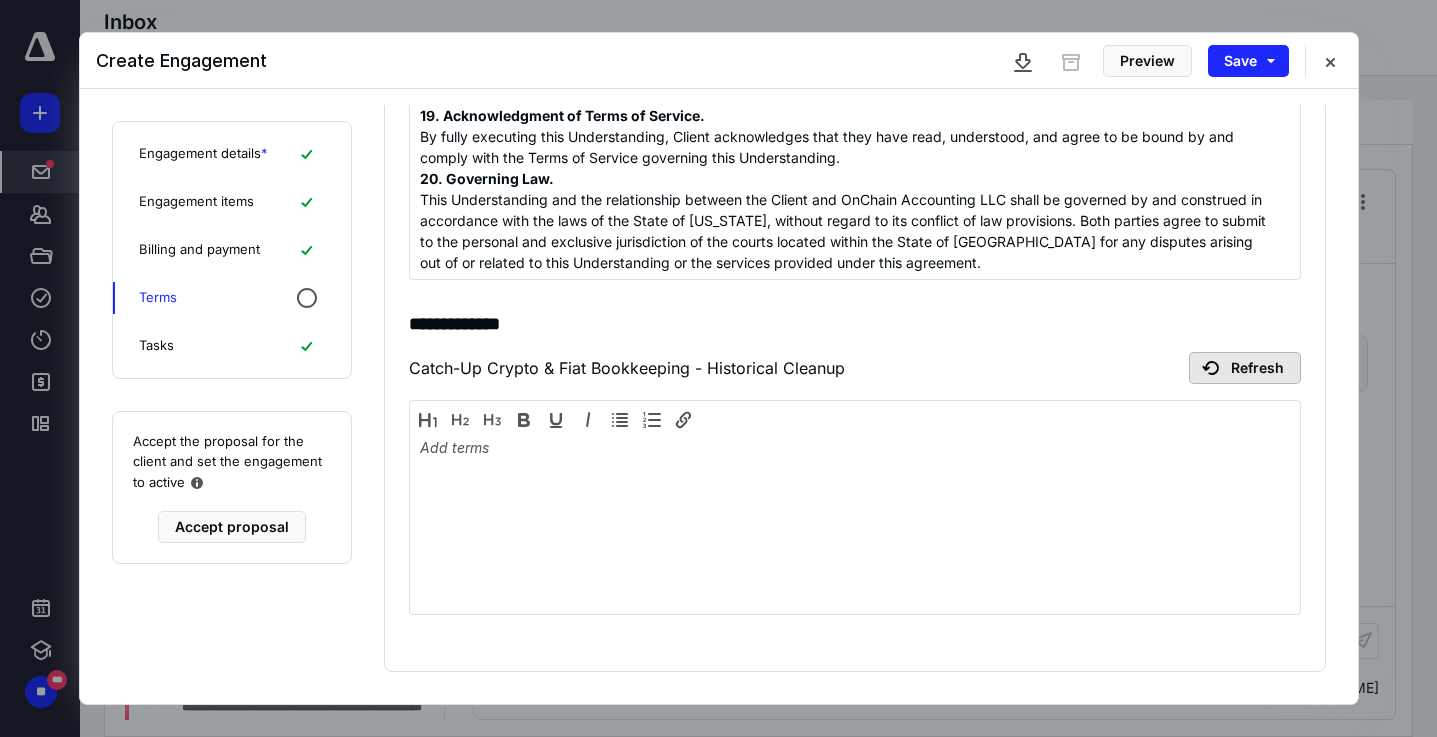click on "Refresh" at bounding box center (1245, 368) 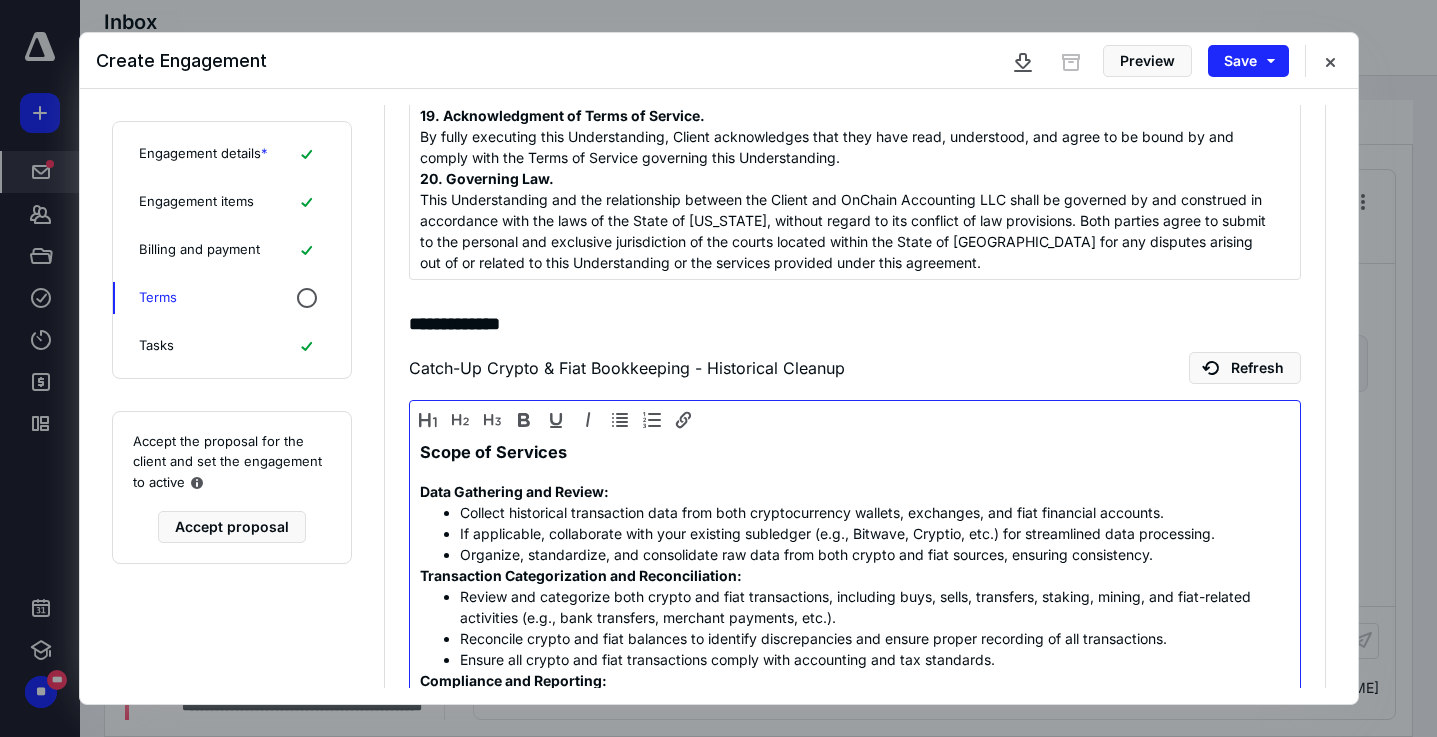 scroll, scrollTop: 16, scrollLeft: 0, axis: vertical 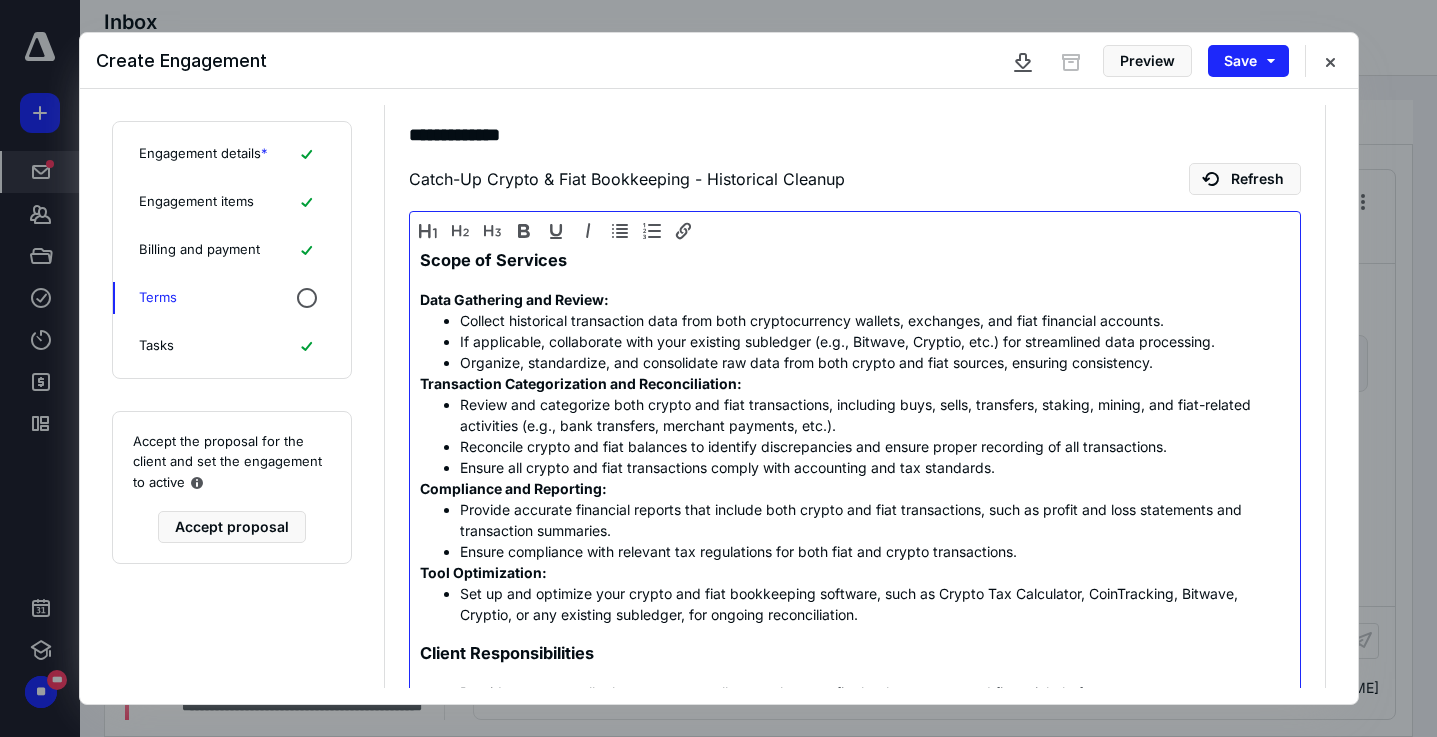 click on "Ensure all crypto and fiat transactions comply with accounting and tax standards." at bounding box center (867, 467) 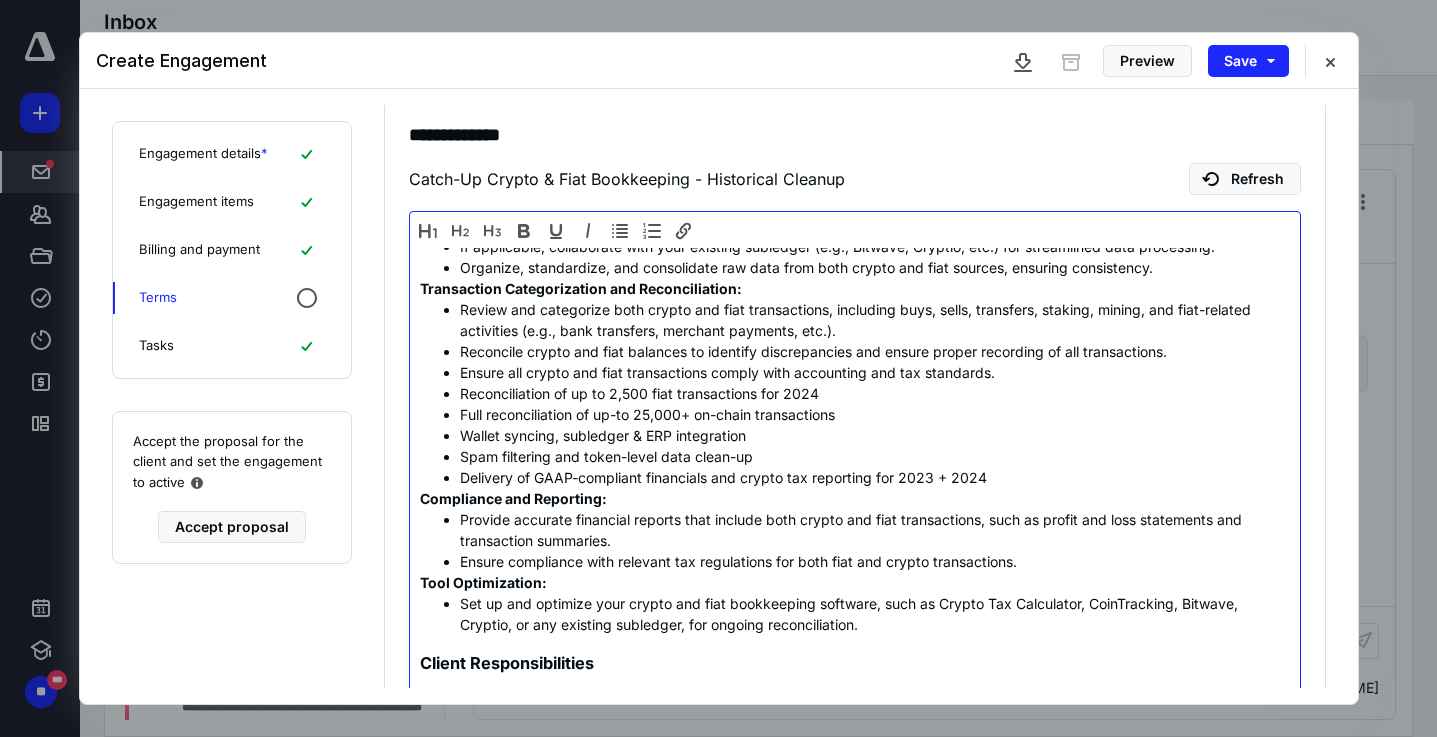 scroll, scrollTop: 121, scrollLeft: 0, axis: vertical 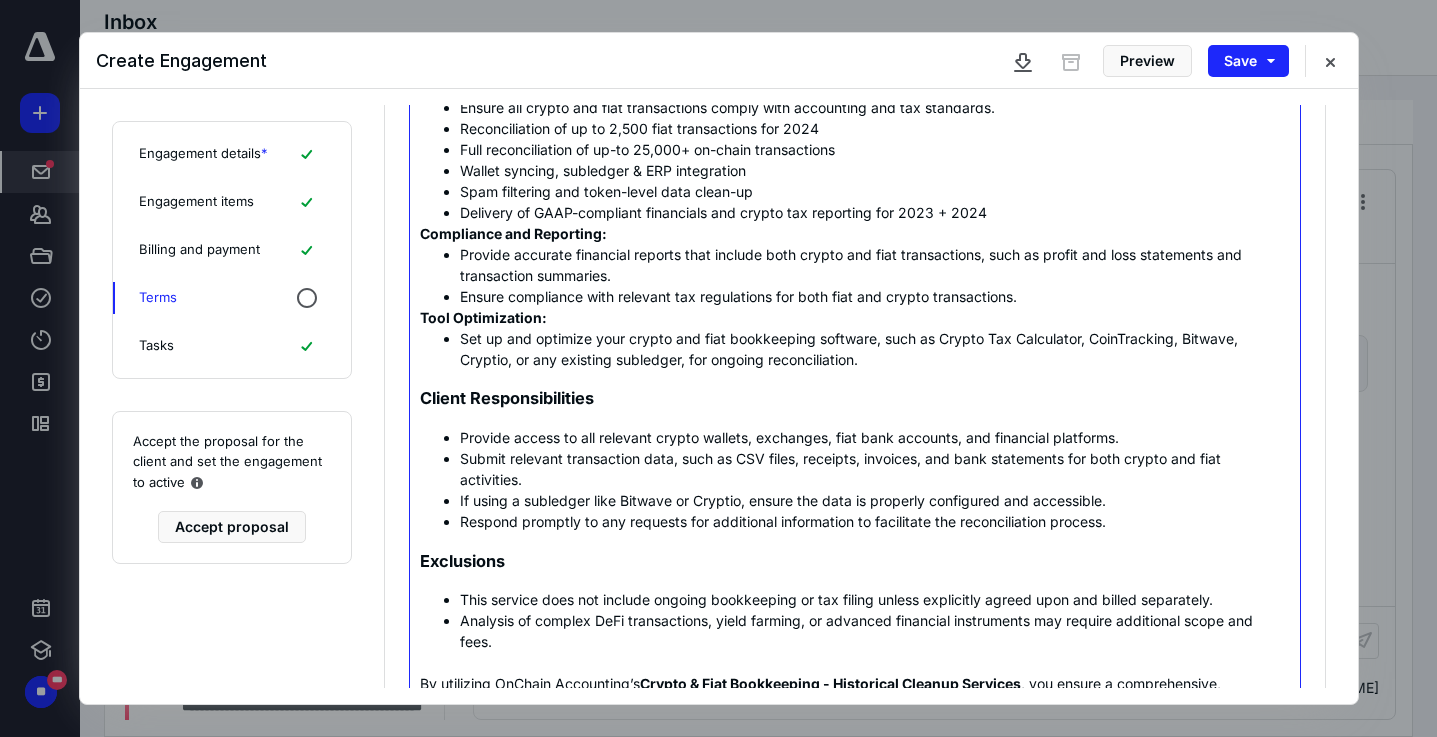 click on "Scope of Services Data Gathering and Review: Collect historical transaction data from both cryptocurrency wallets, exchanges, and fiat financial accounts. If applicable, collaborate with your existing subledger (e.g., Bitwave, Cryptio, etc.) for streamlined data processing. Organize, standardize, and consolidate raw data from both crypto and fiat sources, ensuring consistency. Transaction Categorization and Reconciliation: Review and categorize both crypto and fiat transactions, including buys, sells, transfers, staking, mining, and fiat-related activities (e.g., bank transfers, merchant payments, etc.). Reconcile crypto and fiat balances to identify discrepancies and ensure proper recording of all transactions. Ensure all crypto and fiat transactions comply with accounting and tax standards. Reconciliation of up to 2,500 fiat transactions for 2024 Full reconciliation of up-to 25,000+ on-chain transactions Wallet syncing, subledger & ERP integration Spam filtering and token-level data clean-up Exclusions" at bounding box center (847, 304) 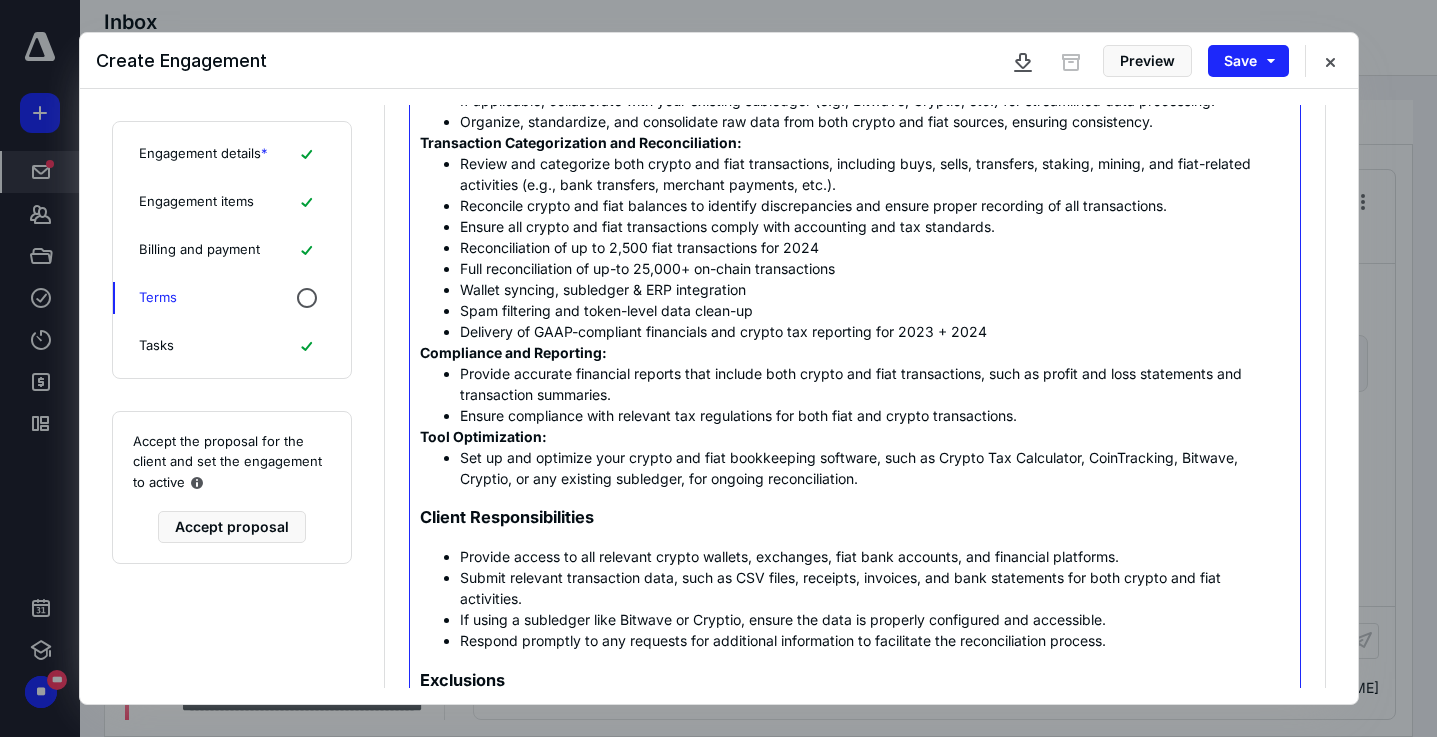 scroll, scrollTop: 0, scrollLeft: 0, axis: both 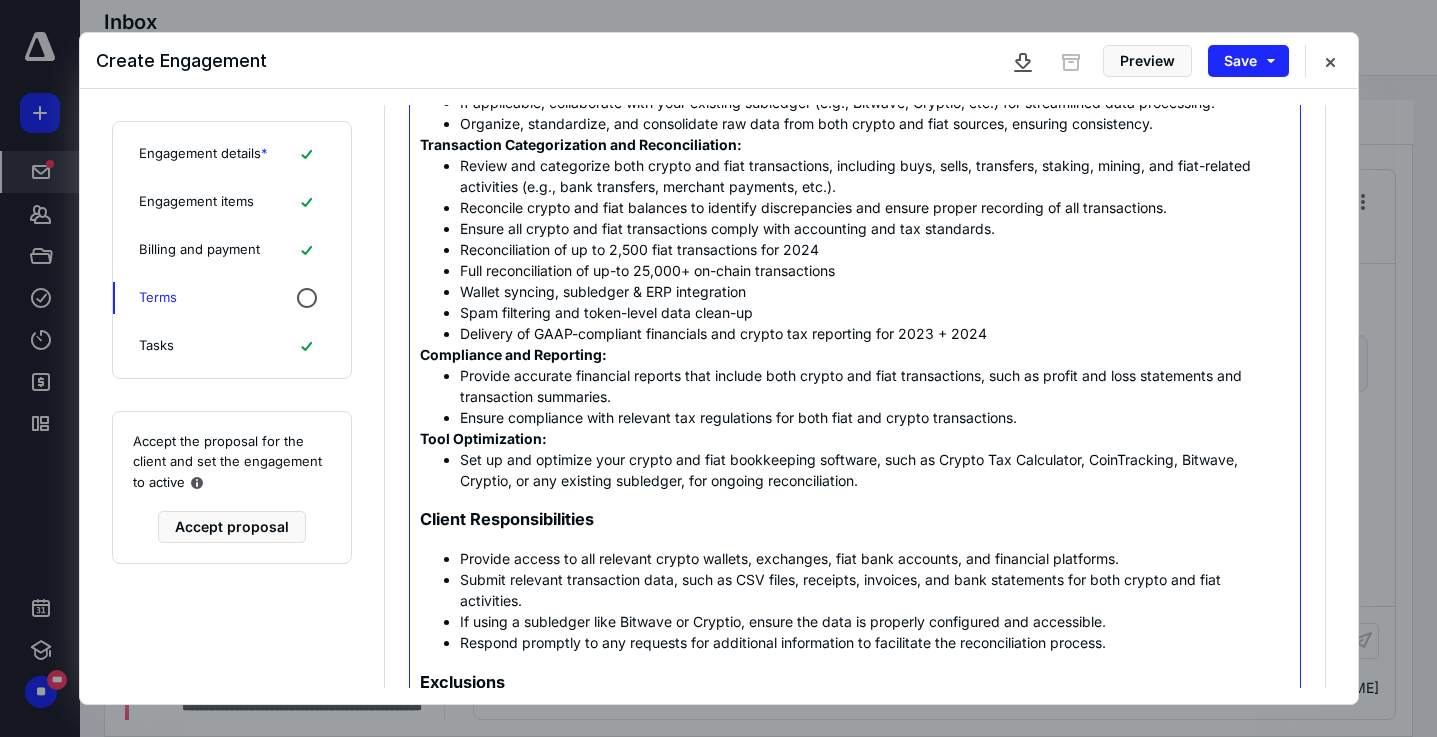 click on "Client Responsibilities" at bounding box center [507, 519] 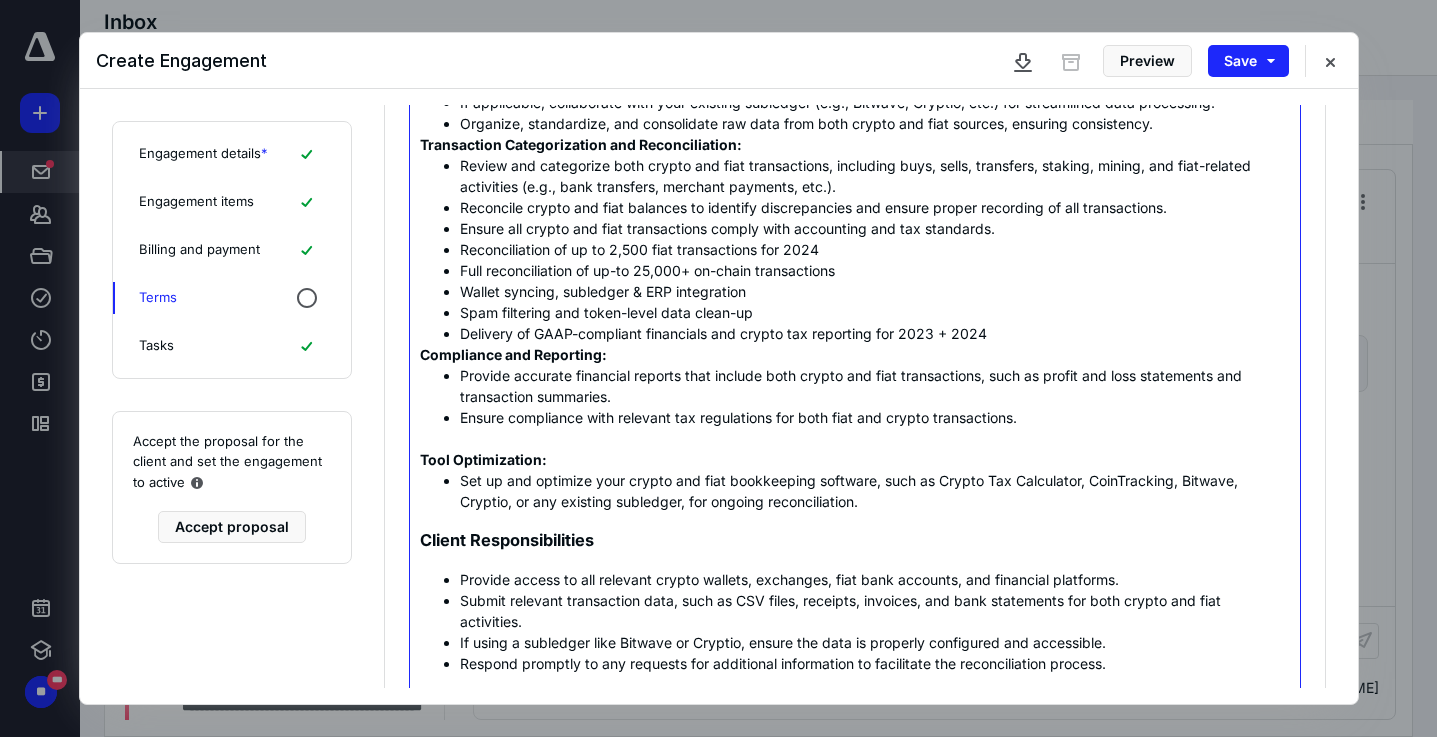 click on "Delivery of GAAP-compliant financials and crypto tax reporting for 2023 + 2024" at bounding box center [867, 333] 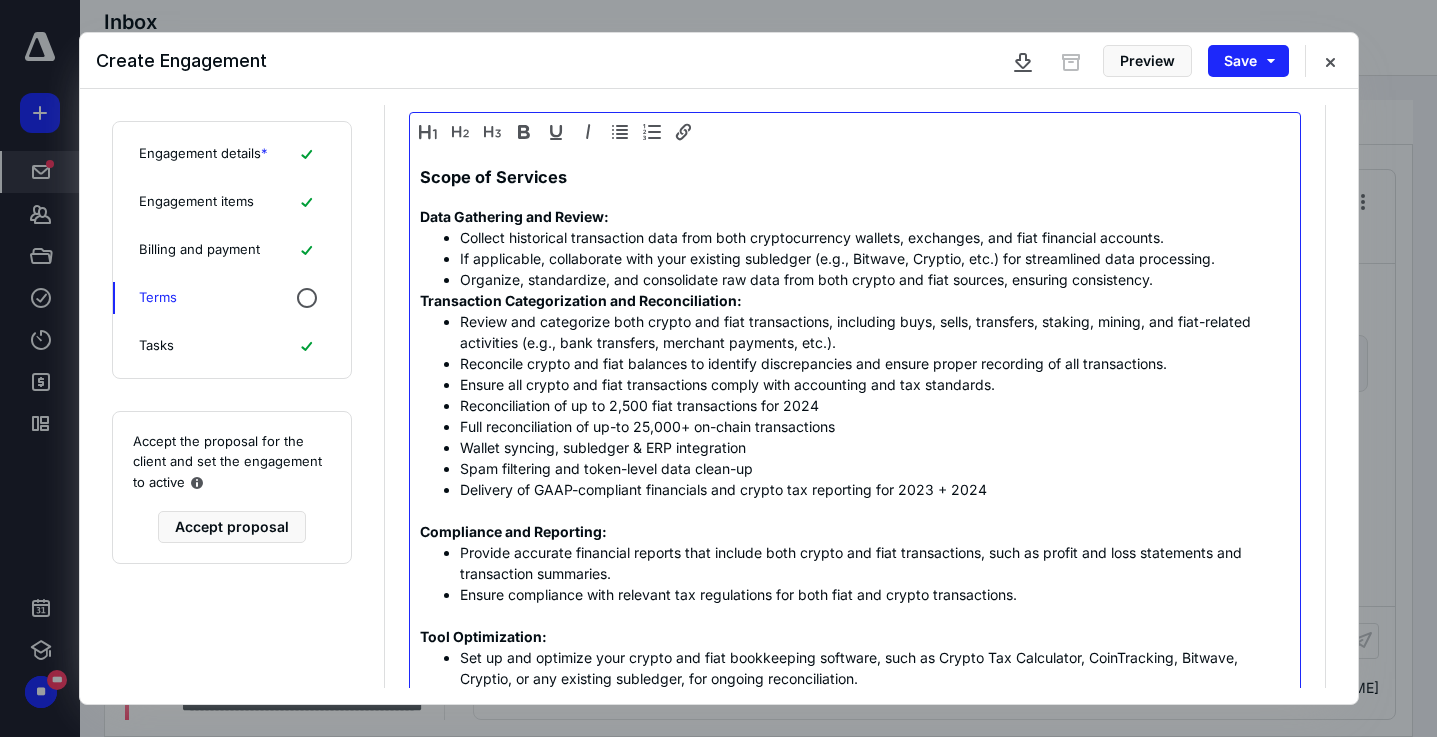 scroll, scrollTop: 1062, scrollLeft: 0, axis: vertical 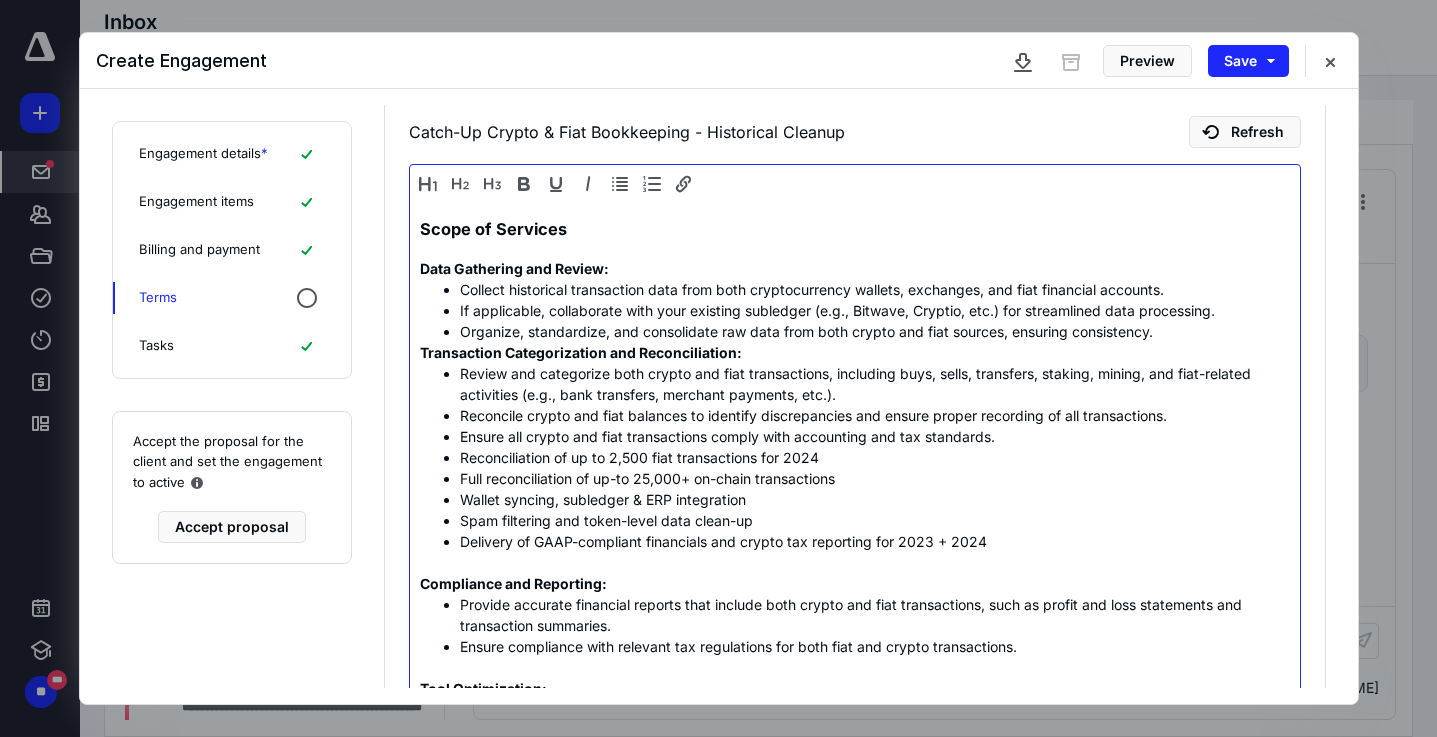 click on "Organize, standardize, and consolidate raw data from both crypto and fiat sources, ensuring consistency." at bounding box center [867, 331] 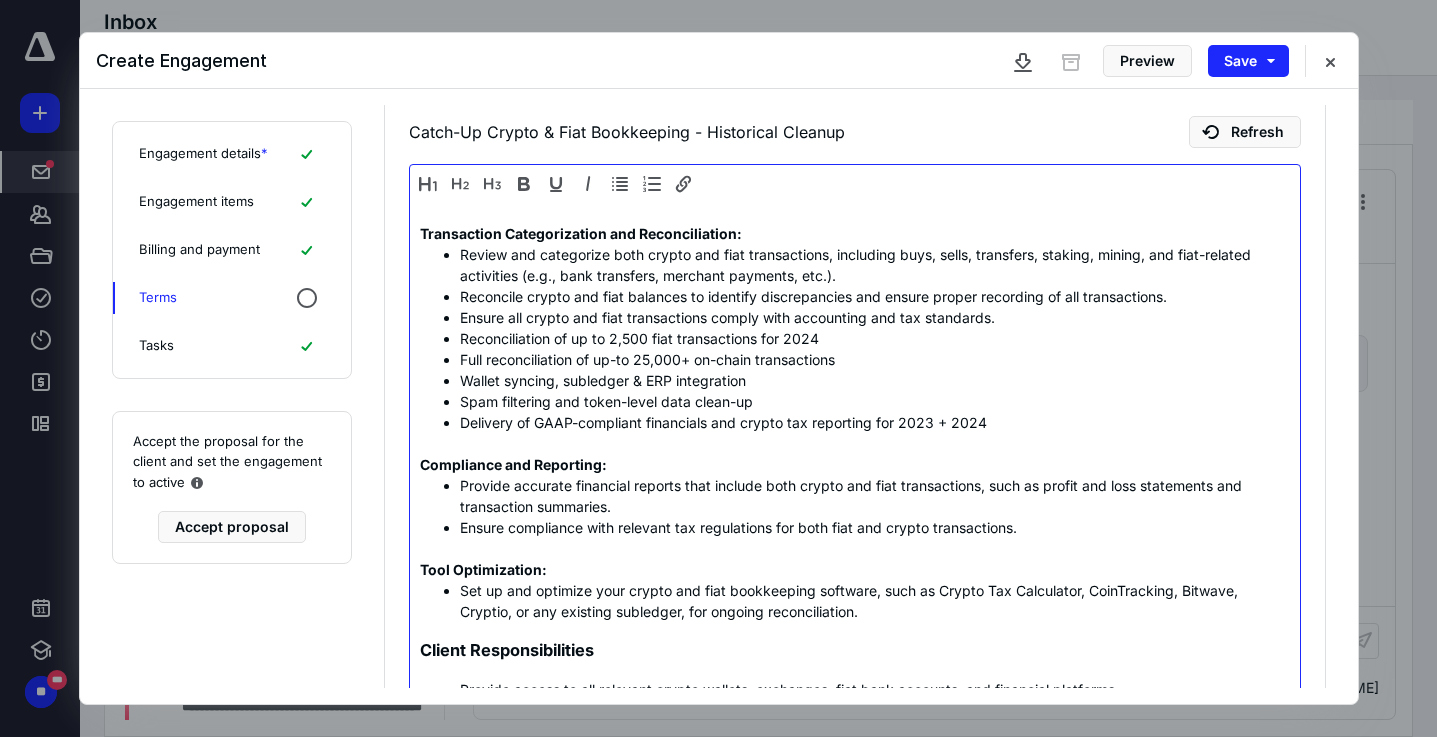 scroll, scrollTop: 184, scrollLeft: 0, axis: vertical 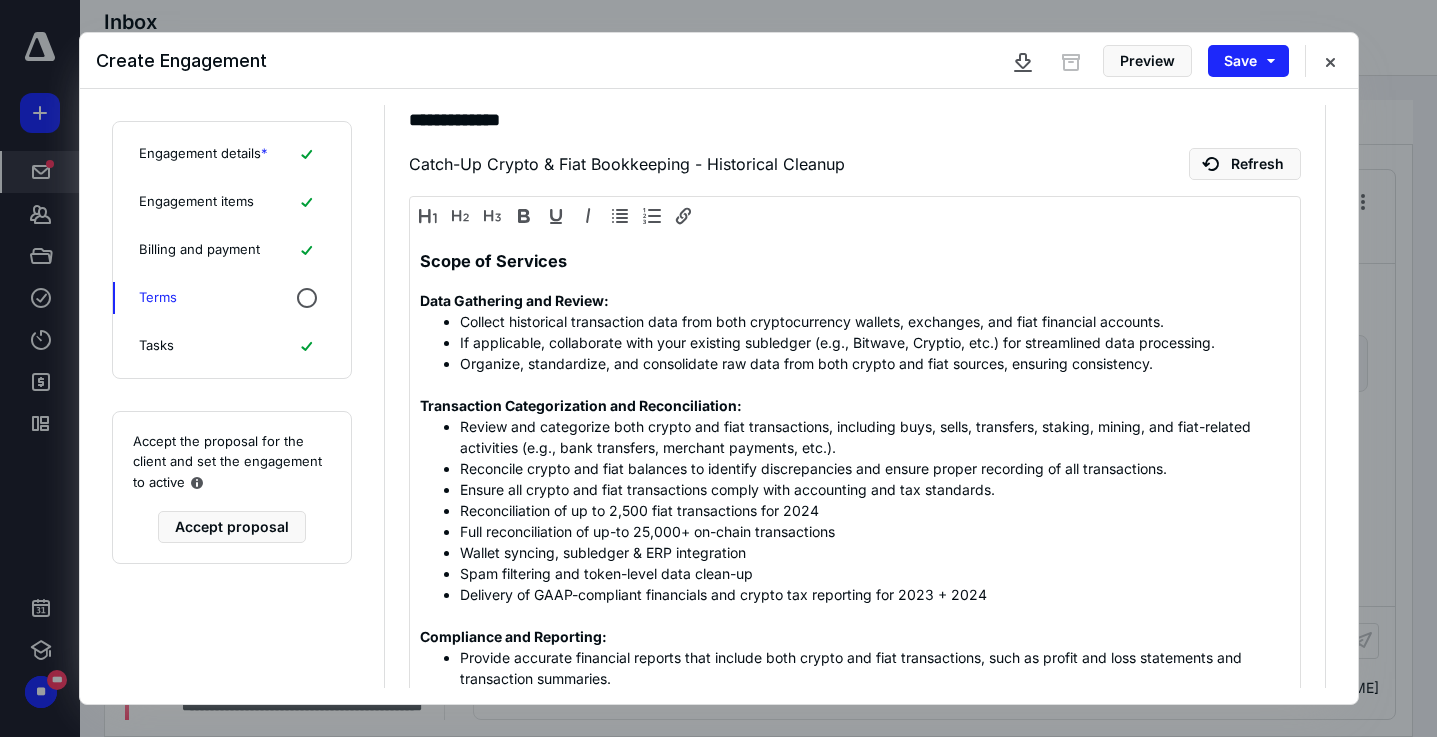 click on "Billing and payment" at bounding box center (232, 250) 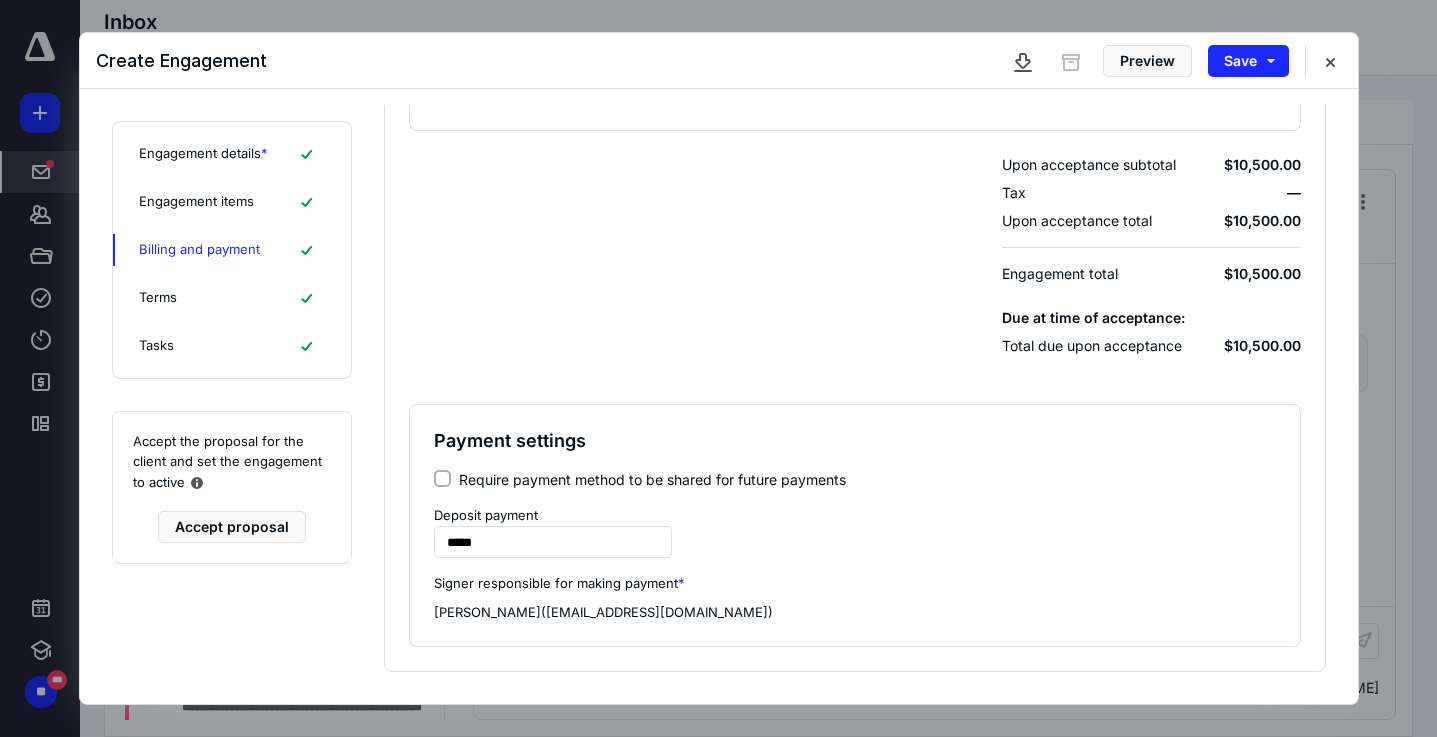 scroll, scrollTop: 273, scrollLeft: 0, axis: vertical 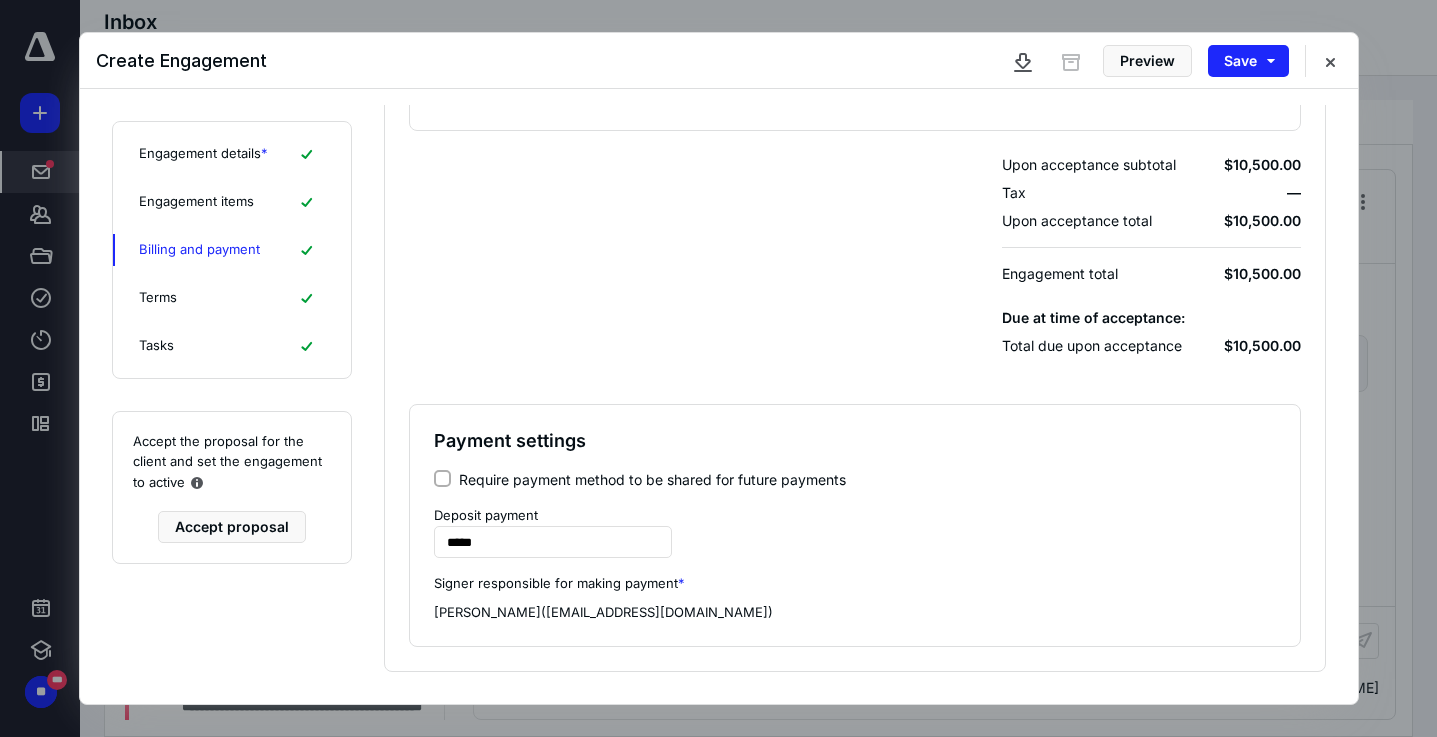 click on "Engagement items" at bounding box center [232, 202] 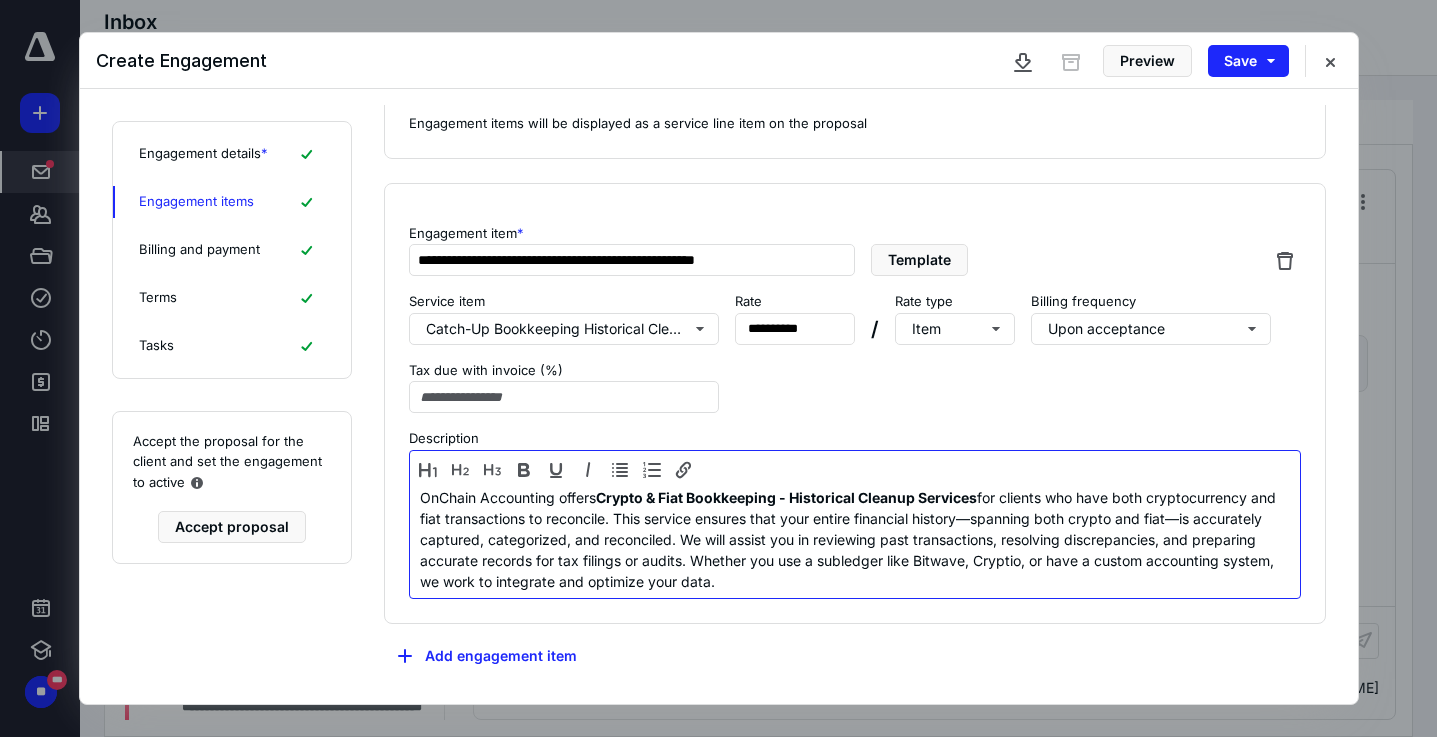 click on "OnChain Accounting offers  Crypto & Fiat Bookkeeping - Historical Cleanup Services  for clients who have both cryptocurrency and fiat transactions to reconcile. This service ensures that your entire financial history—spanning both crypto and fiat—is accurately captured, categorized, and reconciled. We will assist you in reviewing past transactions, resolving discrepancies, and preparing accurate records for tax filings or audits. Whether you use a subledger like Bitwave, Cryptio, or have a custom accounting system, we work to integrate and optimize your data." at bounding box center [855, 539] 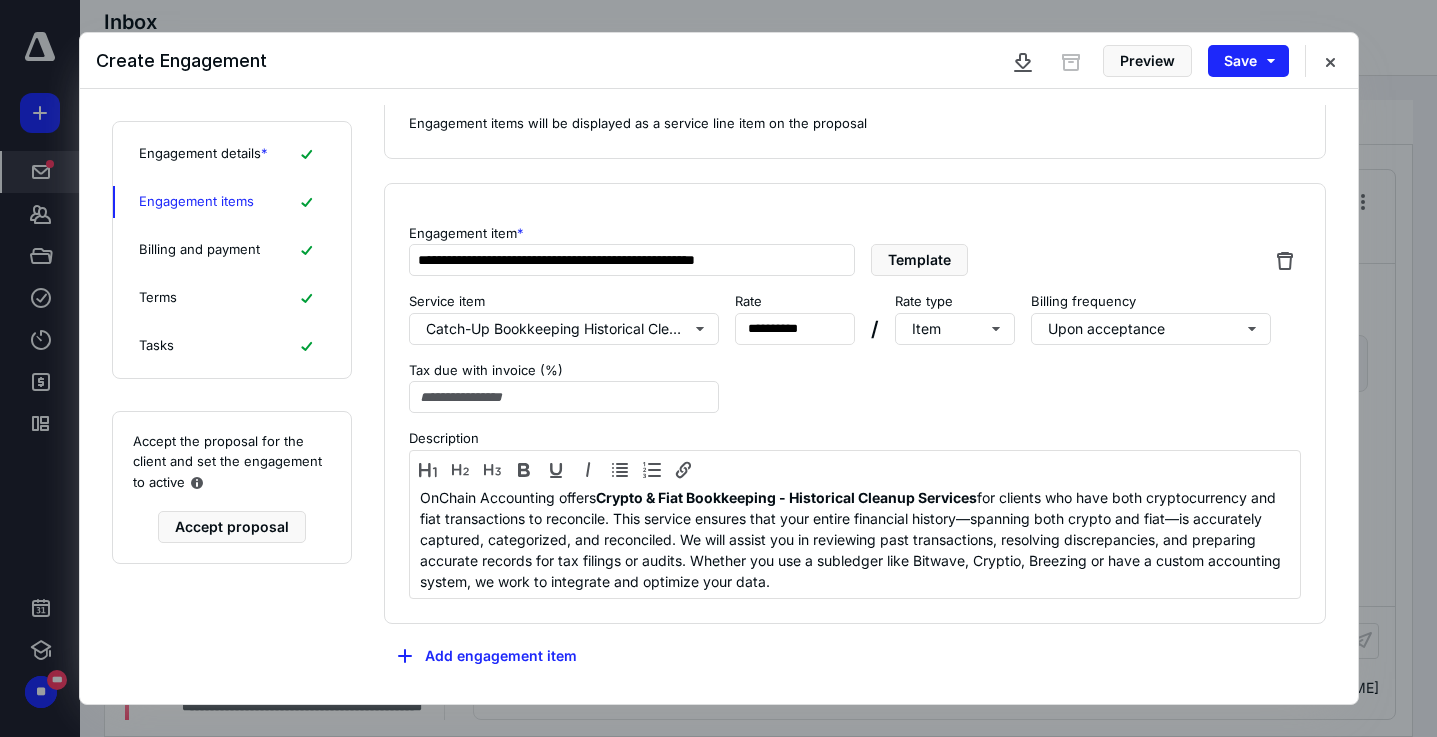 click on "Engagement details  *" at bounding box center [203, 154] 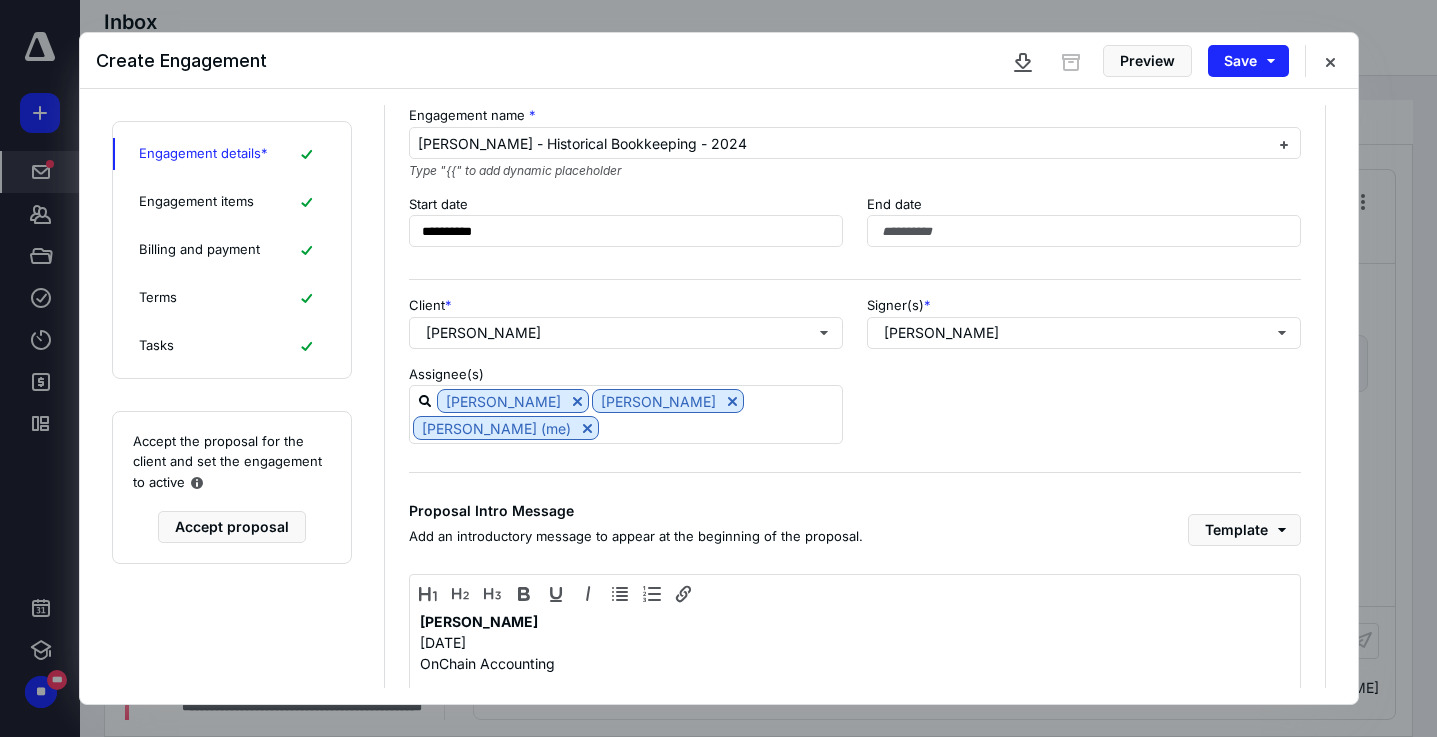 click on "Engagement items" at bounding box center [196, 202] 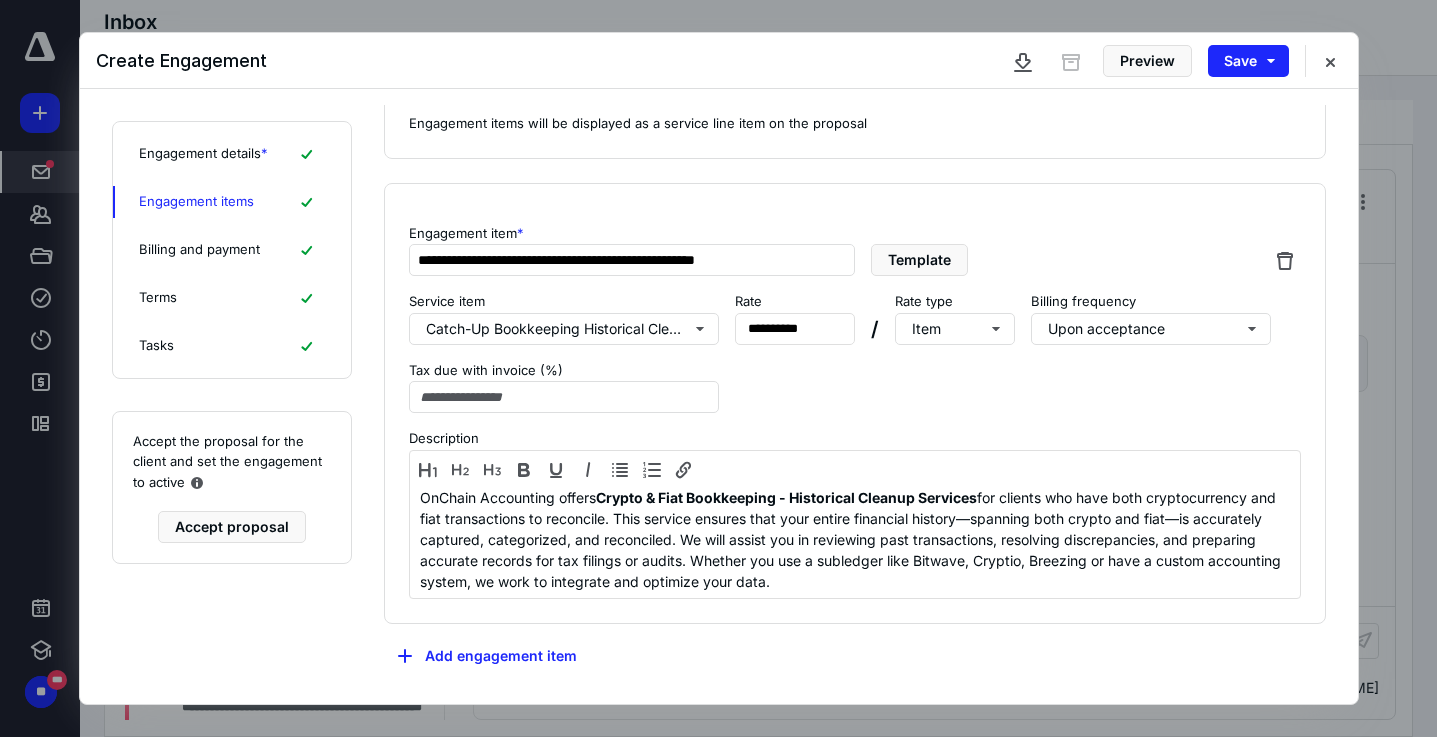 click on "Engagement details  *" at bounding box center (203, 154) 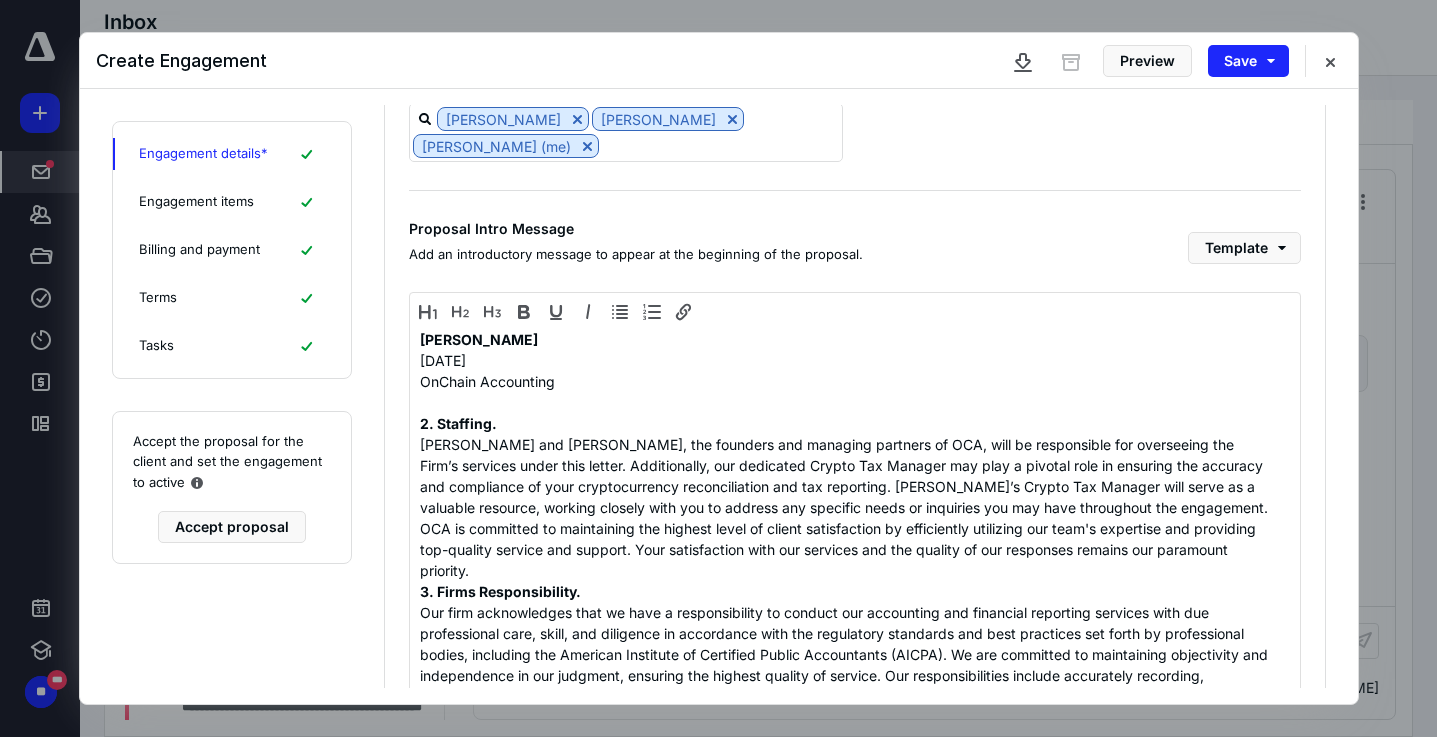scroll, scrollTop: 412, scrollLeft: 0, axis: vertical 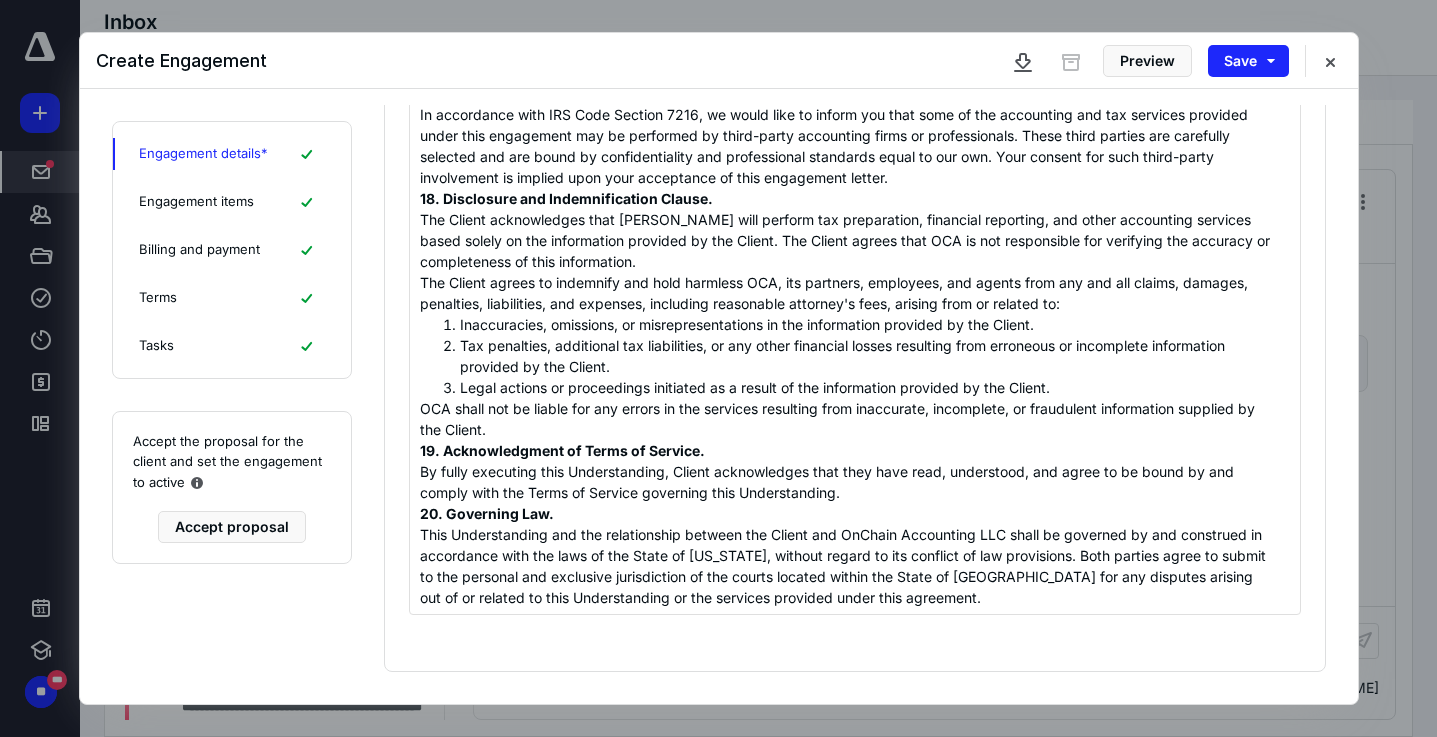 click on "Engagement items" at bounding box center [196, 202] 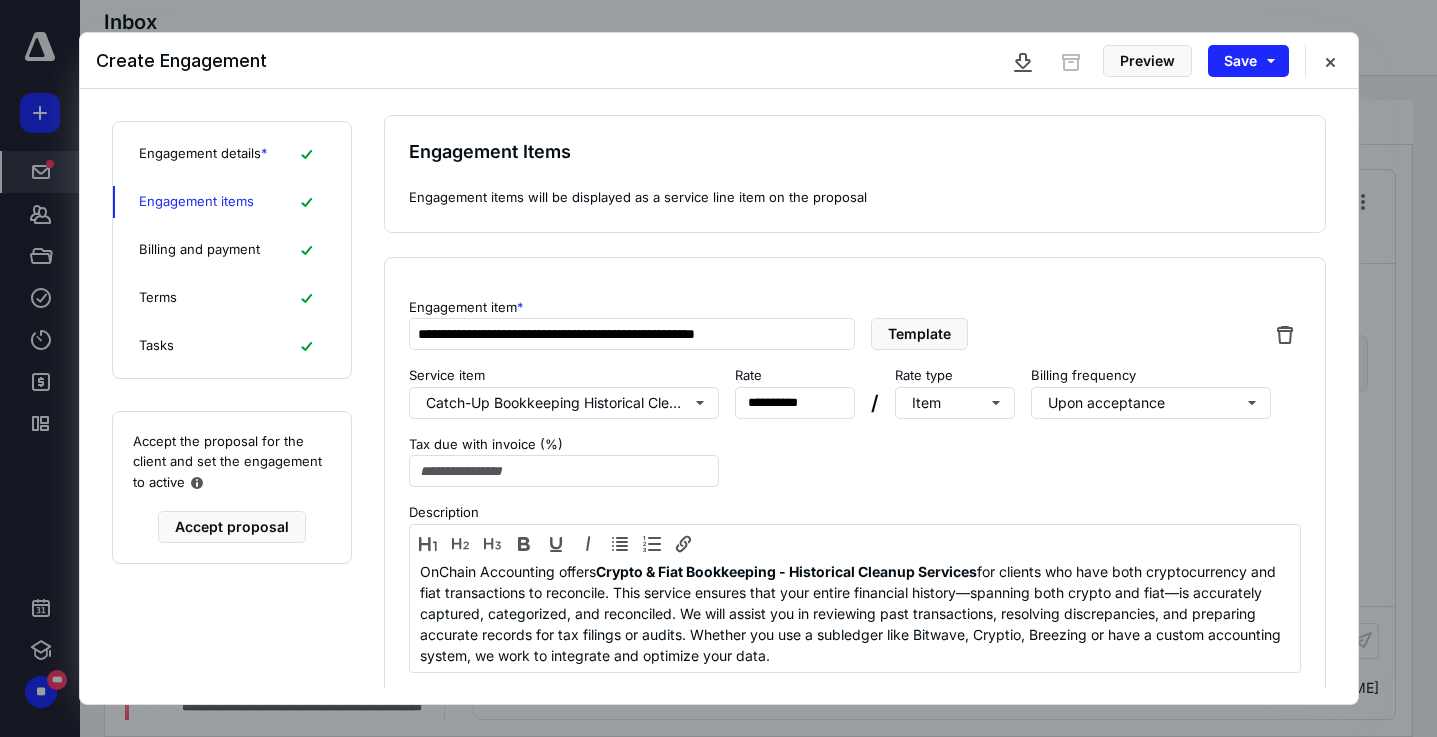 scroll, scrollTop: 80, scrollLeft: 0, axis: vertical 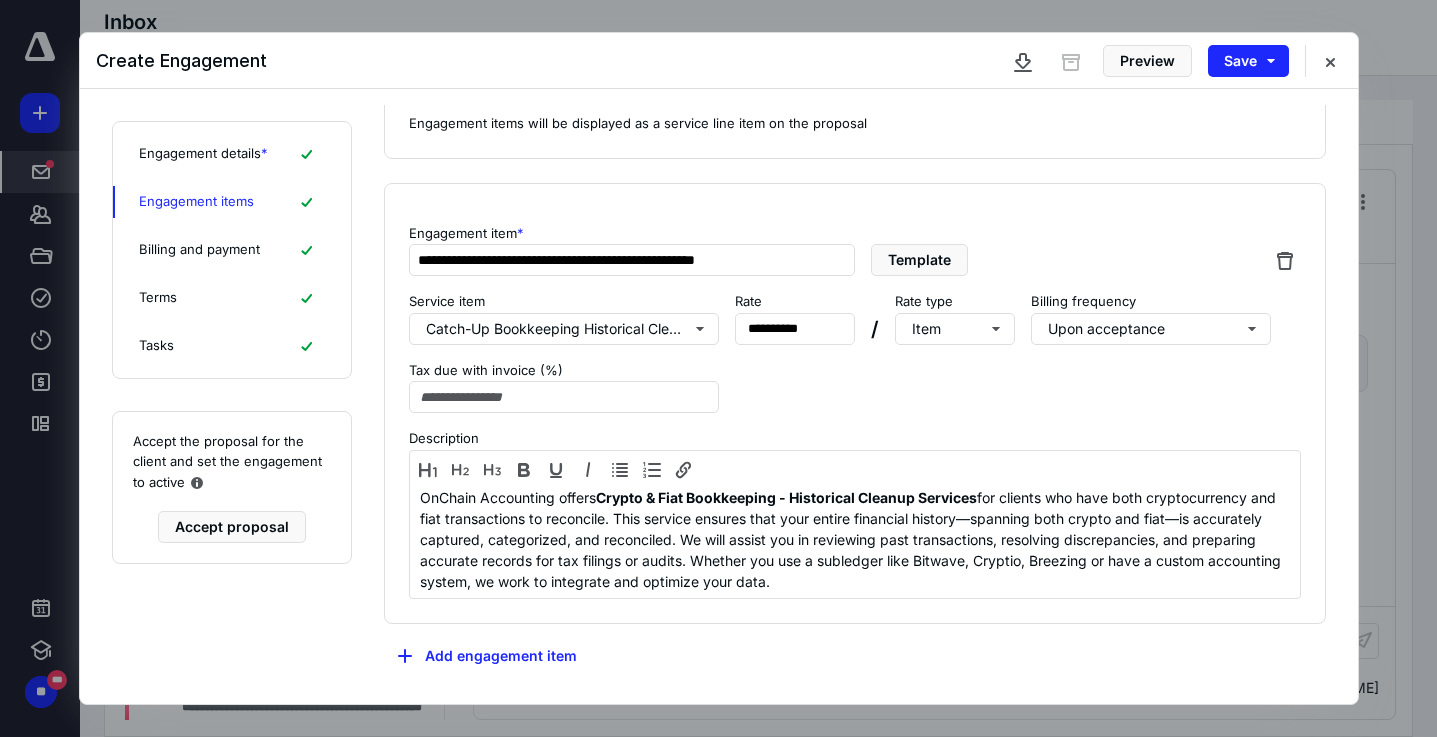 click on "Billing and payment" at bounding box center [199, 250] 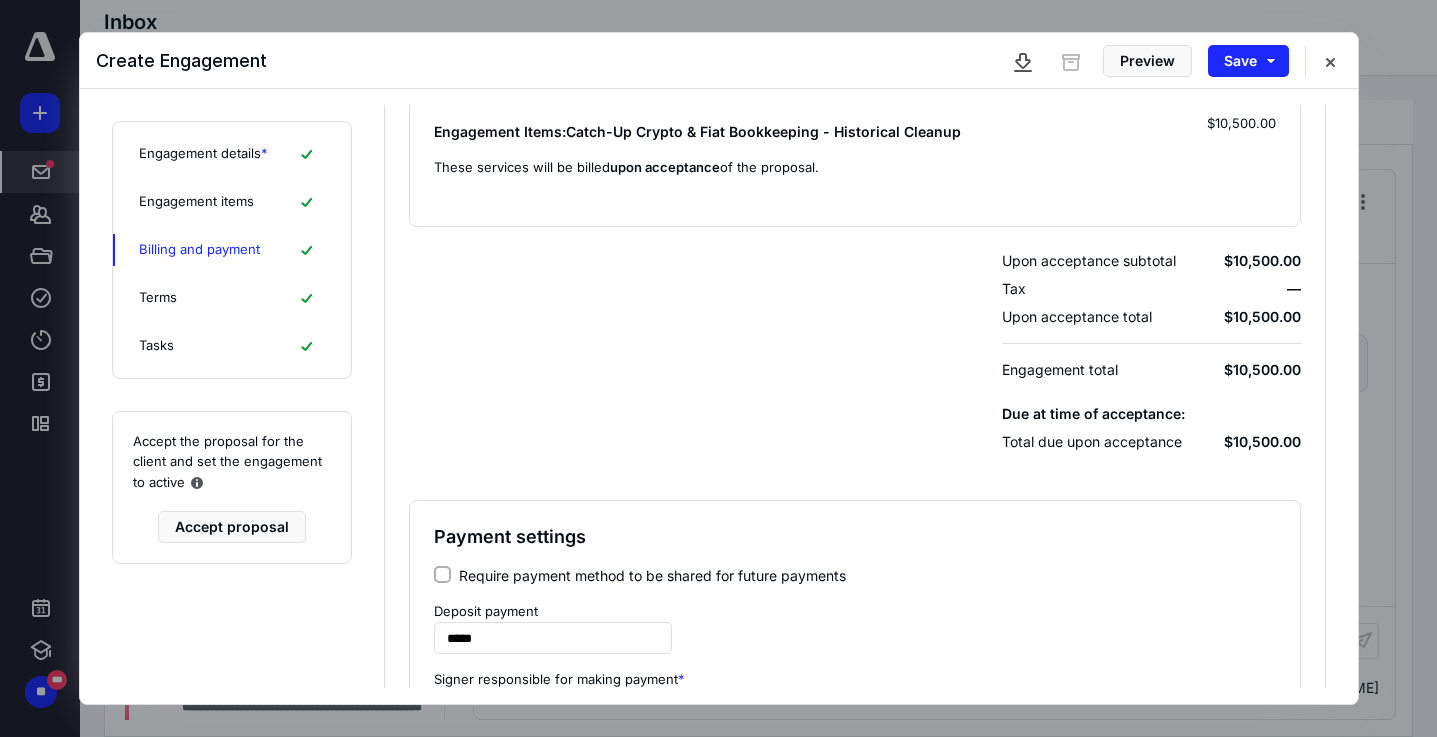 scroll, scrollTop: 273, scrollLeft: 0, axis: vertical 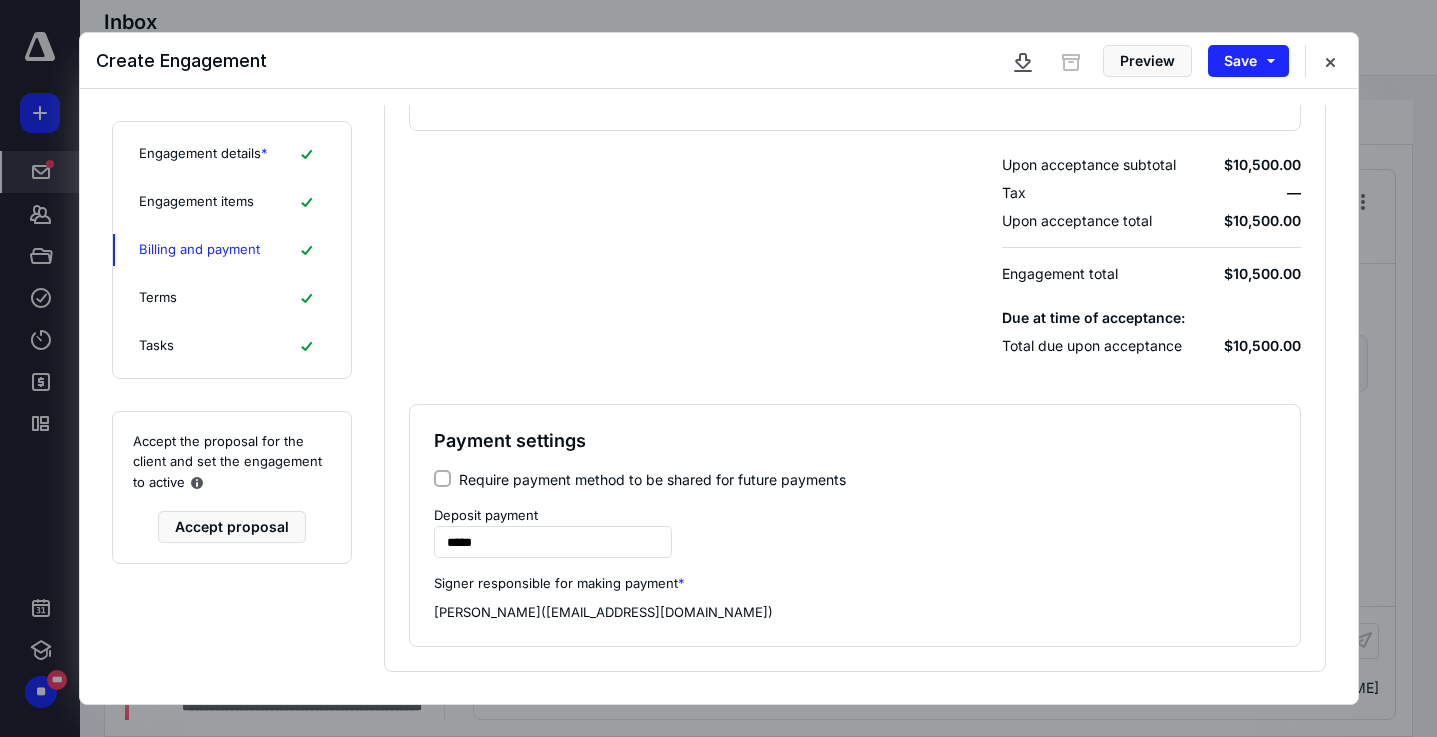 click on "Terms" at bounding box center [232, 298] 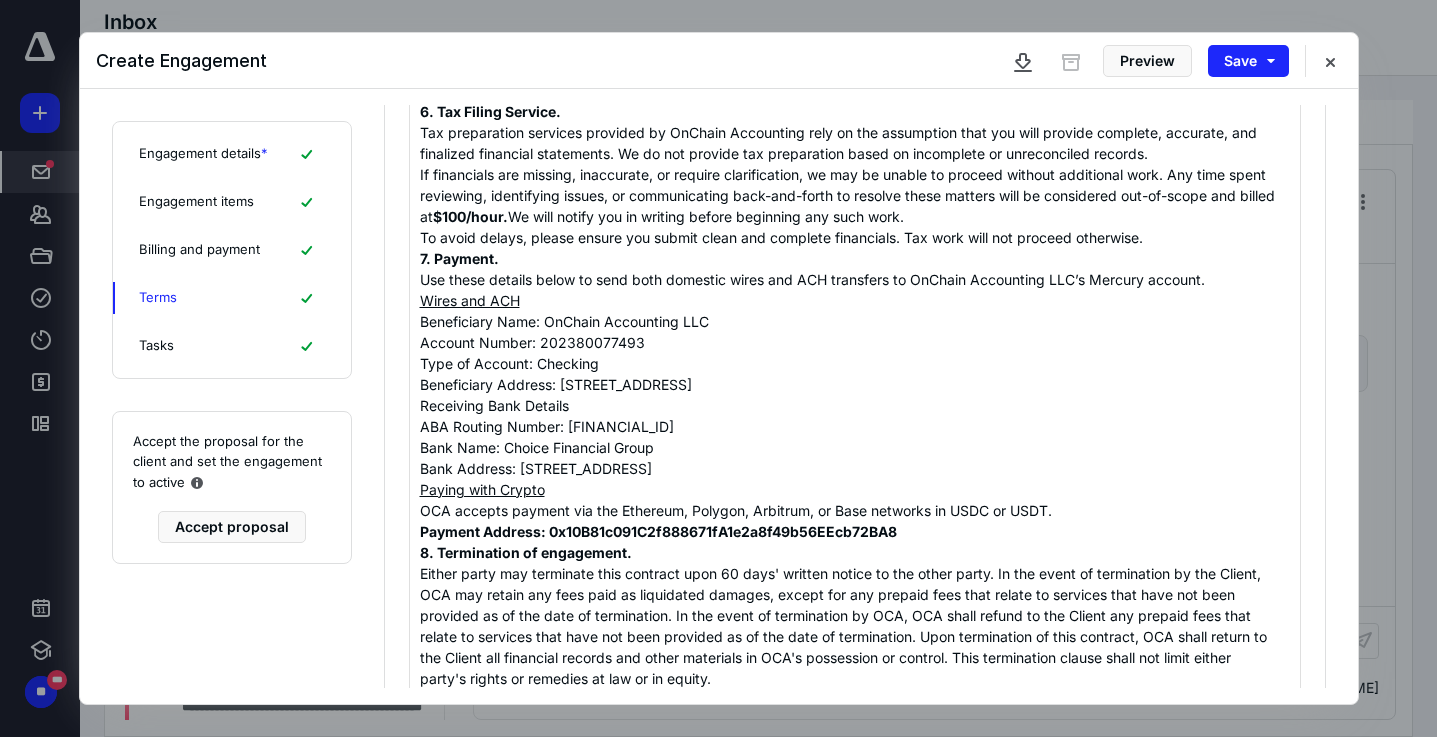 scroll, scrollTop: 0, scrollLeft: 0, axis: both 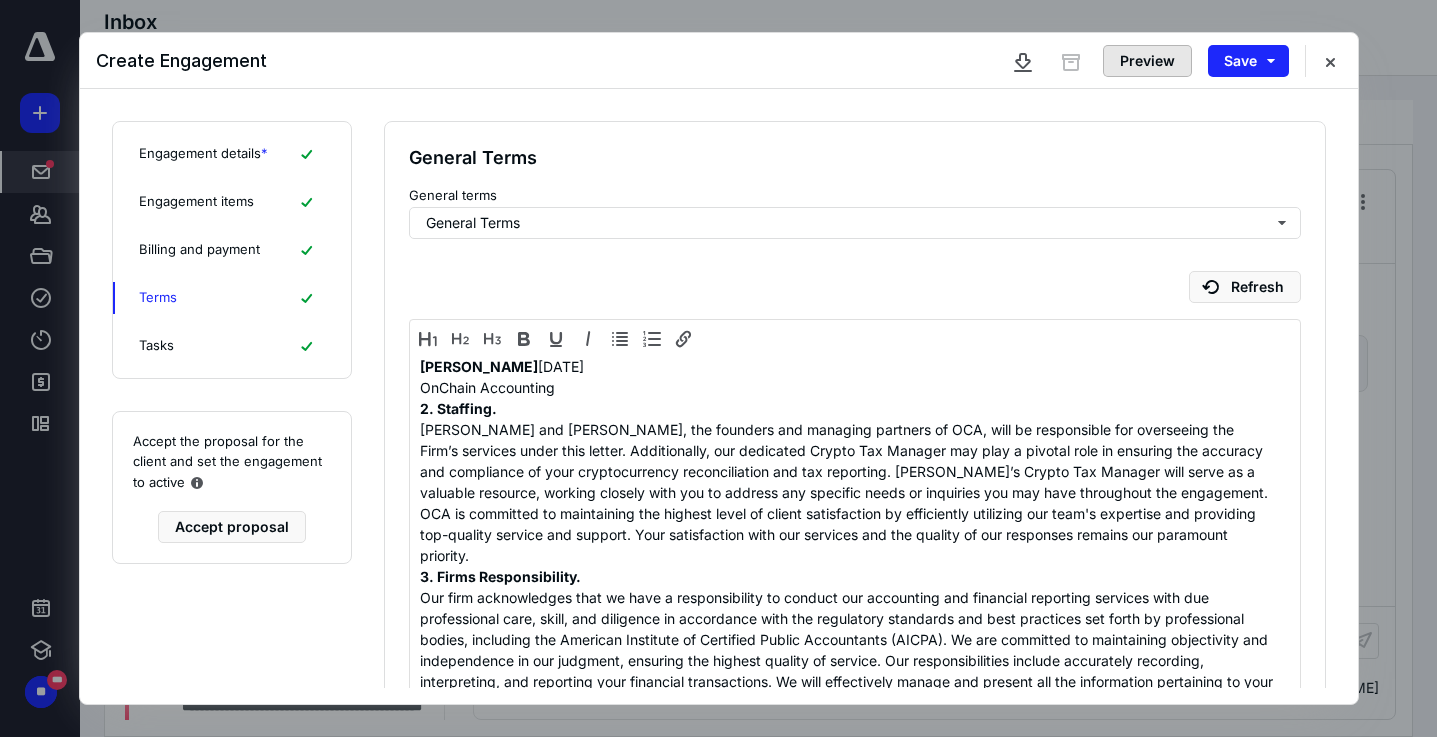 click on "Preview" at bounding box center [1147, 61] 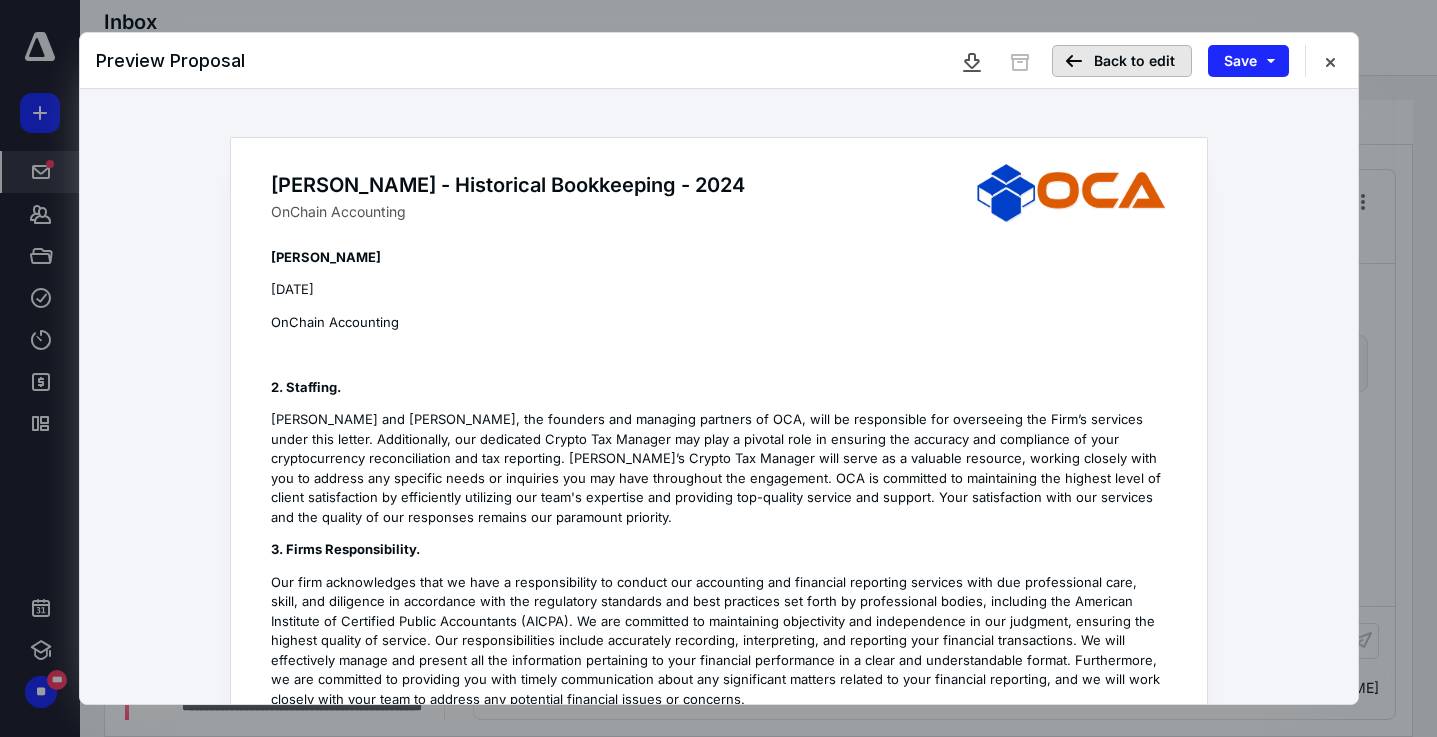 click on "Back to edit" at bounding box center (1122, 61) 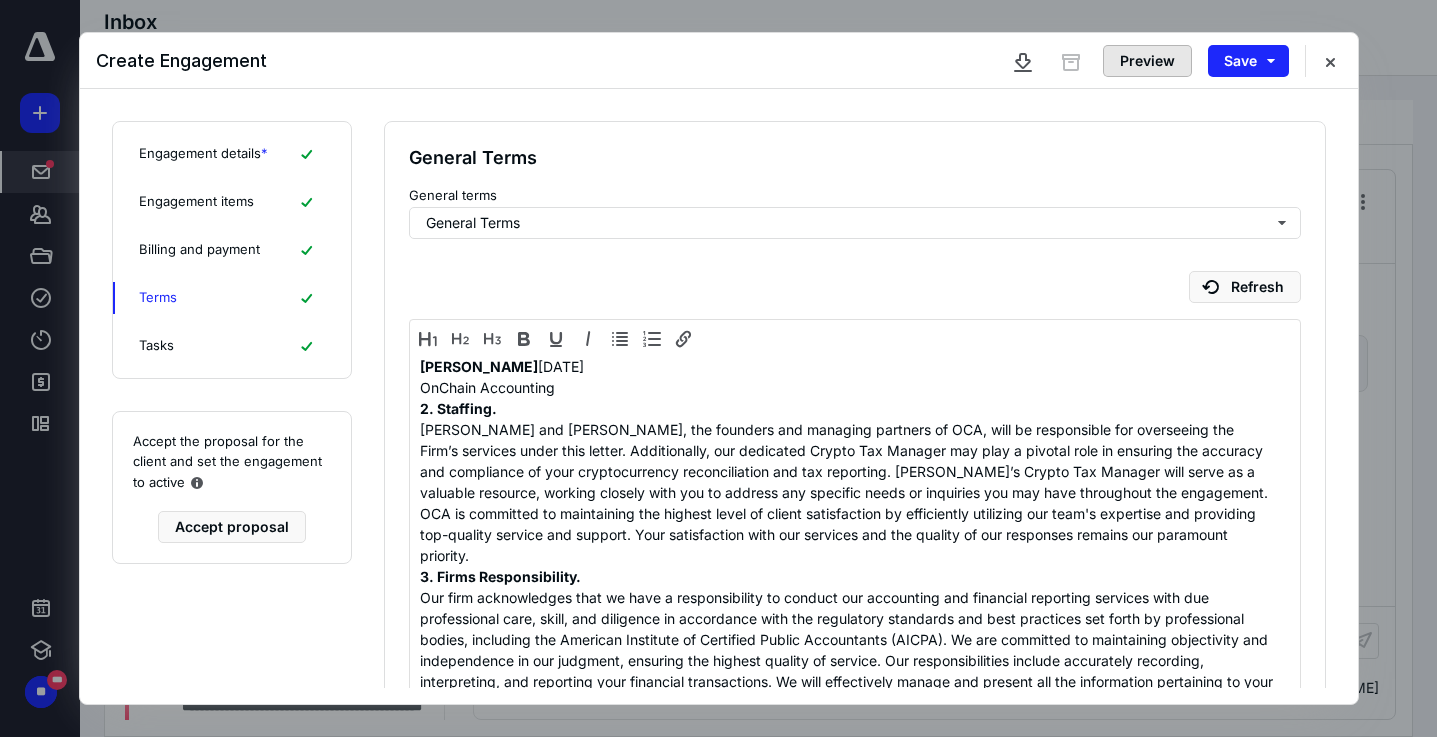 click on "Preview" at bounding box center (1147, 61) 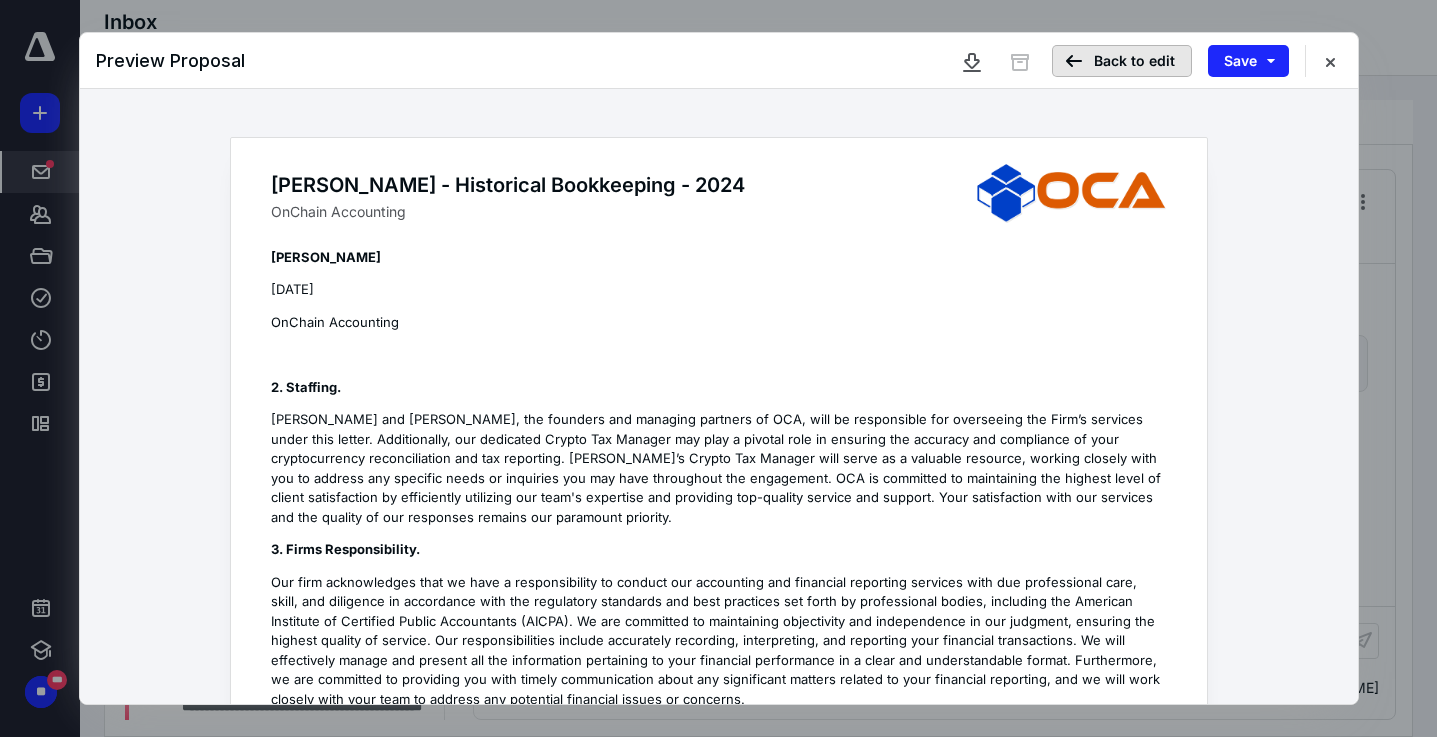 click on "Back to edit" at bounding box center (1122, 61) 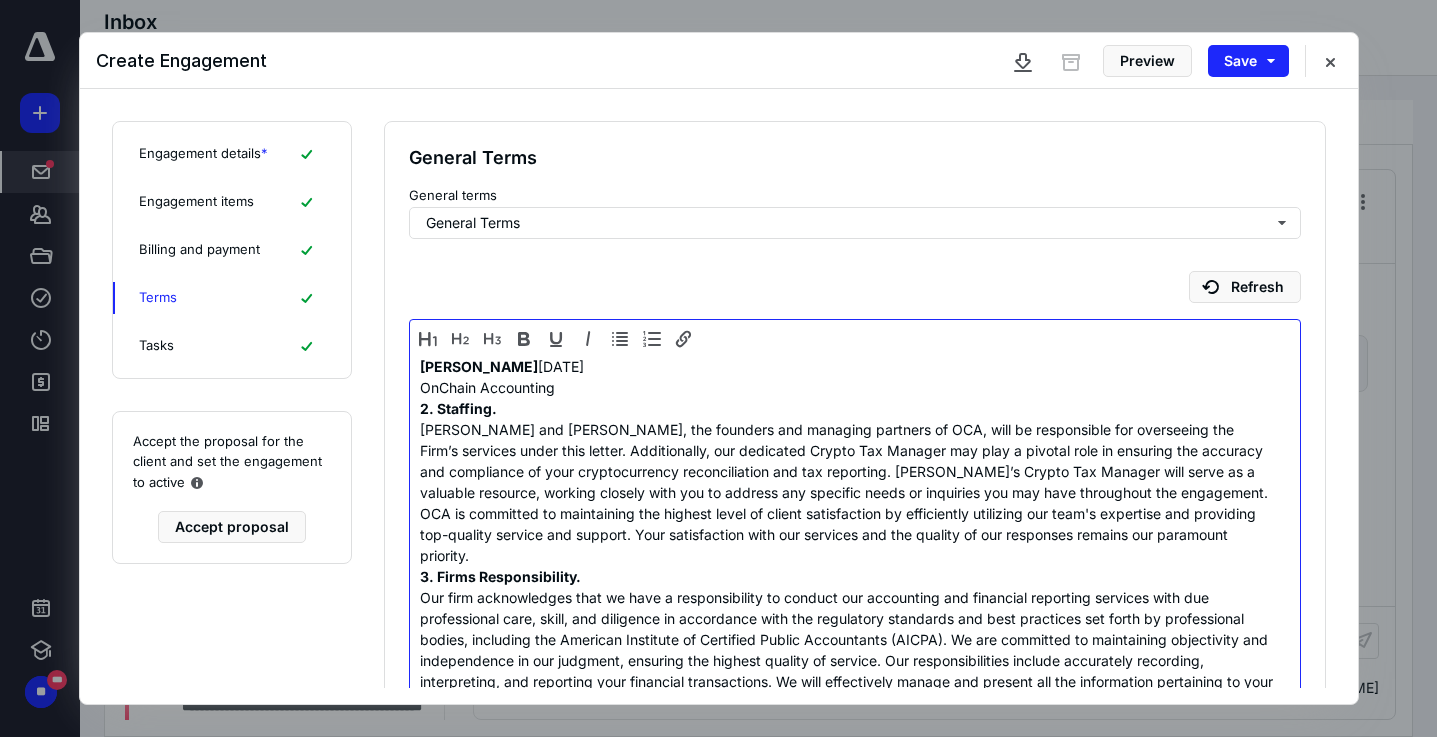 click on "[PERSON_NAME]  [DATE]" at bounding box center (847, 366) 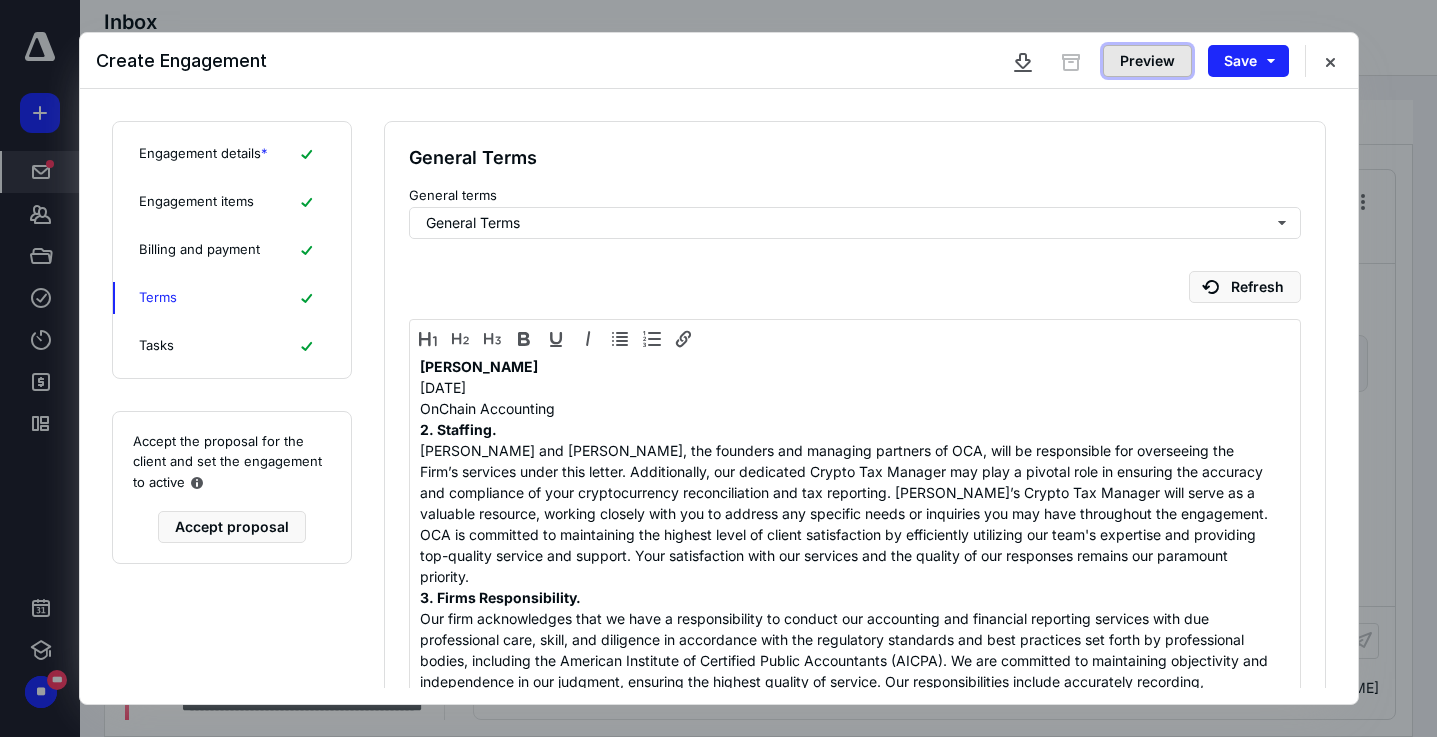 click on "Preview" at bounding box center [1147, 61] 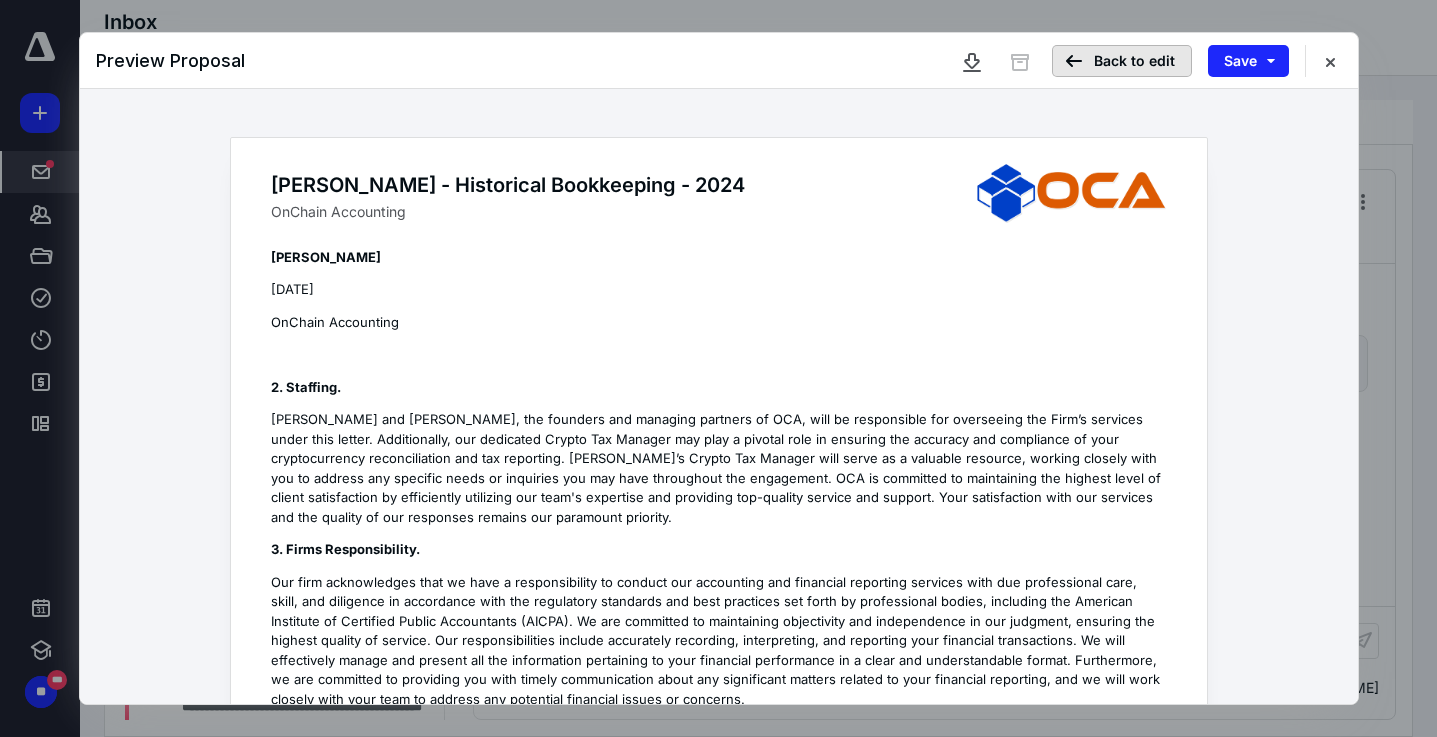click on "Back to edit" at bounding box center (1122, 61) 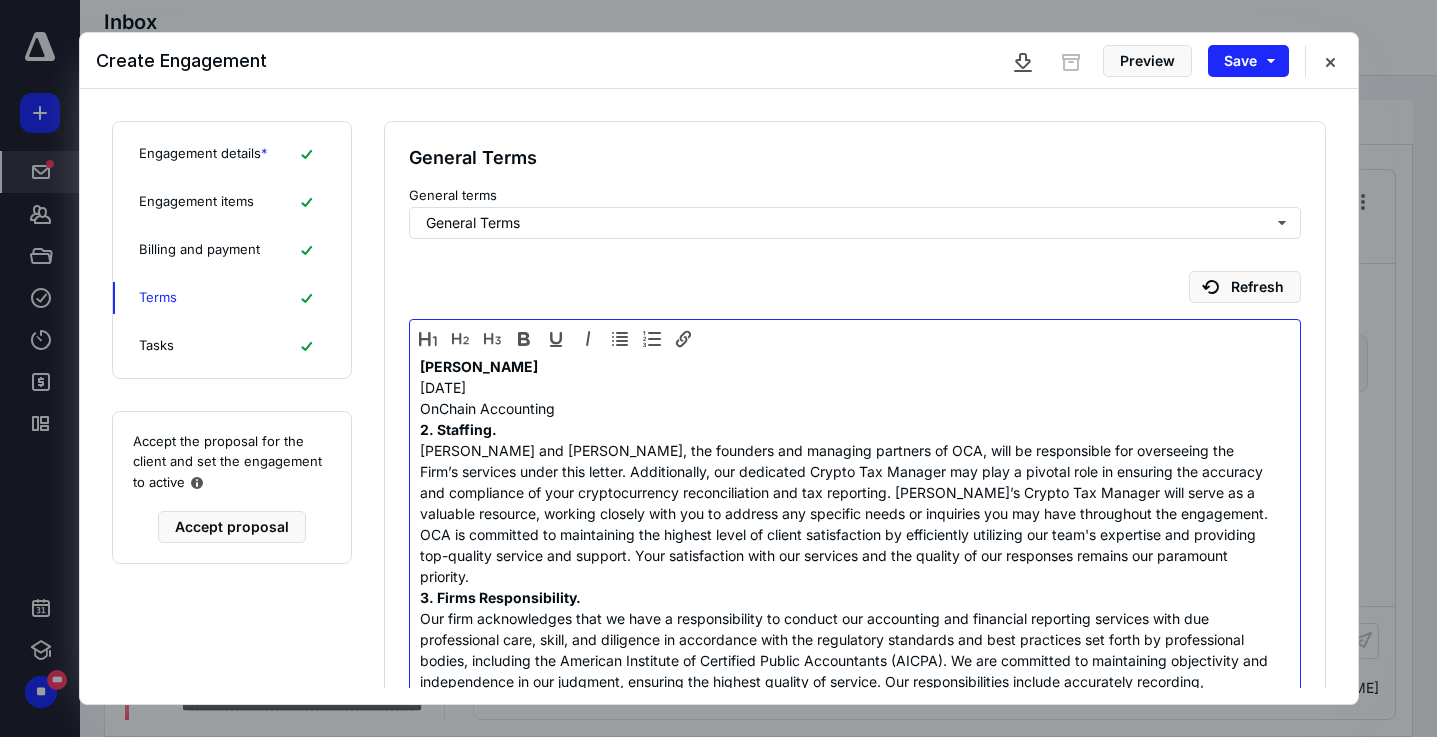 click on "[DATE]" at bounding box center [847, 387] 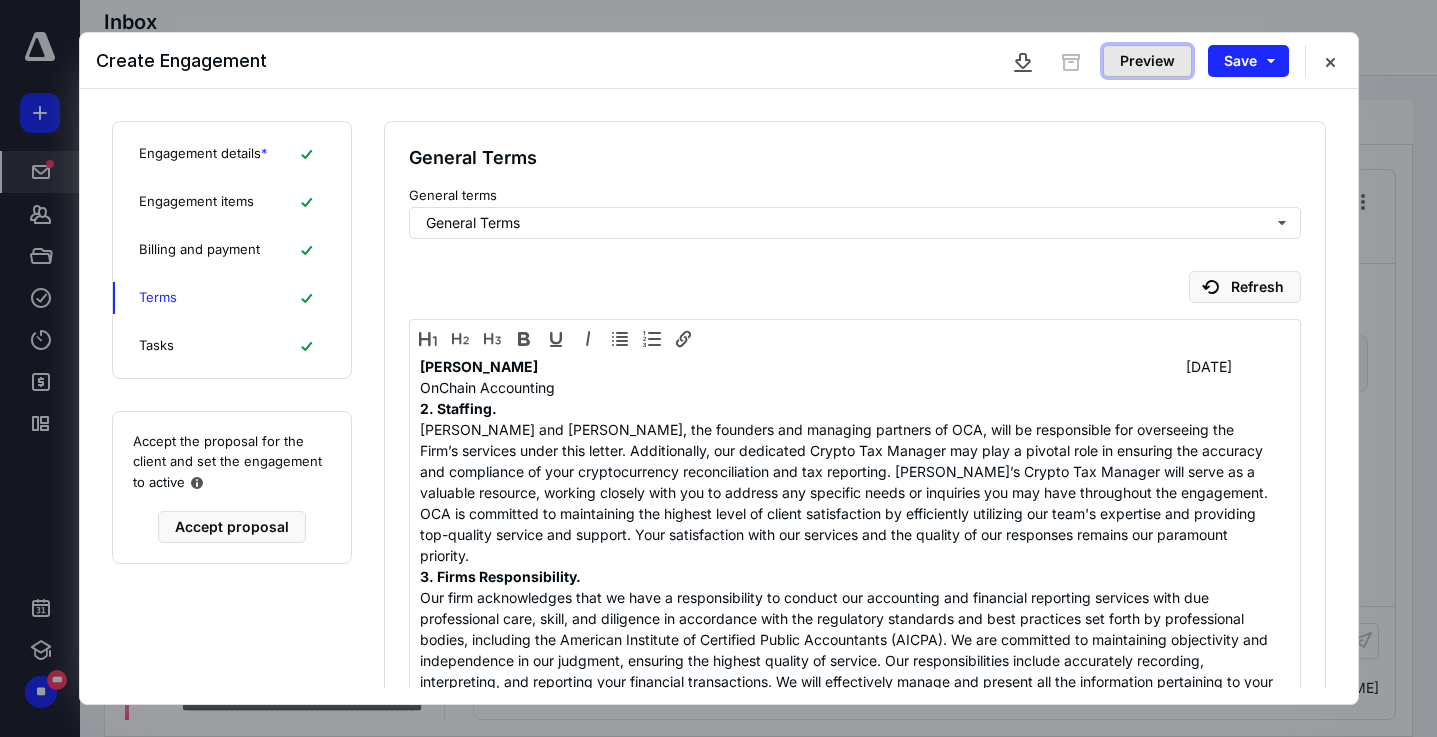 click on "Preview" at bounding box center (1147, 61) 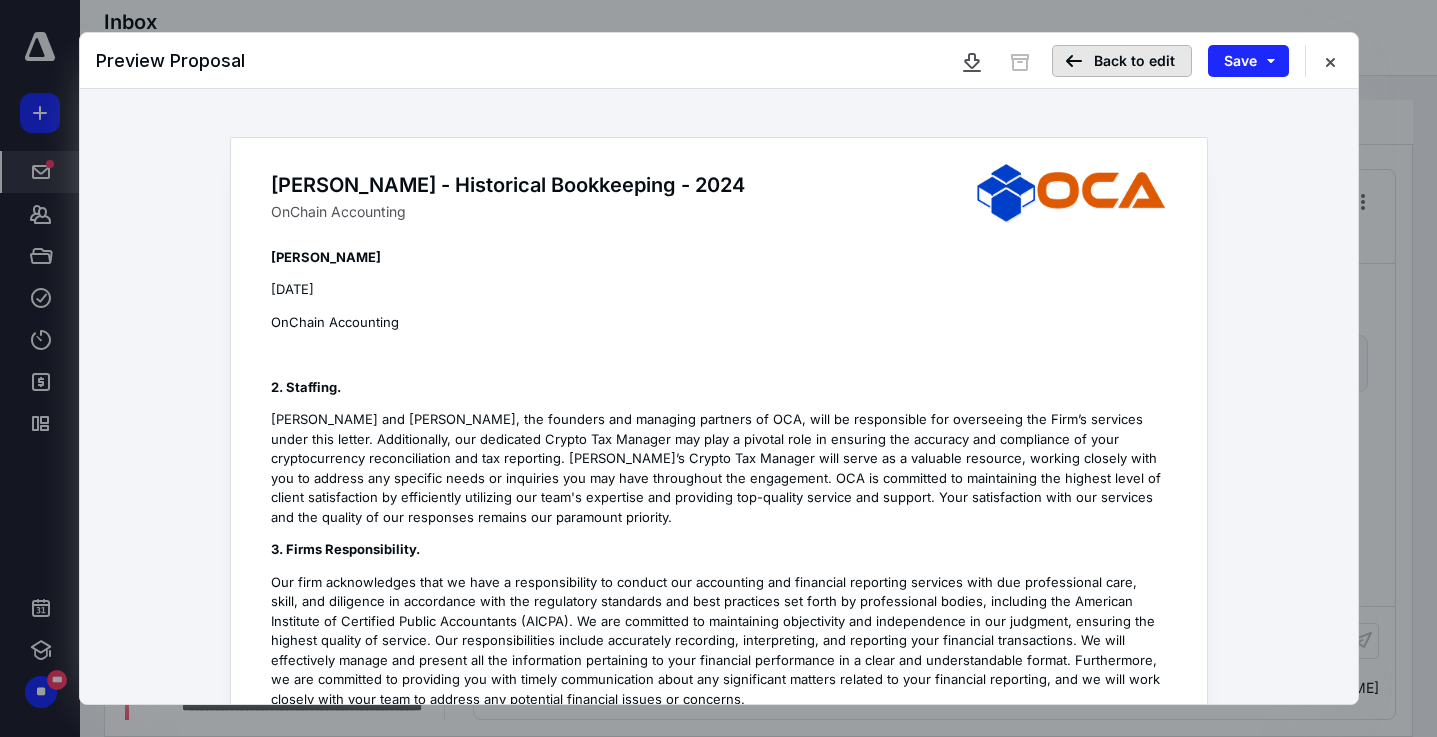 click on "Back to edit" at bounding box center (1122, 61) 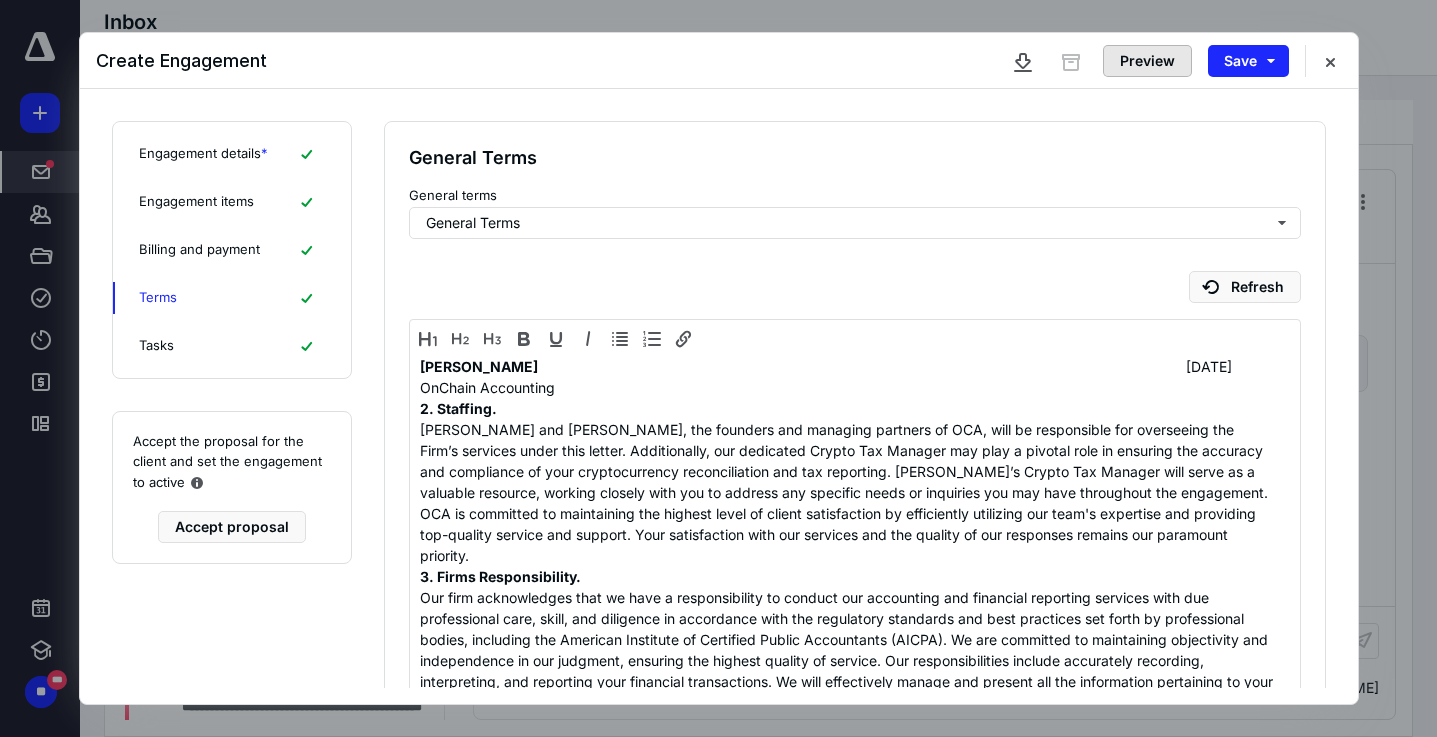 click on "Preview" at bounding box center [1147, 61] 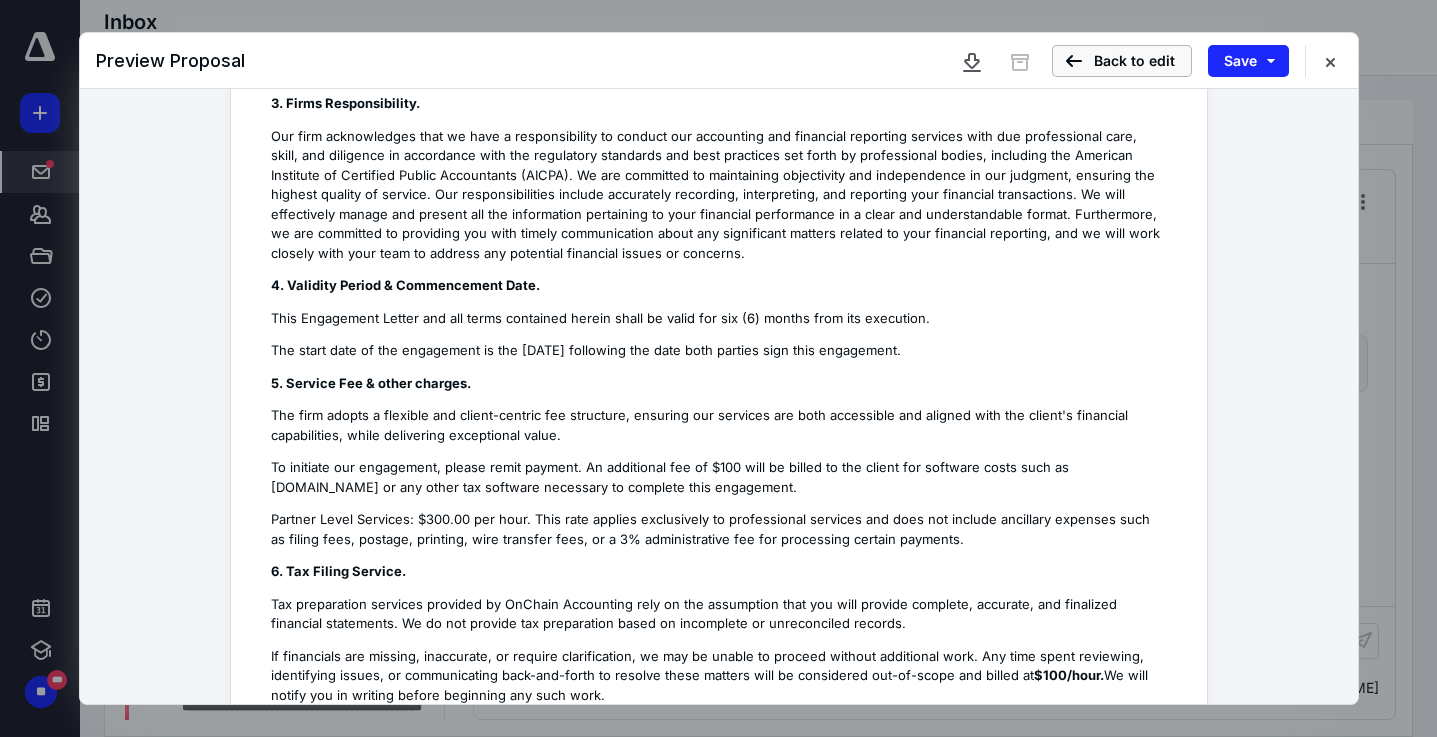 scroll, scrollTop: 0, scrollLeft: 0, axis: both 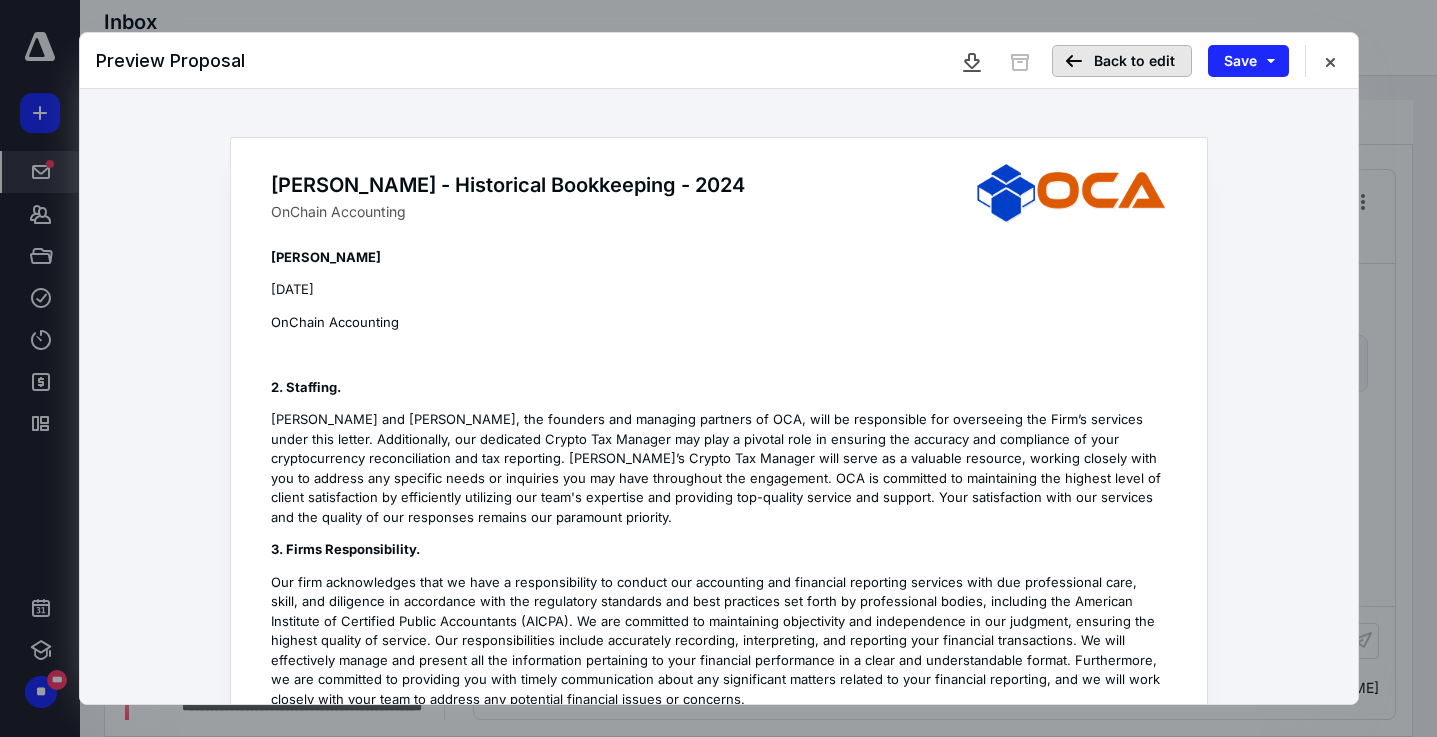 click on "Back to edit" at bounding box center [1122, 61] 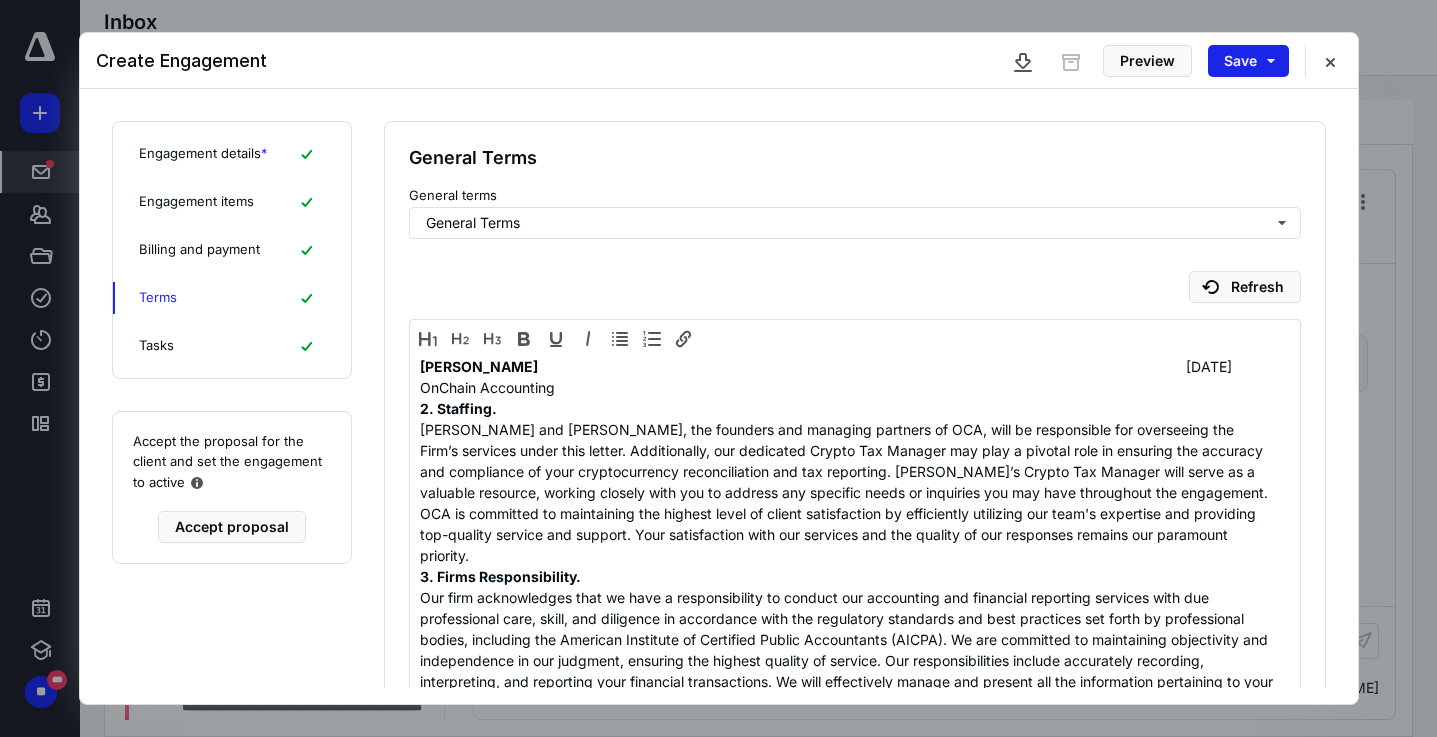 click on "Save" at bounding box center [1248, 61] 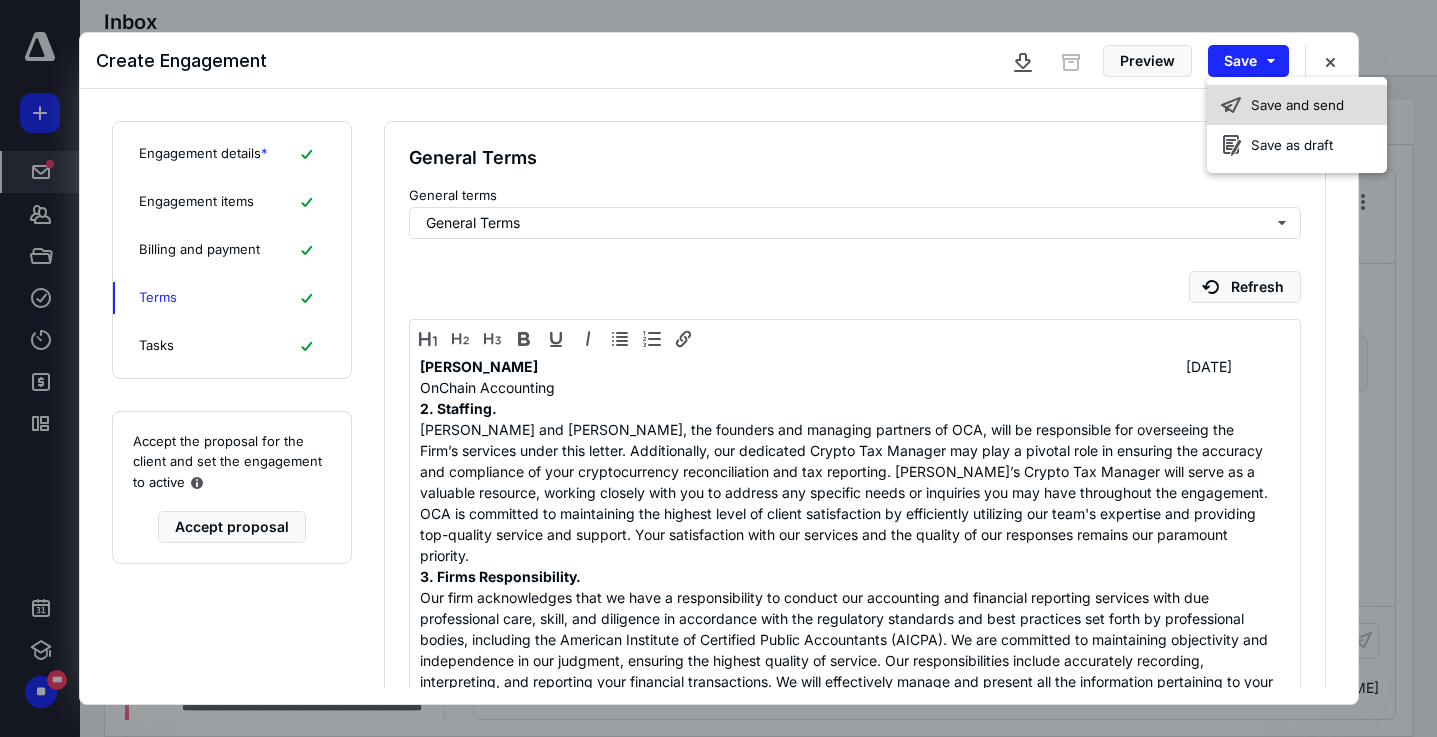 click on "Save and send" at bounding box center (1297, 105) 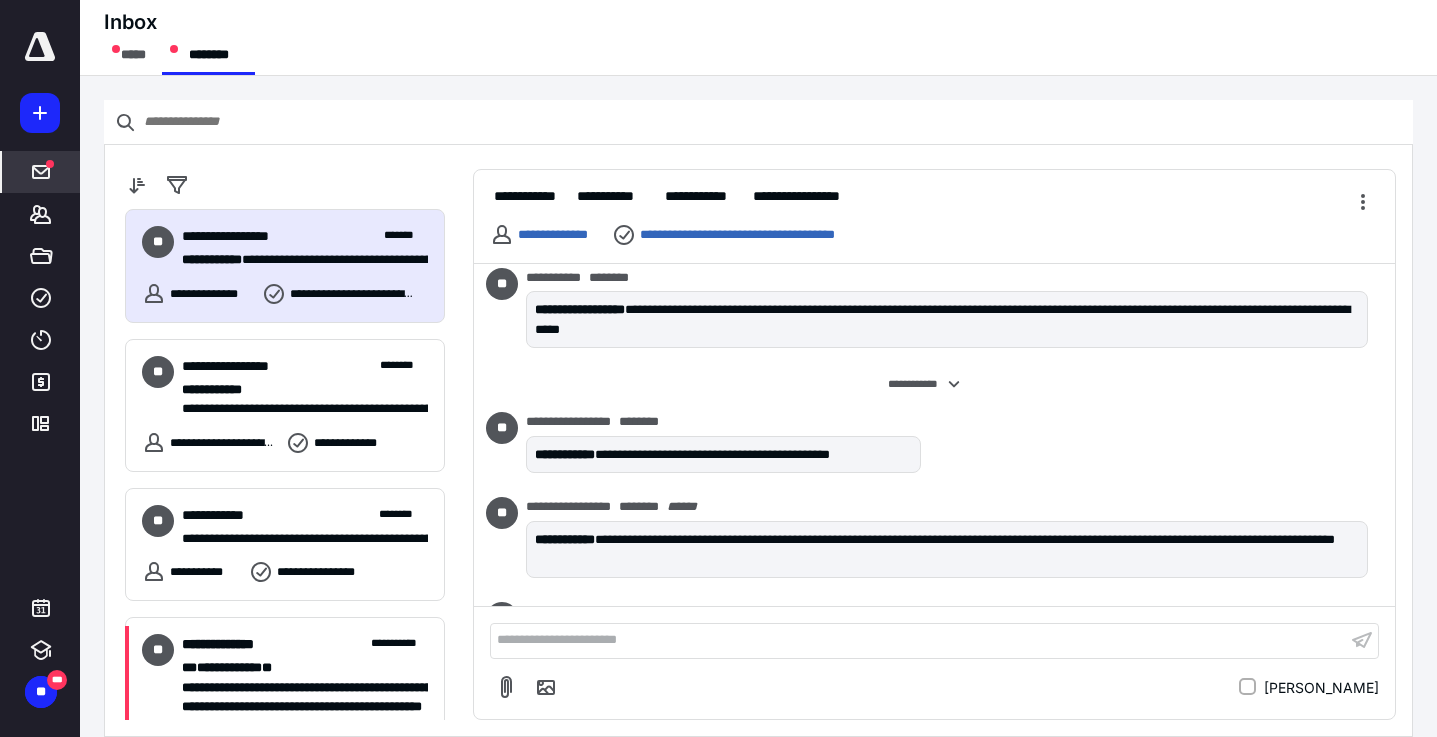 scroll, scrollTop: 1727, scrollLeft: 0, axis: vertical 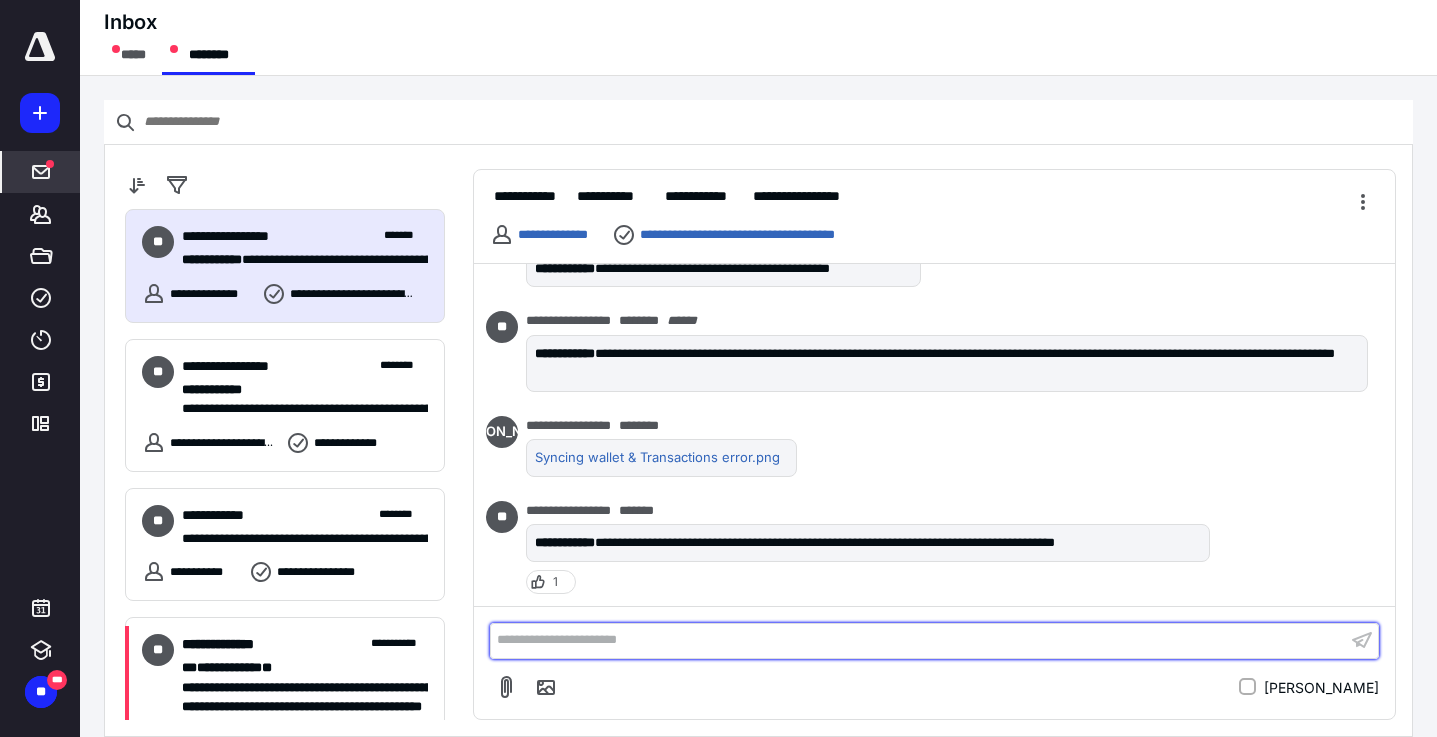 click on "**********" at bounding box center [918, 640] 